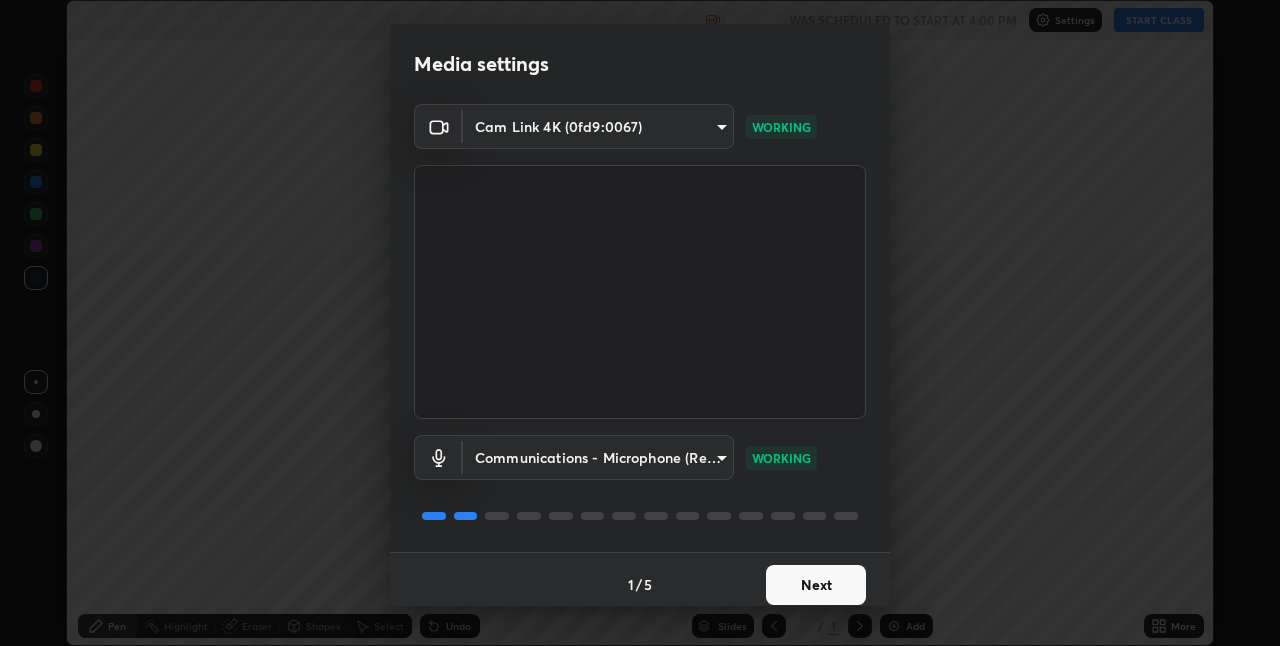 scroll, scrollTop: 0, scrollLeft: 0, axis: both 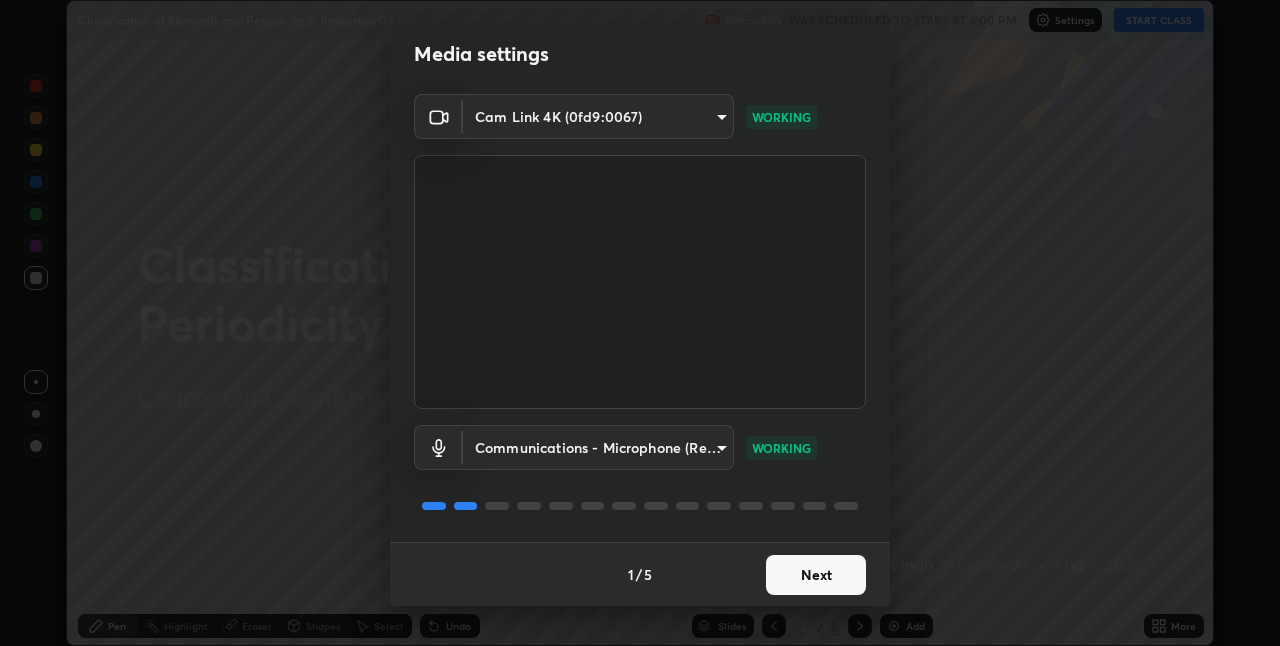 click on "Next" at bounding box center [816, 575] 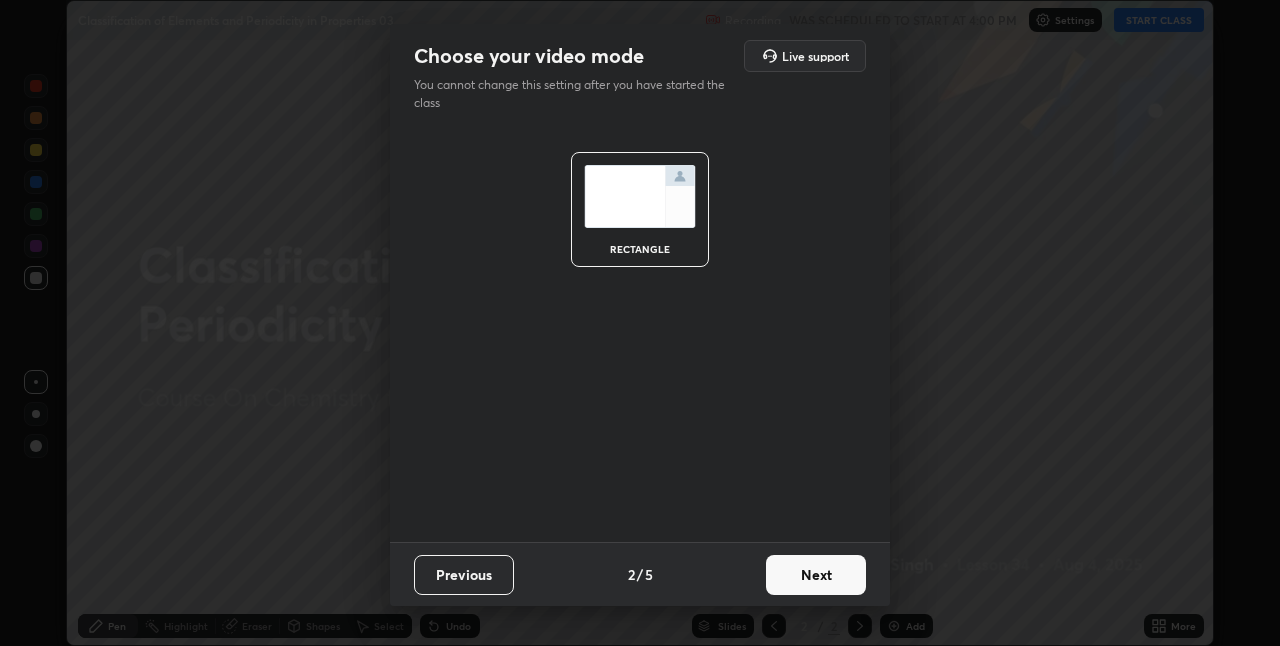 scroll, scrollTop: 0, scrollLeft: 0, axis: both 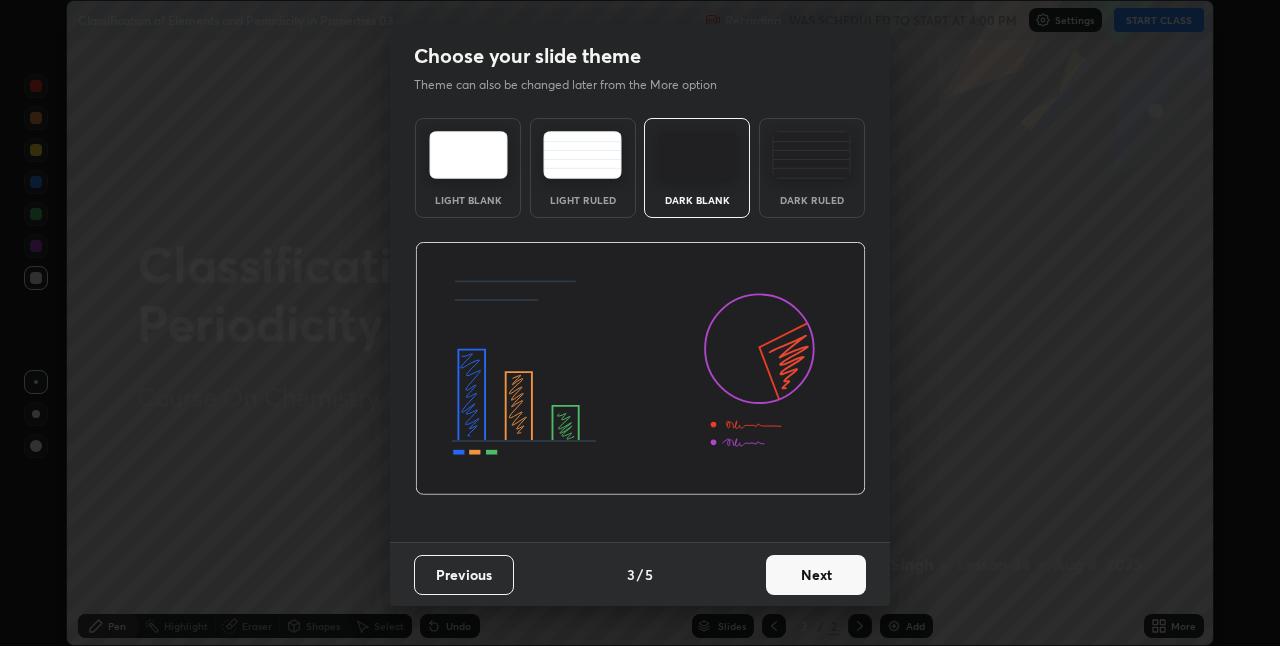 click on "Next" at bounding box center [816, 575] 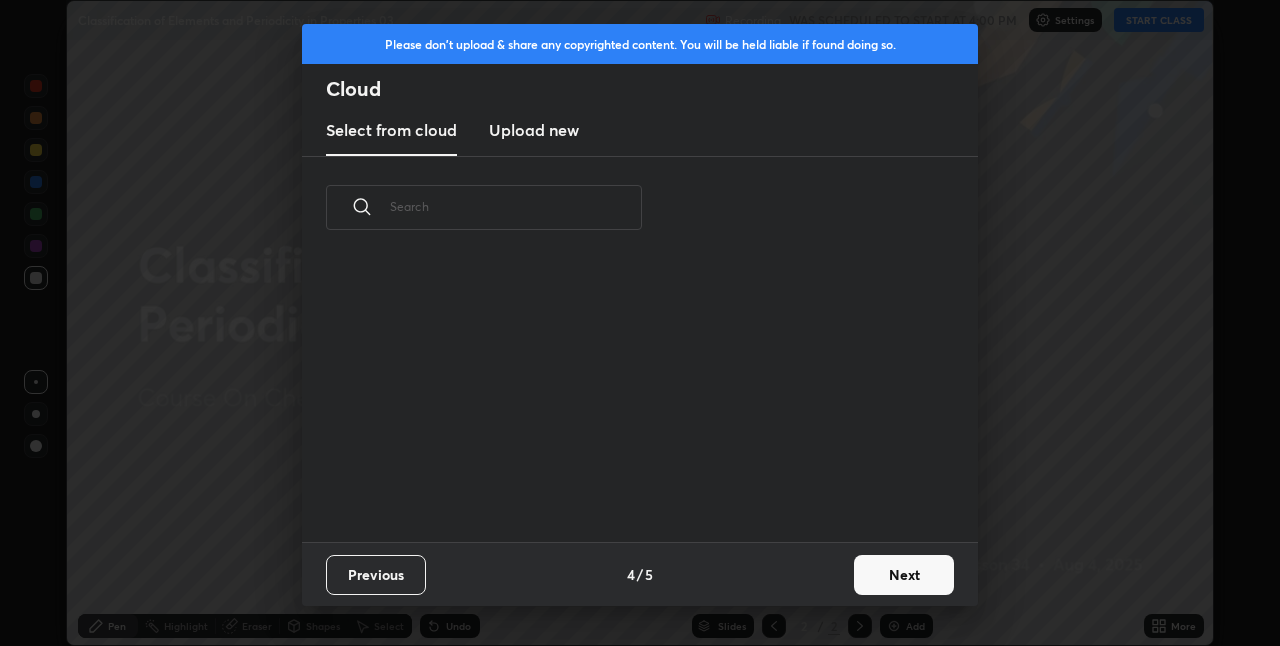 click on "Next" at bounding box center [904, 575] 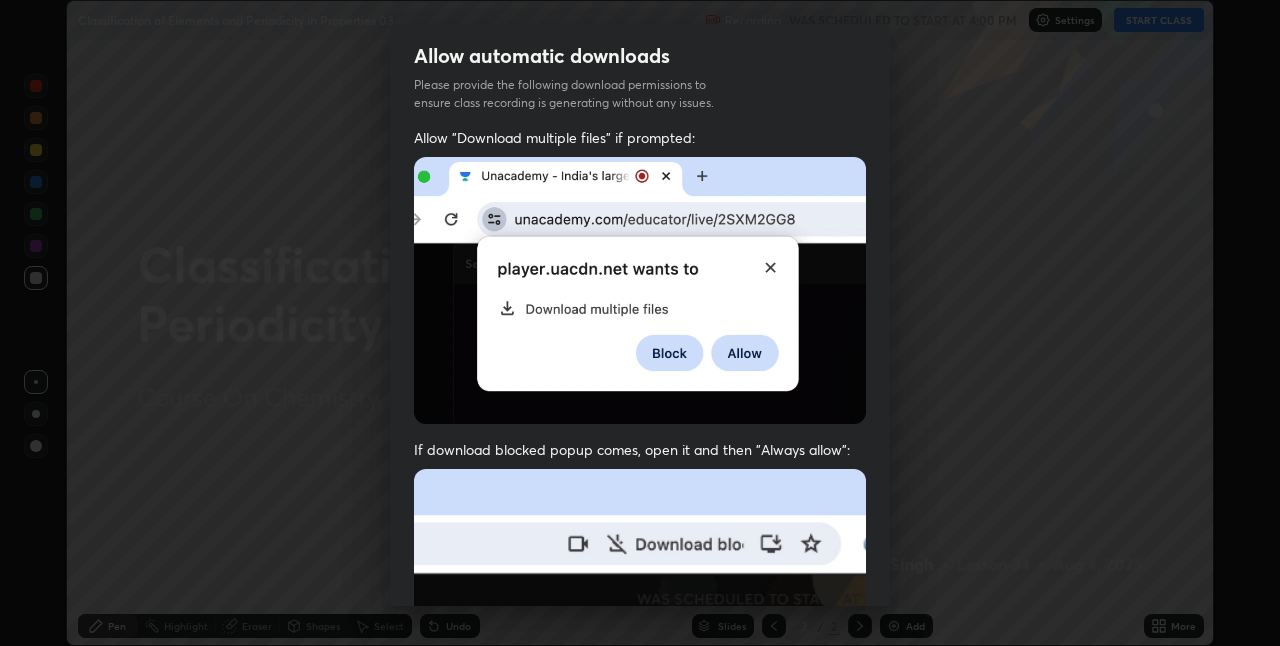 click on "Allow "Download multiple files" if prompted: If download blocked popup comes, open it and then "Always allow": I agree that if I don't provide required permissions, class recording will not be generated" at bounding box center (640, 549) 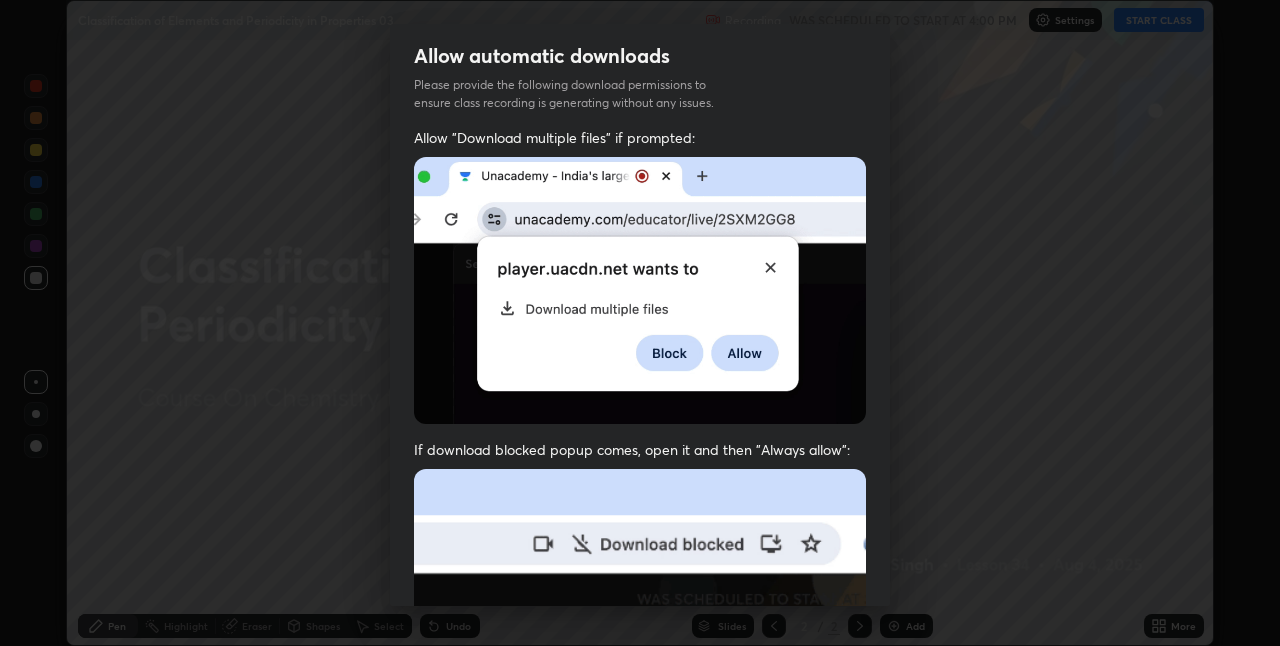click on "Allow automatic downloads Please provide the following download permissions to ensure class recording is generating without any issues. Allow "Download multiple files" if prompted: If download blocked popup comes, open it and then "Always allow": I agree that if I don't provide required permissions, class recording will not be generated Previous 5 / 5 Done" at bounding box center (640, 323) 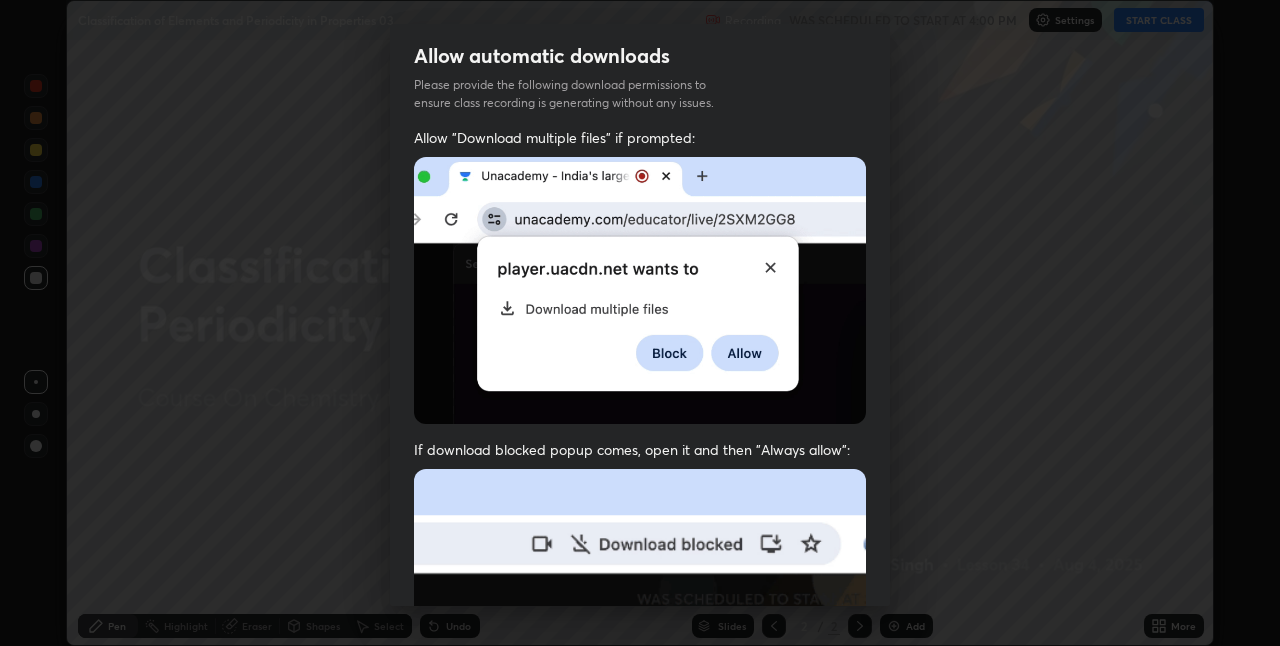 click on "Allow automatic downloads Please provide the following download permissions to ensure class recording is generating without any issues. Allow "Download multiple files" if prompted: If download blocked popup comes, open it and then "Always allow": I agree that if I don't provide required permissions, class recording will not be generated Previous 5 / 5 Done" at bounding box center (640, 323) 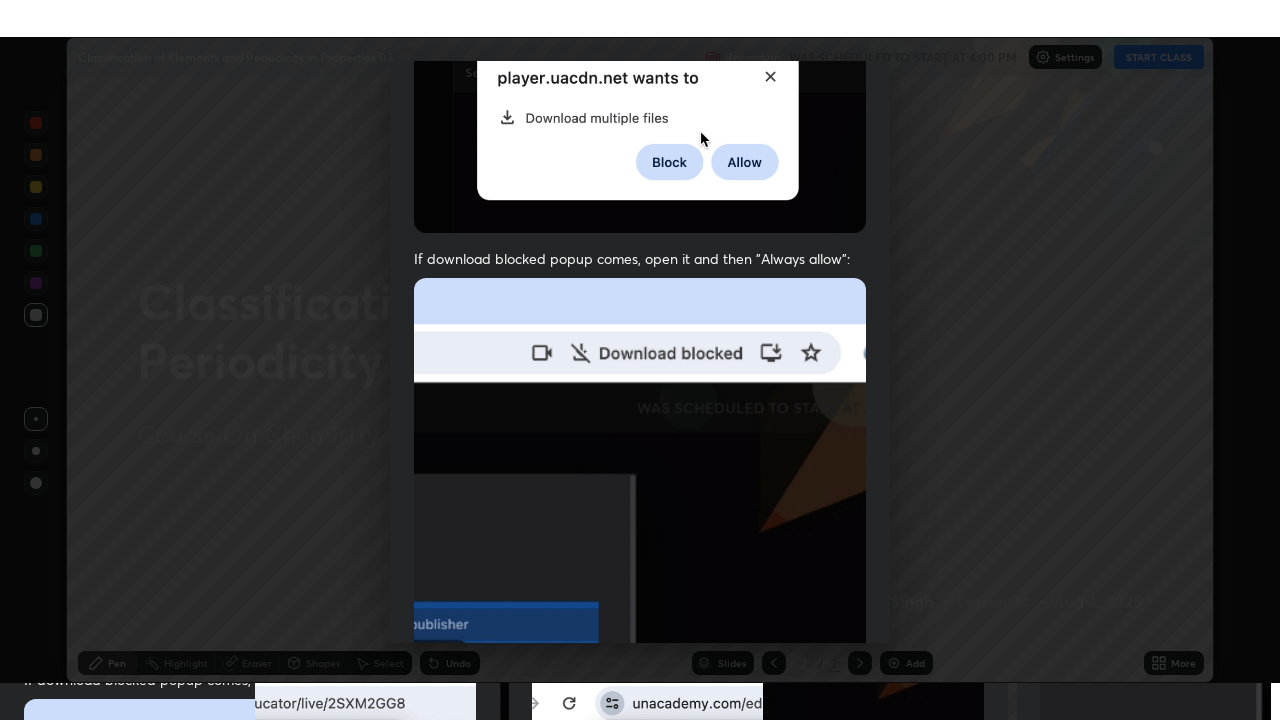scroll, scrollTop: 418, scrollLeft: 0, axis: vertical 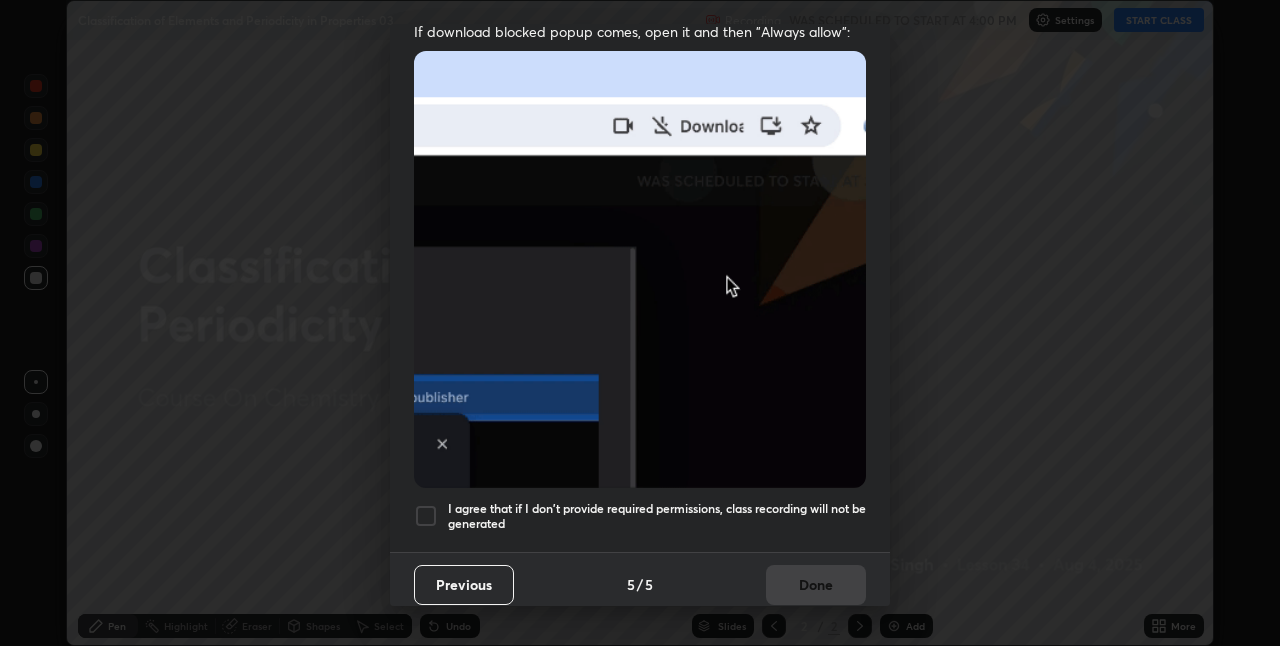 click at bounding box center [426, 516] 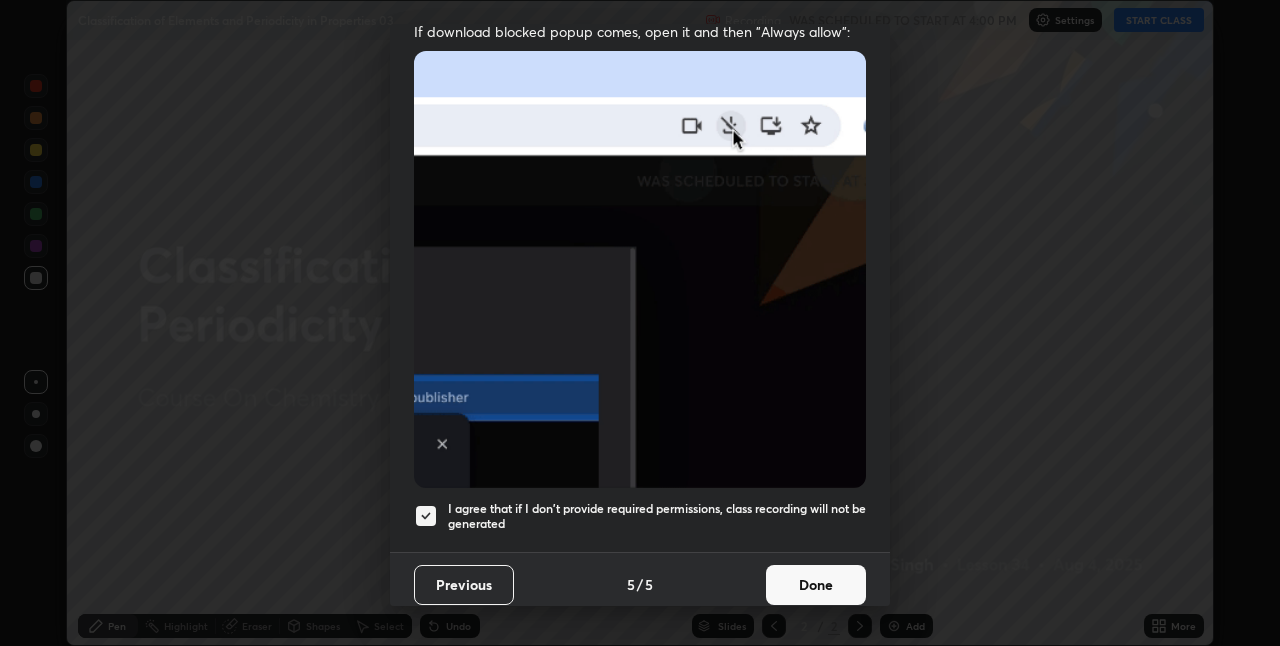 click on "Done" at bounding box center (816, 585) 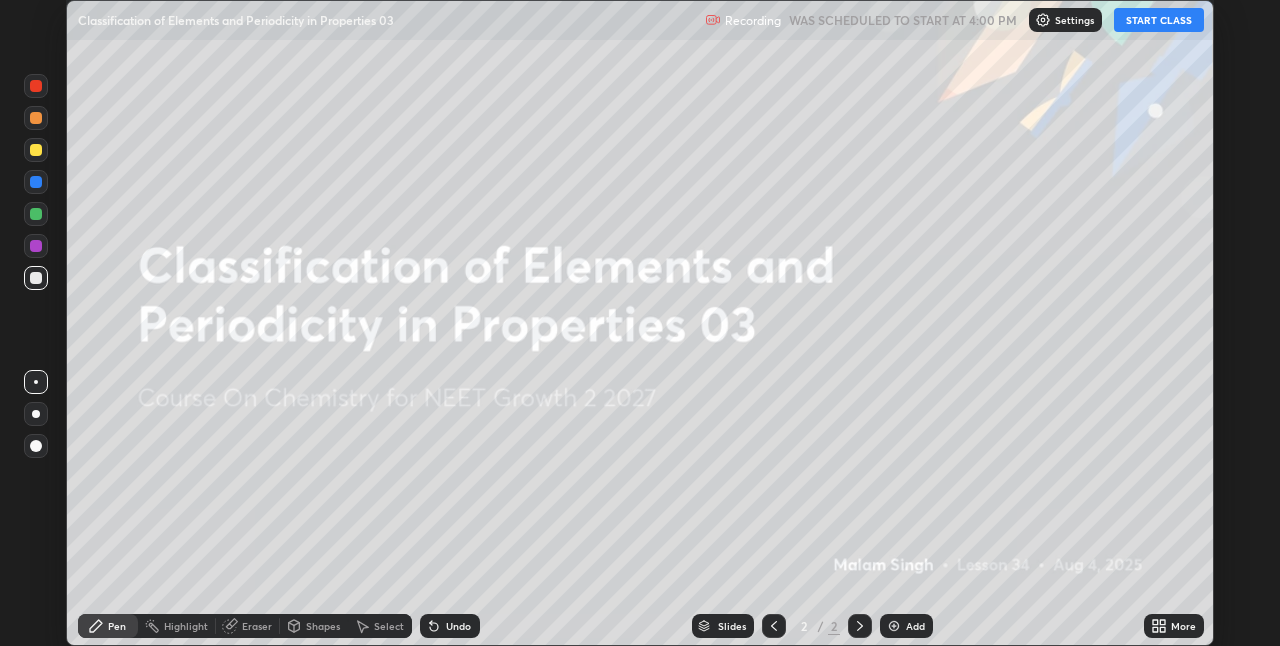 click on "START CLASS" at bounding box center (1159, 20) 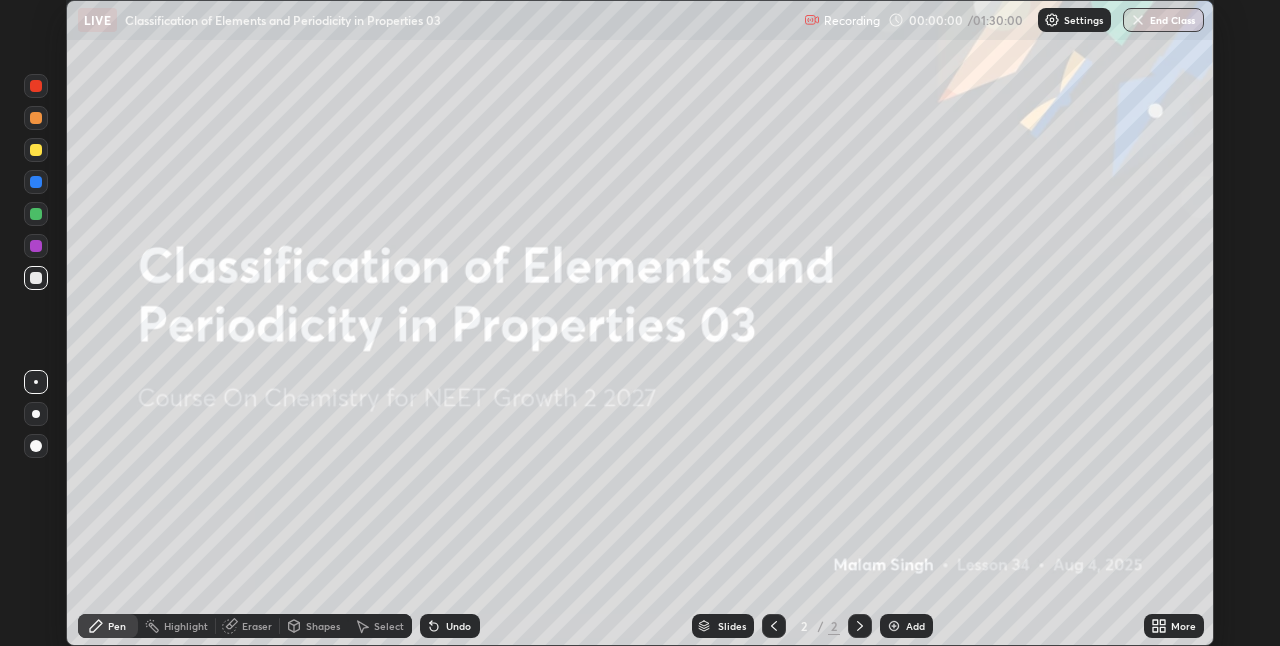 click 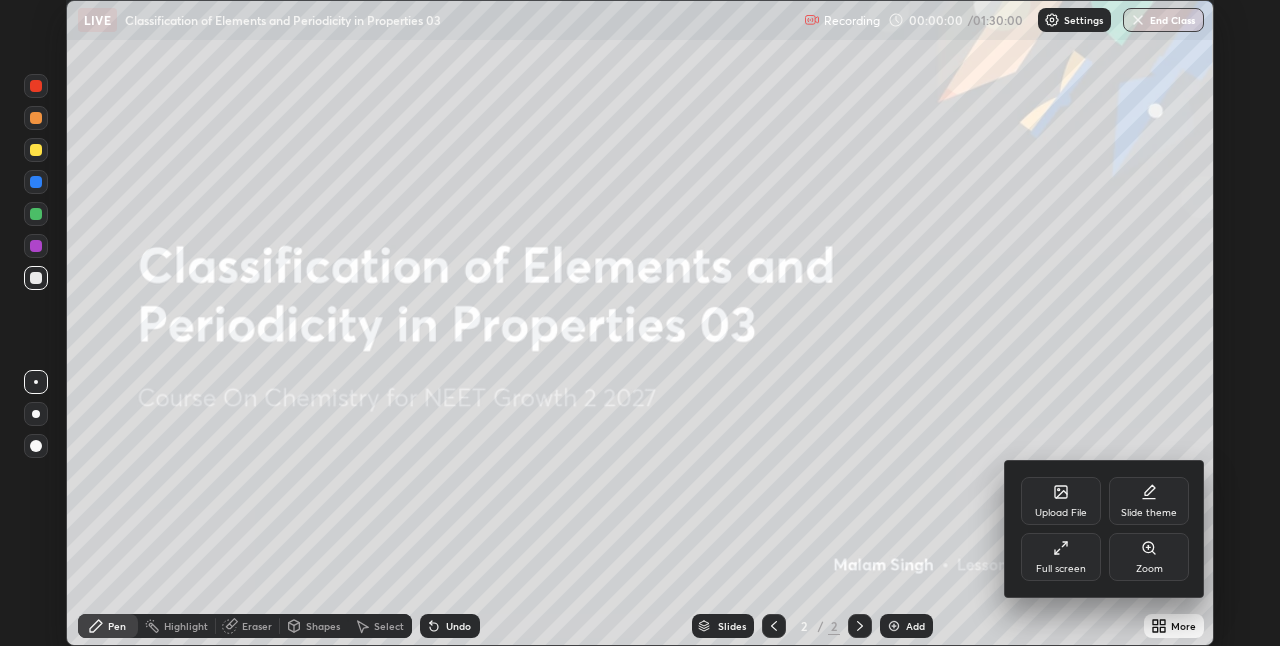 click on "Full screen" at bounding box center [1061, 569] 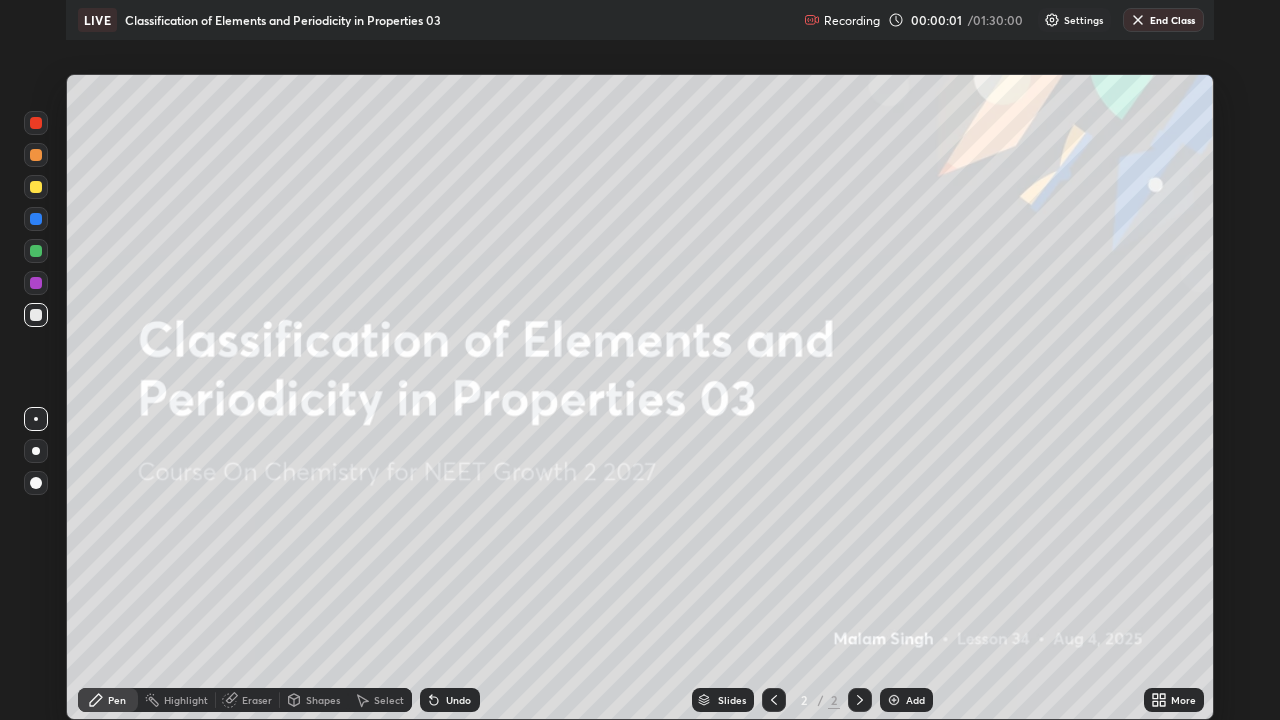 scroll, scrollTop: 99280, scrollLeft: 98720, axis: both 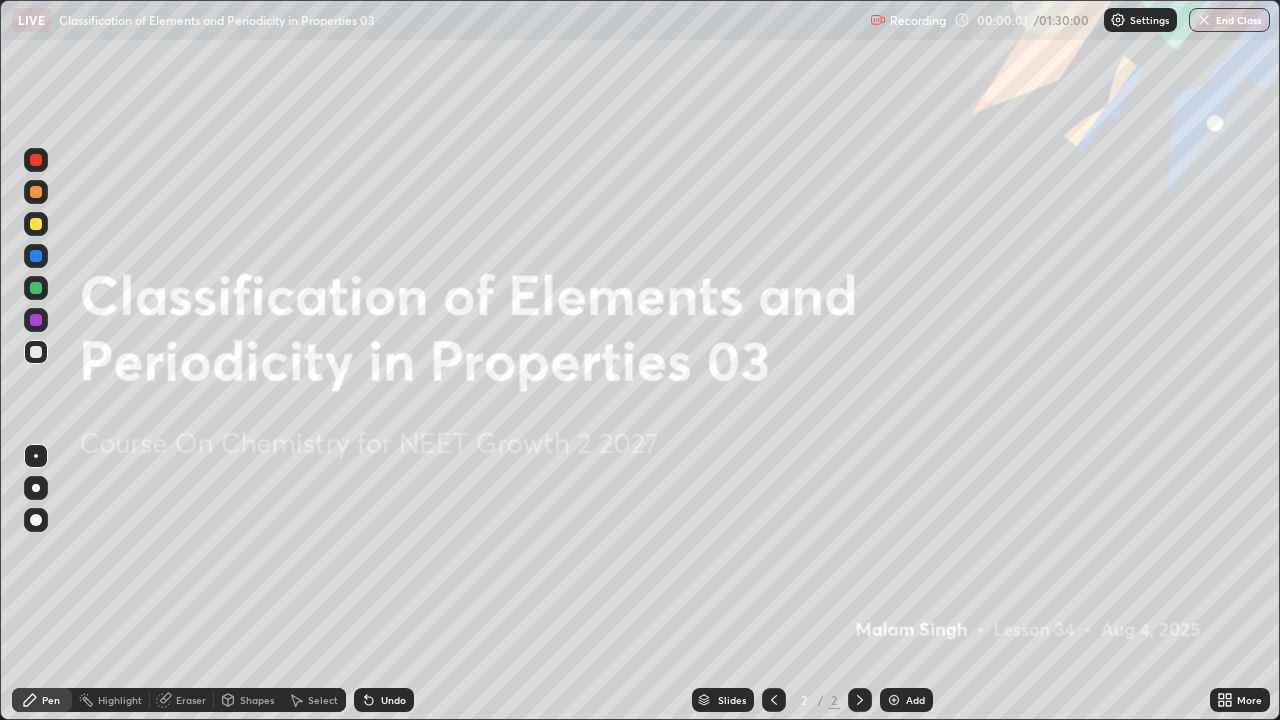 click at bounding box center (894, 700) 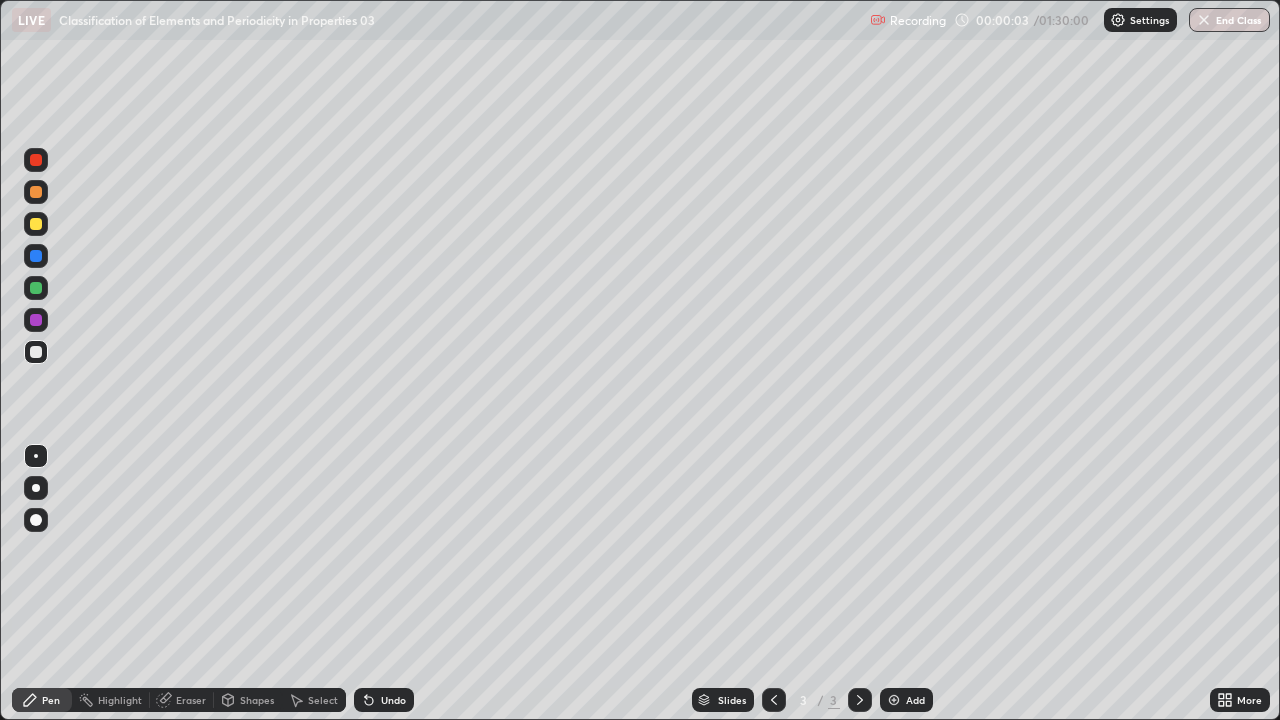 click at bounding box center [36, 488] 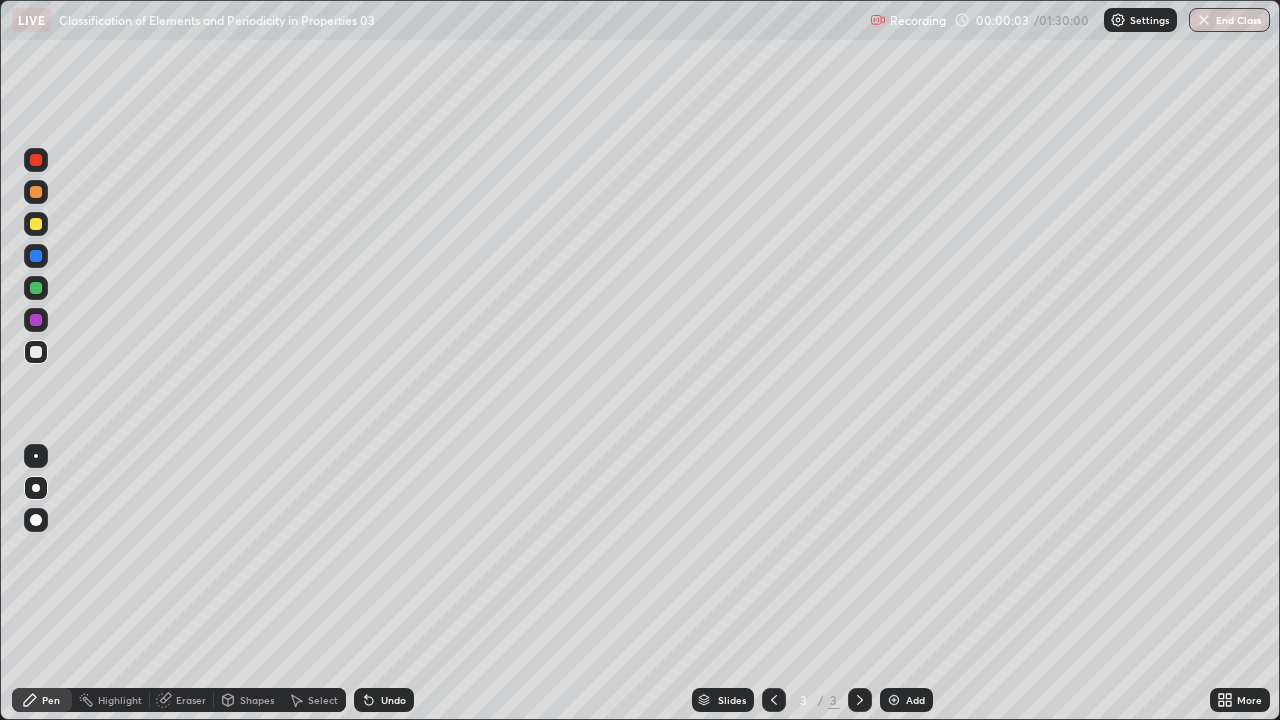 click at bounding box center (36, 192) 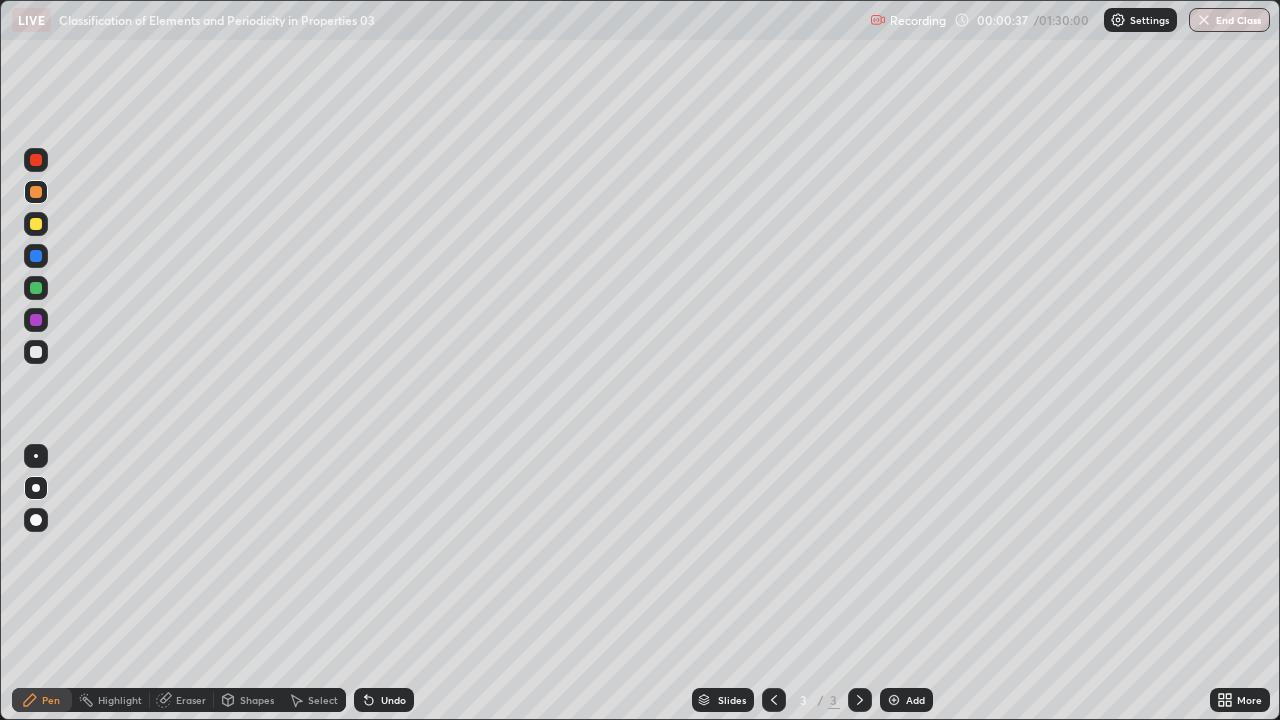 click at bounding box center (36, 352) 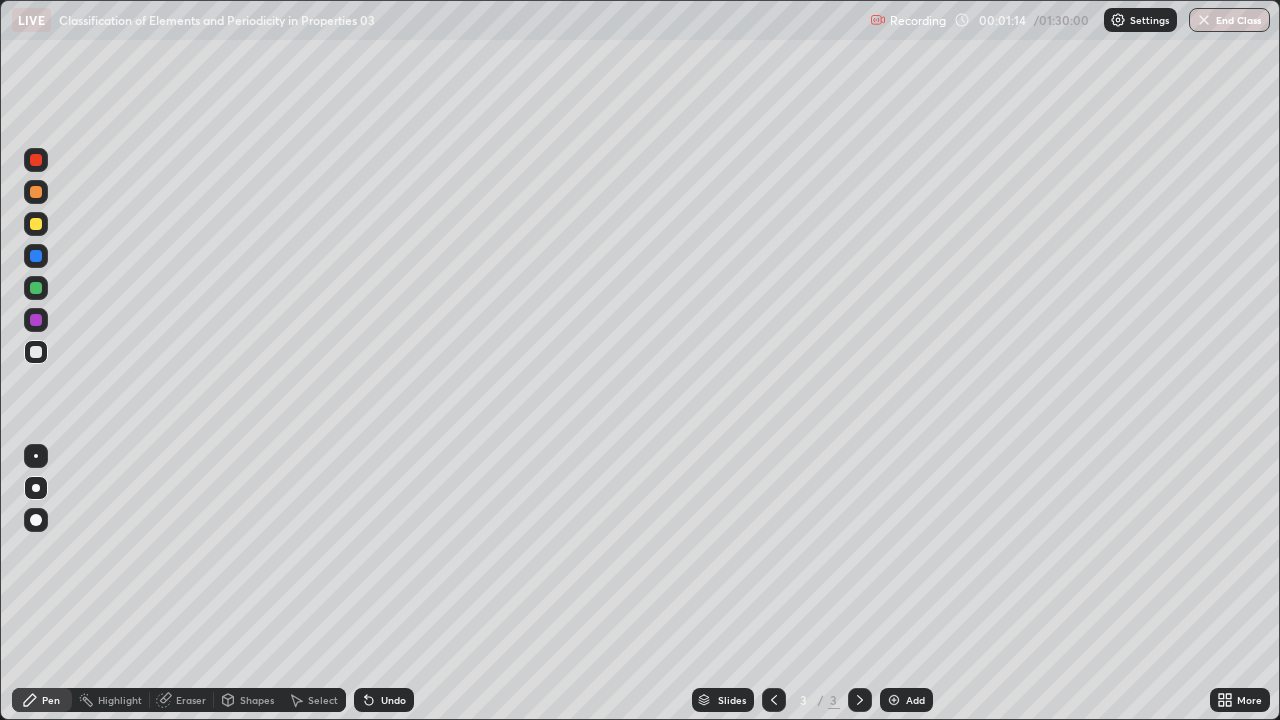 click at bounding box center (36, 224) 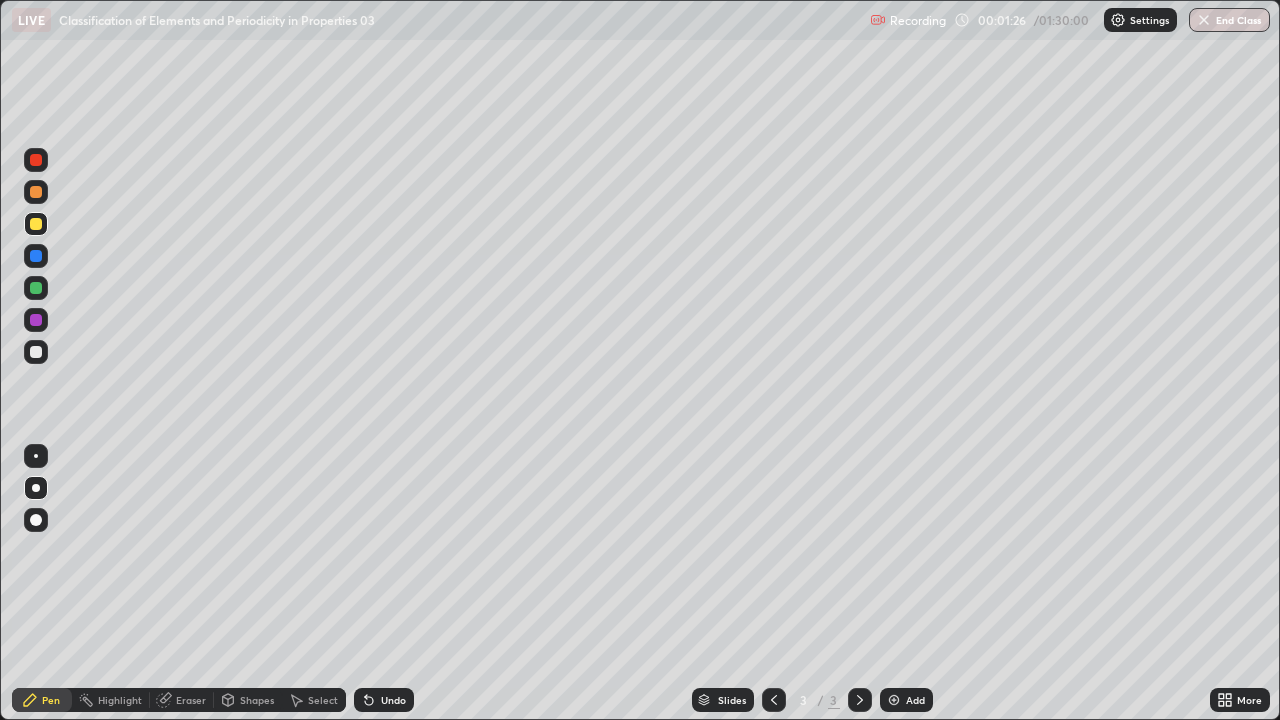 click at bounding box center (36, 352) 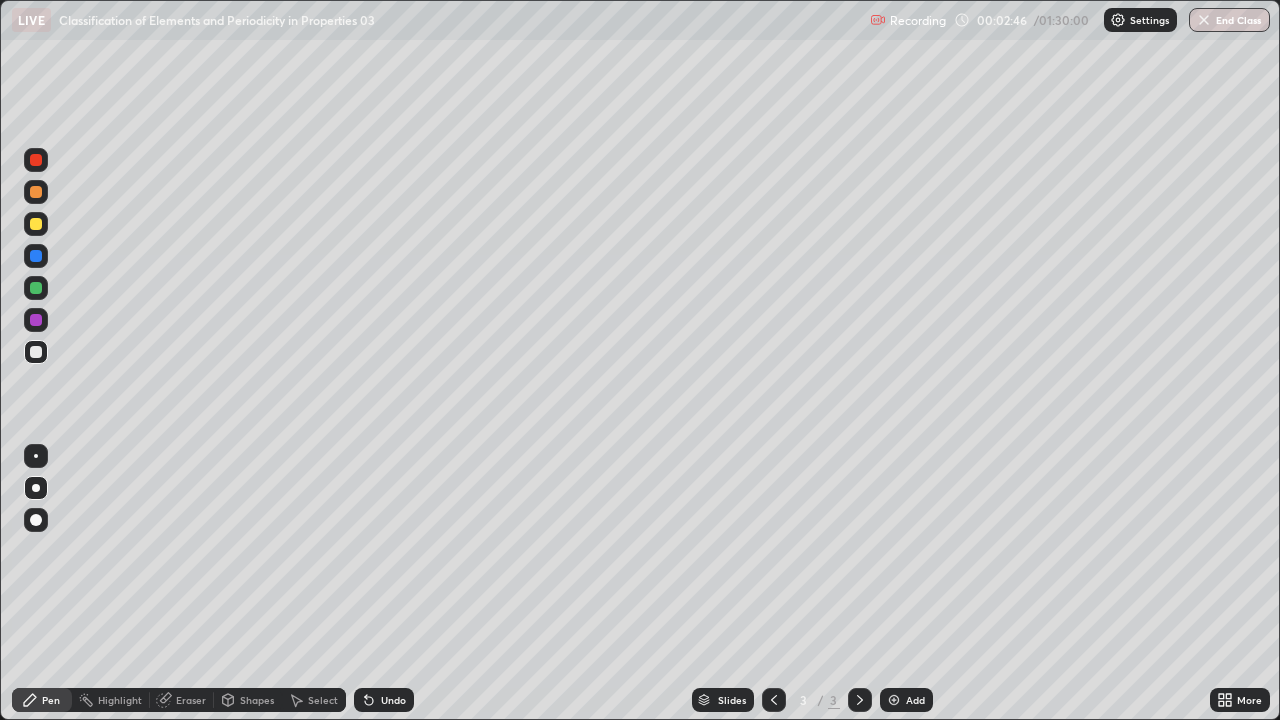 click 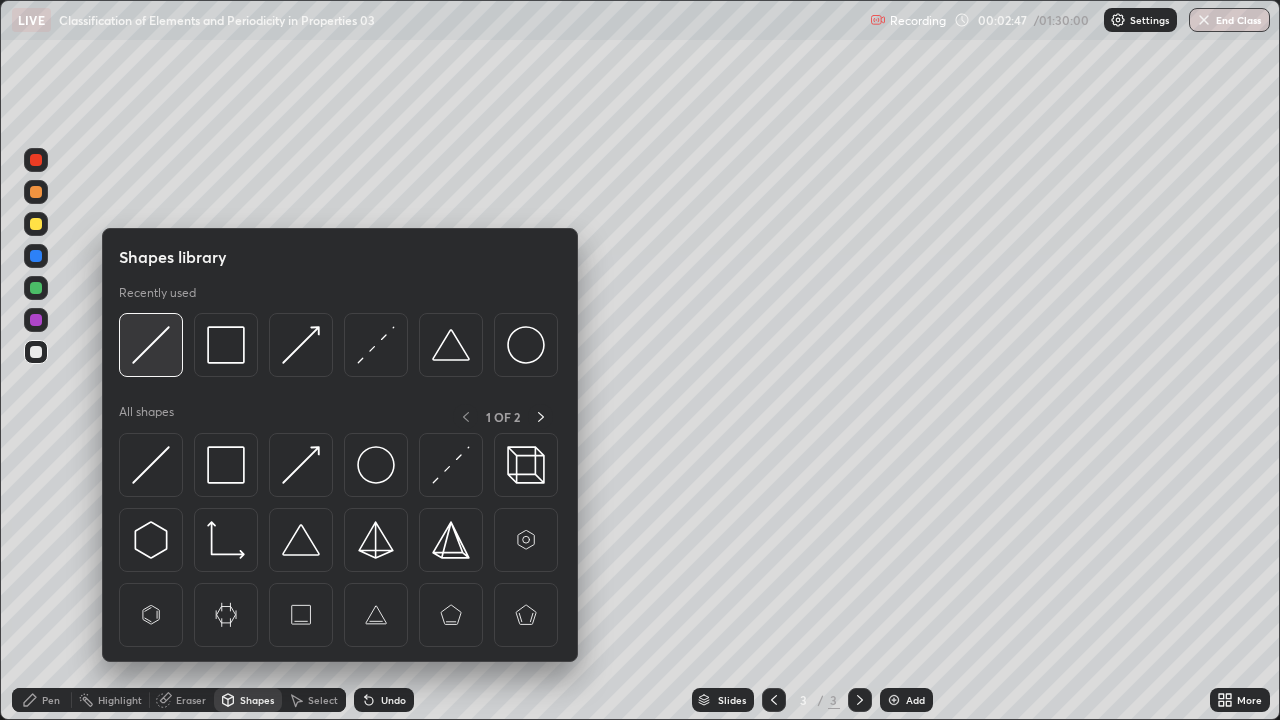 click at bounding box center (151, 345) 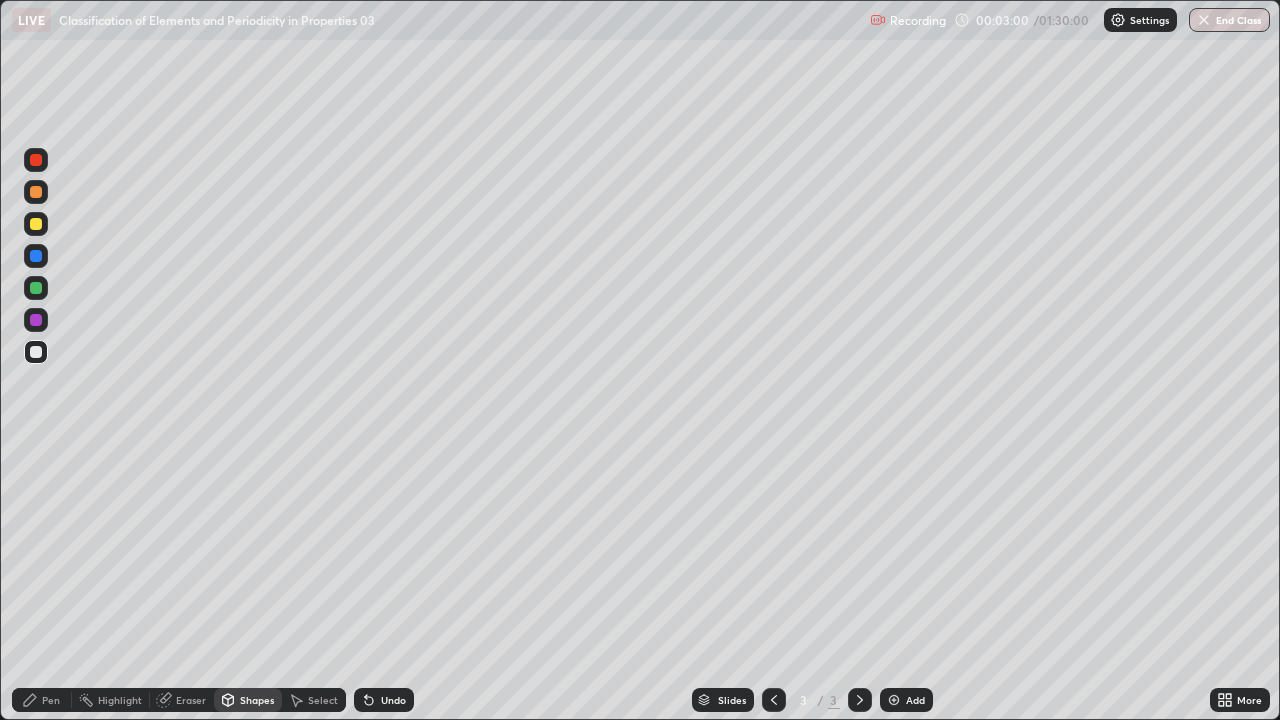 click on "Pen" at bounding box center (51, 700) 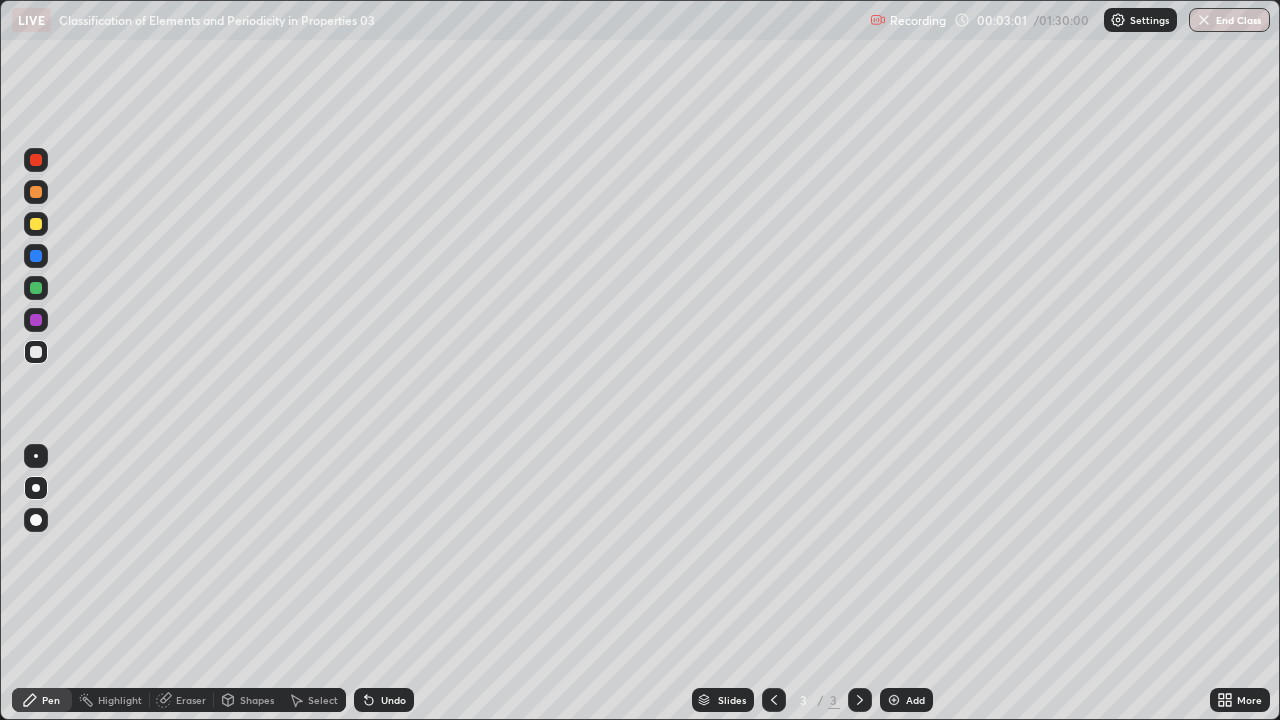 click at bounding box center (36, 288) 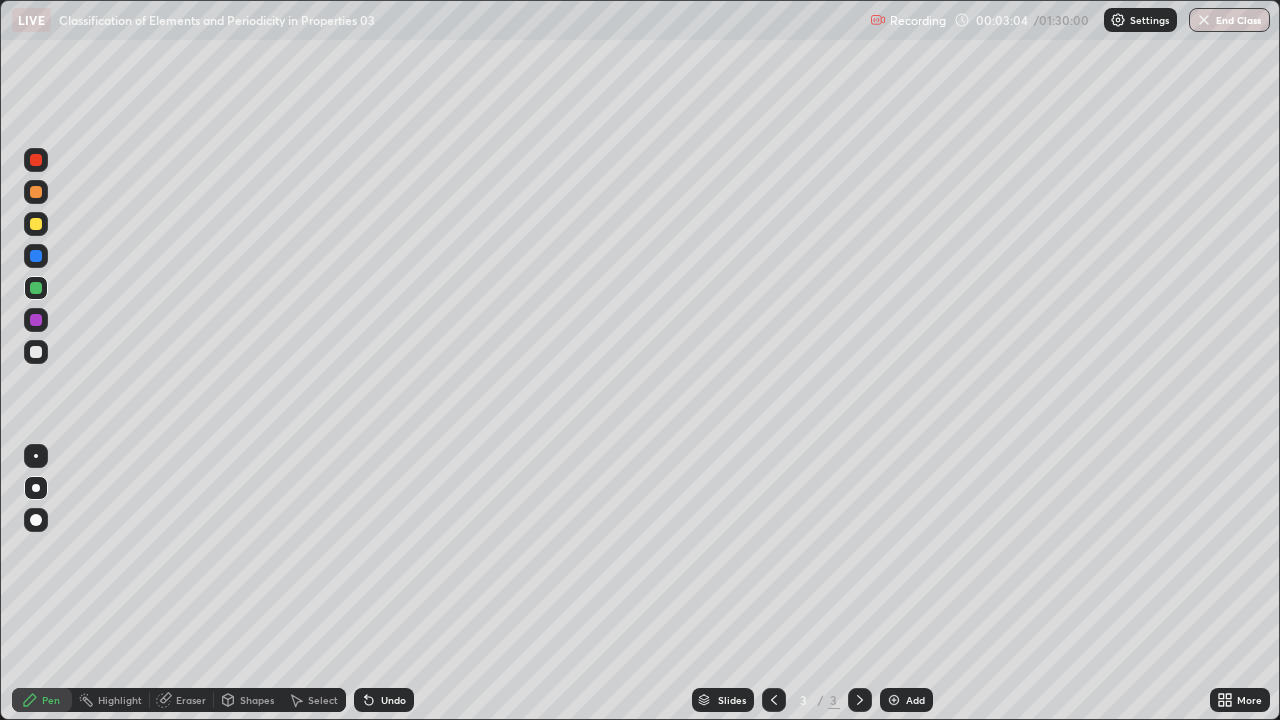click at bounding box center [894, 700] 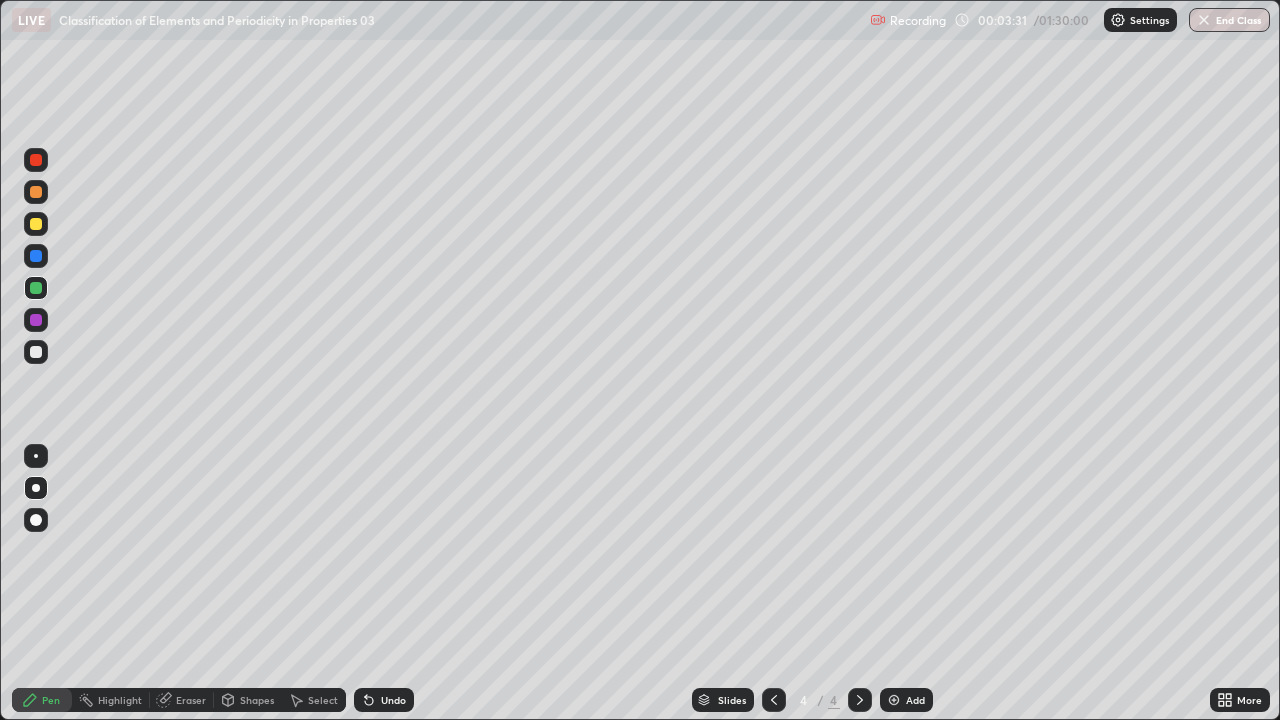 click at bounding box center [36, 352] 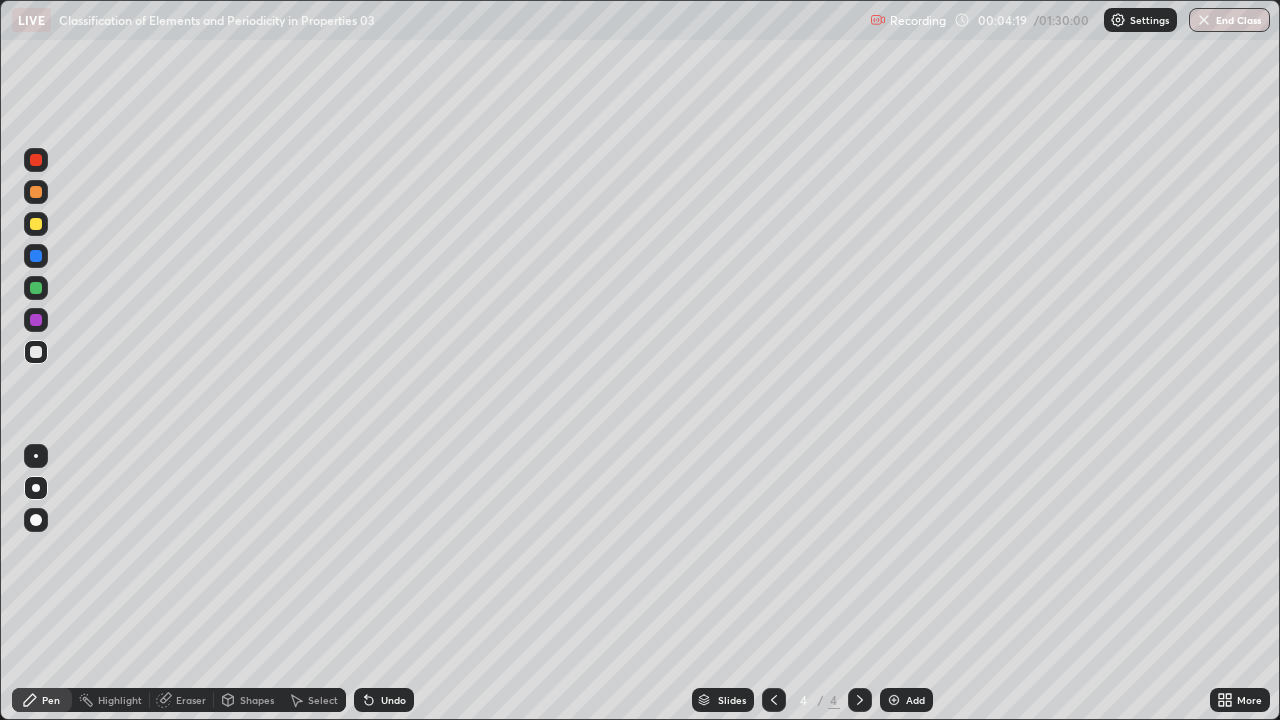 click 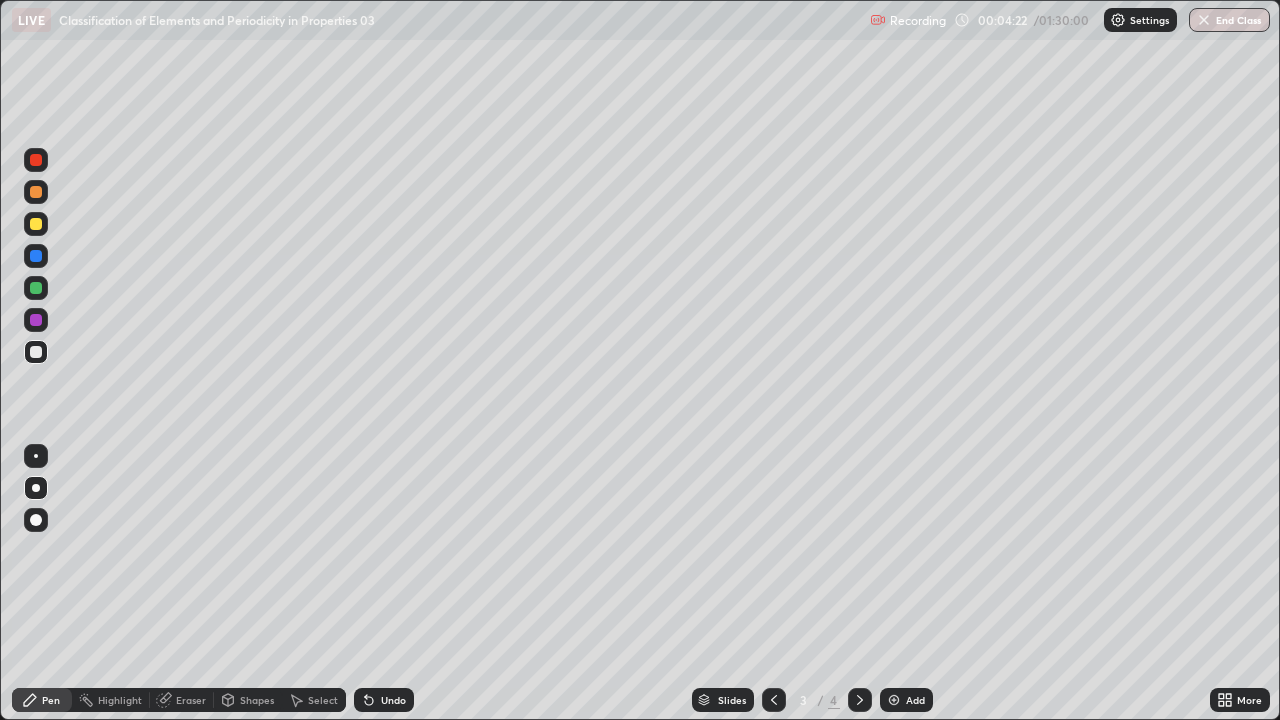 click at bounding box center (36, 192) 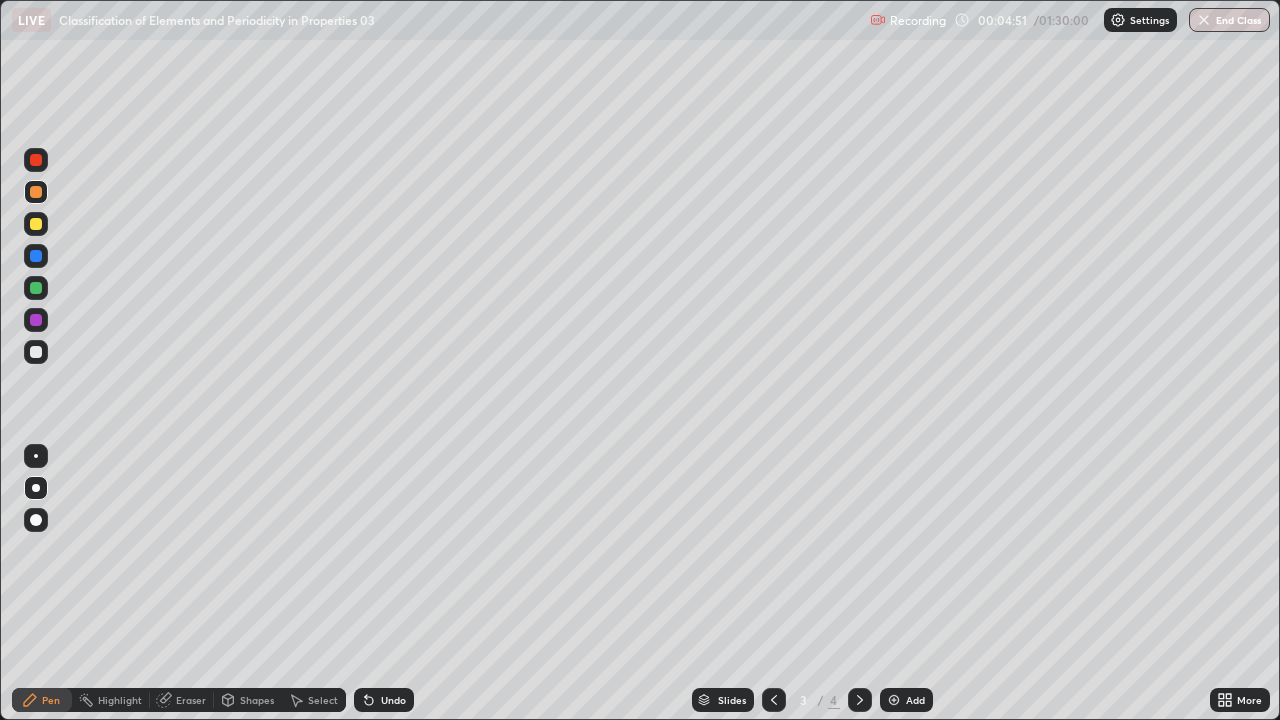 click on "Shapes" at bounding box center (257, 700) 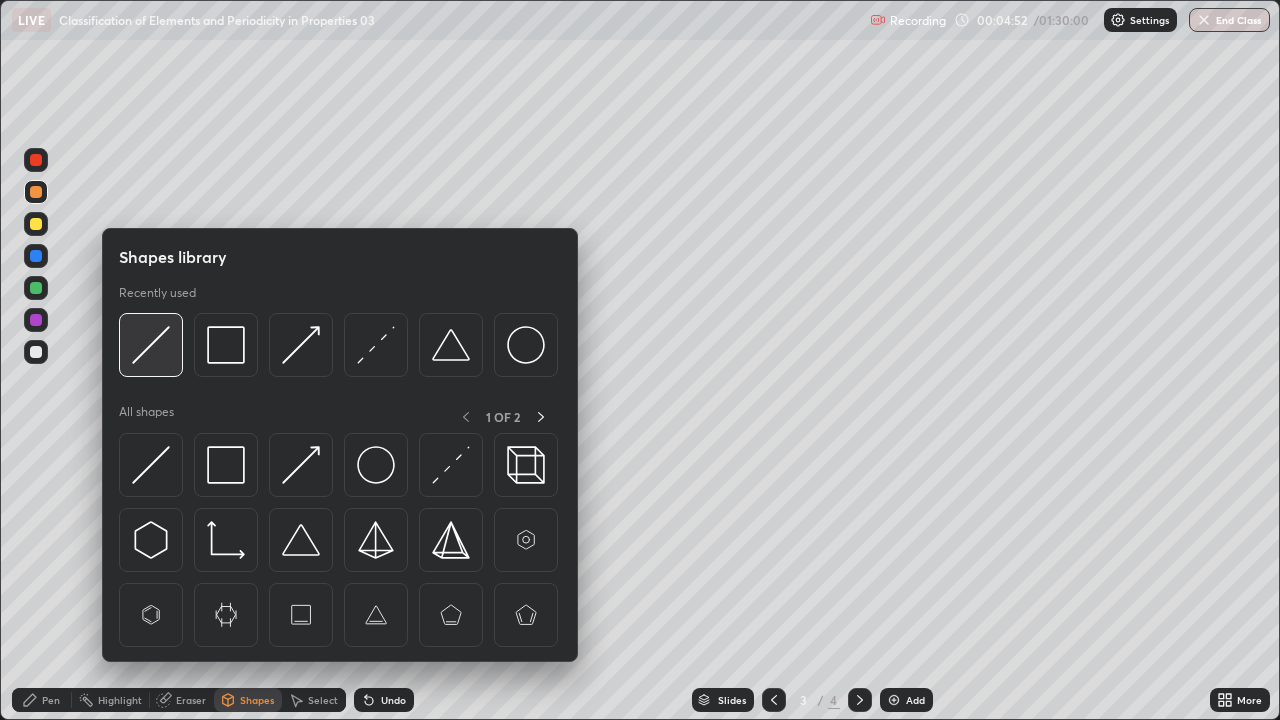 click at bounding box center (151, 345) 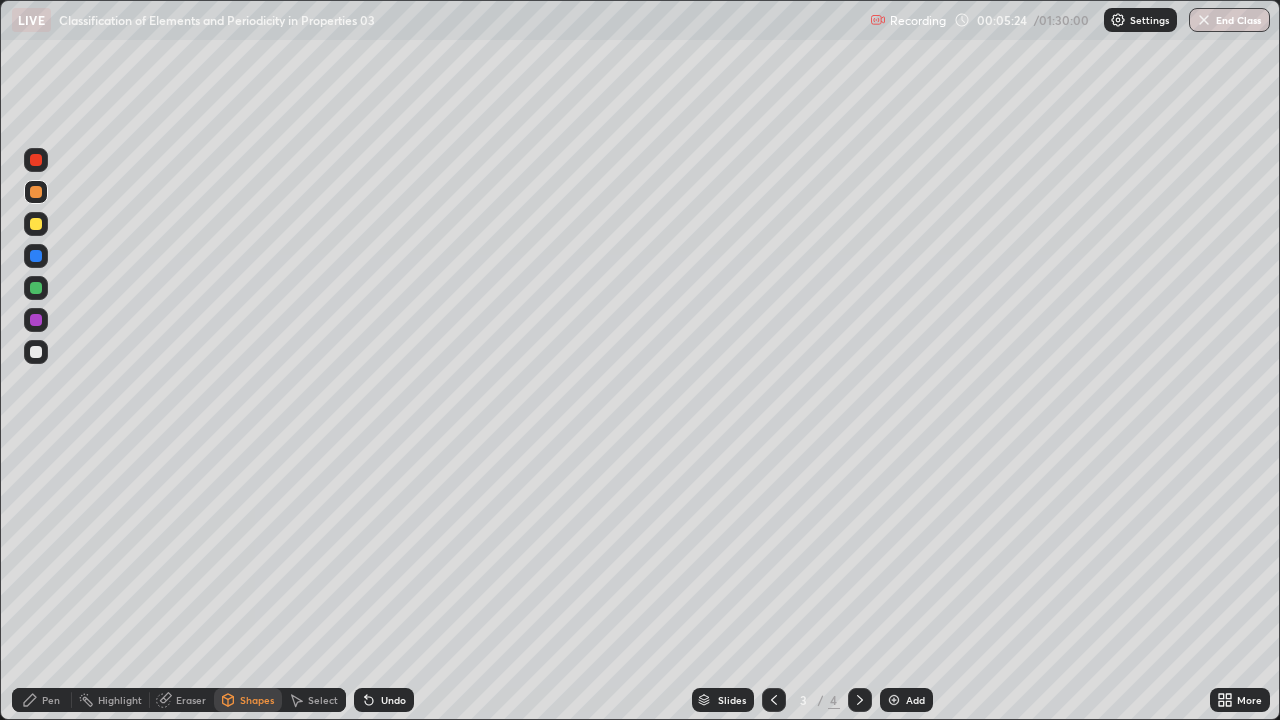 click on "Pen" at bounding box center [51, 700] 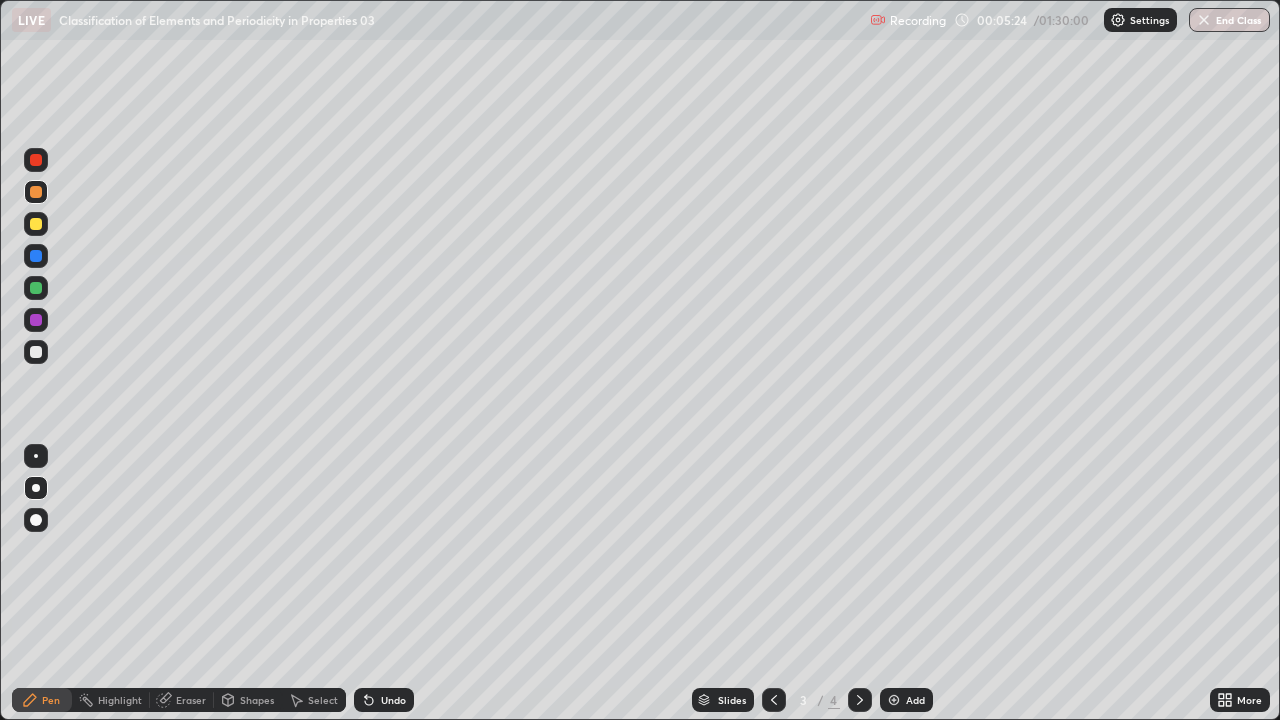 click at bounding box center (36, 288) 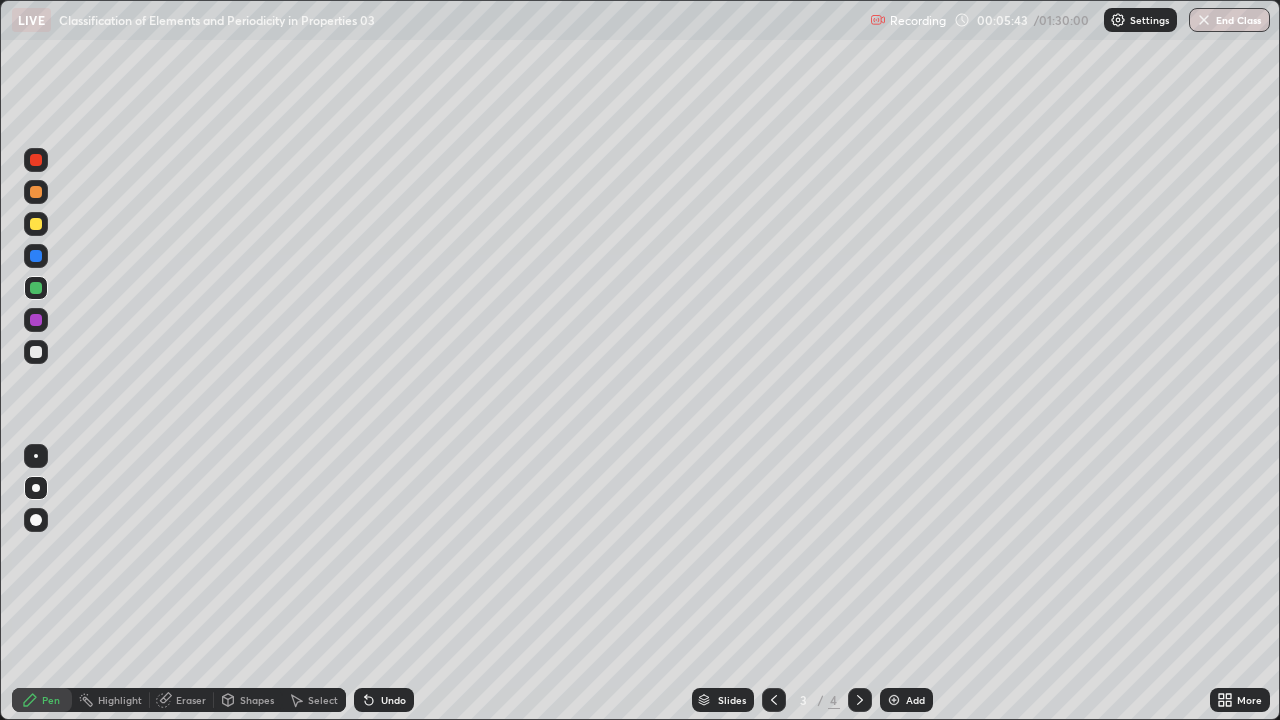 click 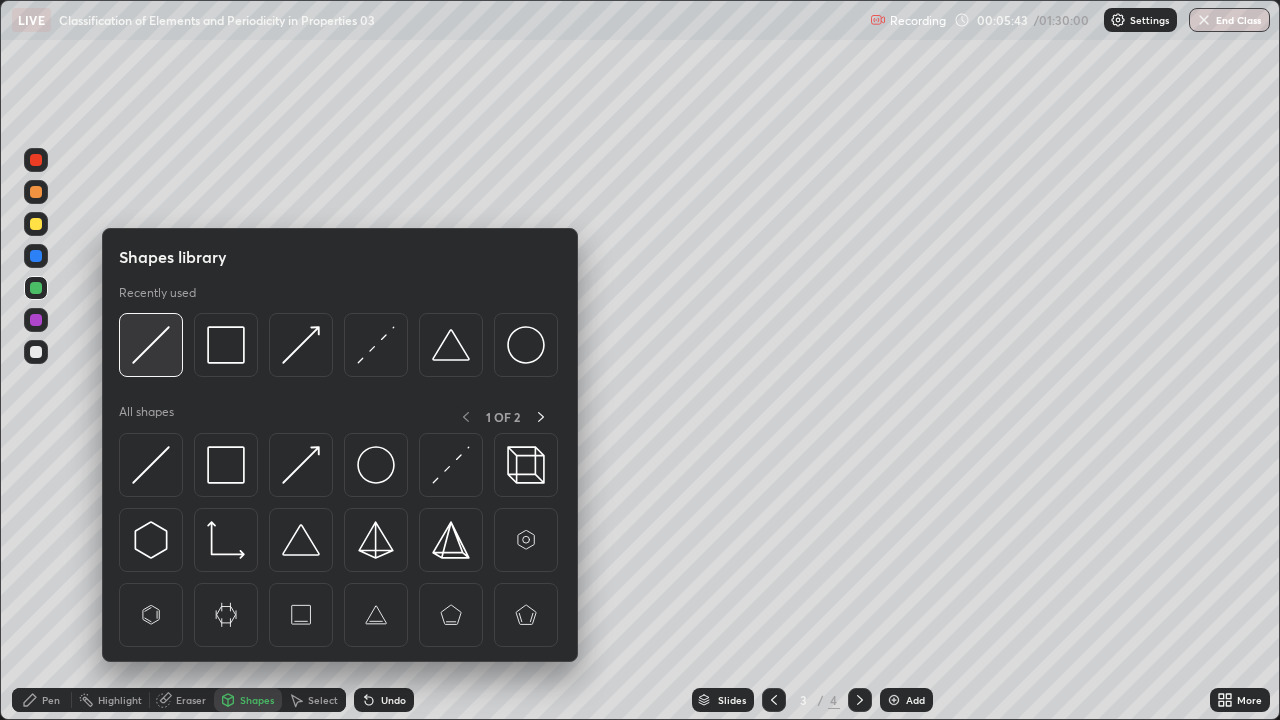 click at bounding box center (151, 345) 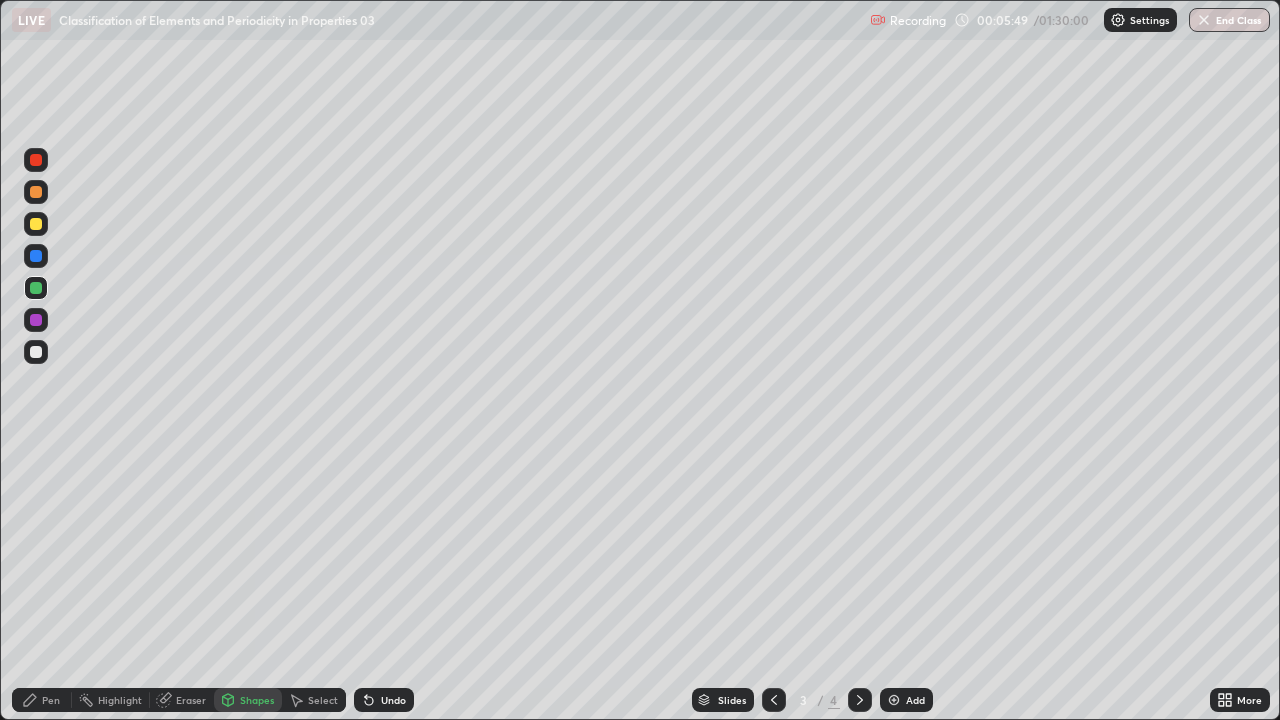 click on "Eraser" at bounding box center (191, 700) 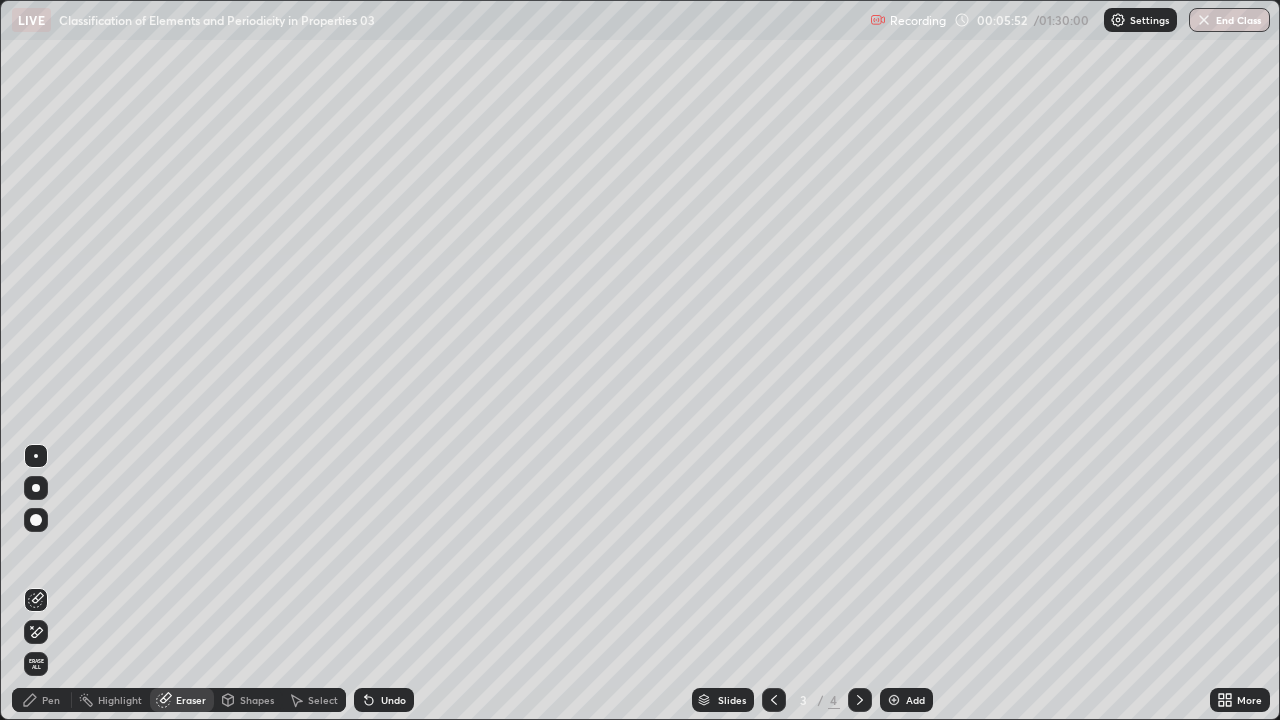 click on "Shapes" at bounding box center (257, 700) 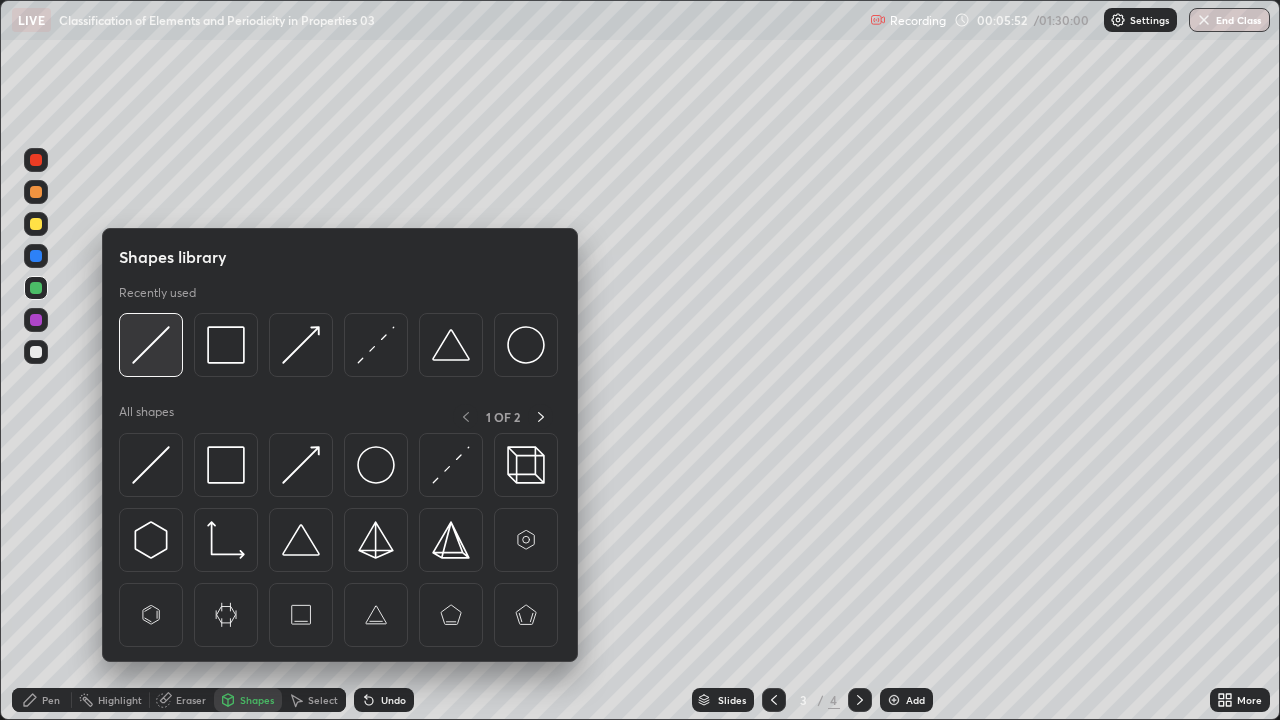 click at bounding box center [151, 345] 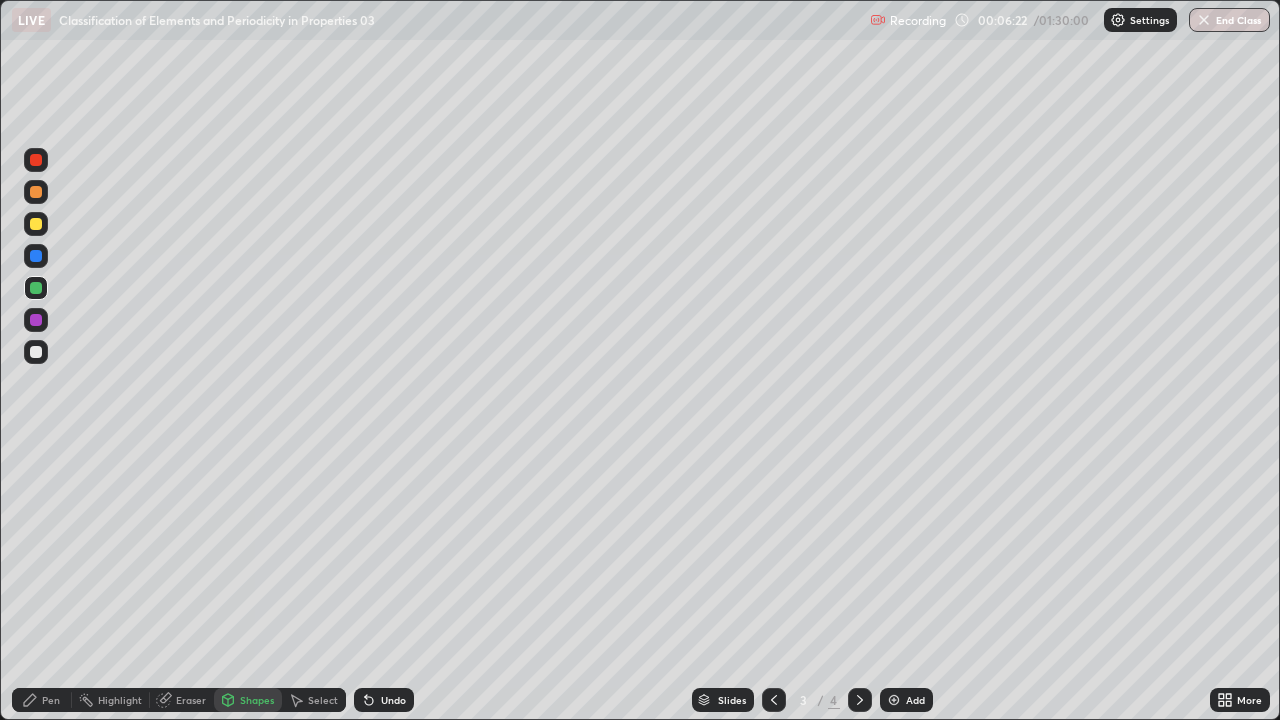 click on "Pen" at bounding box center [51, 700] 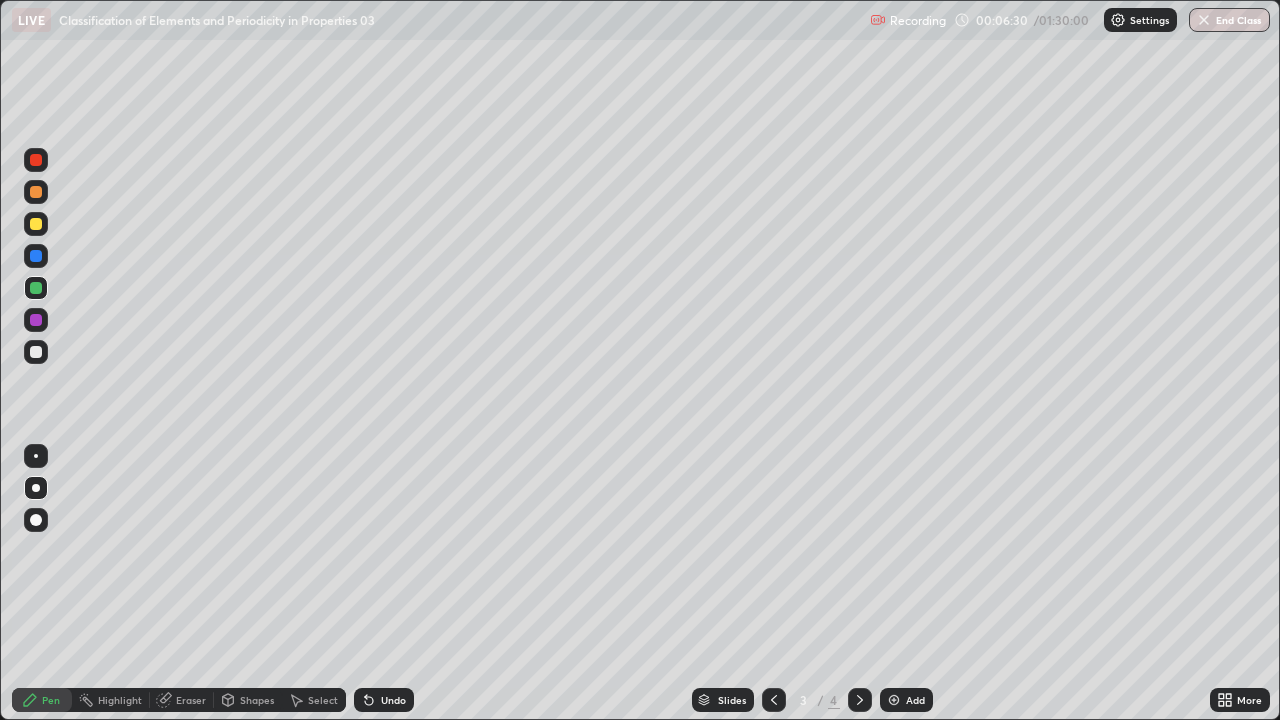 click at bounding box center (36, 320) 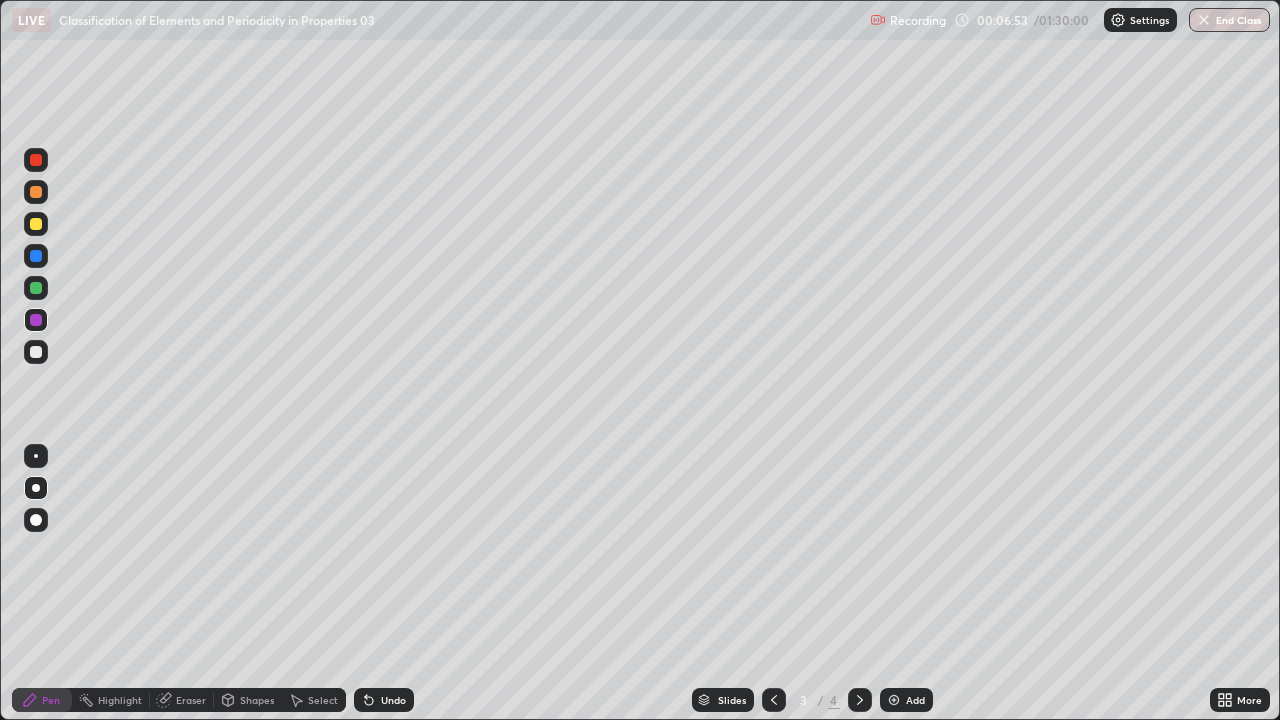 click at bounding box center (36, 352) 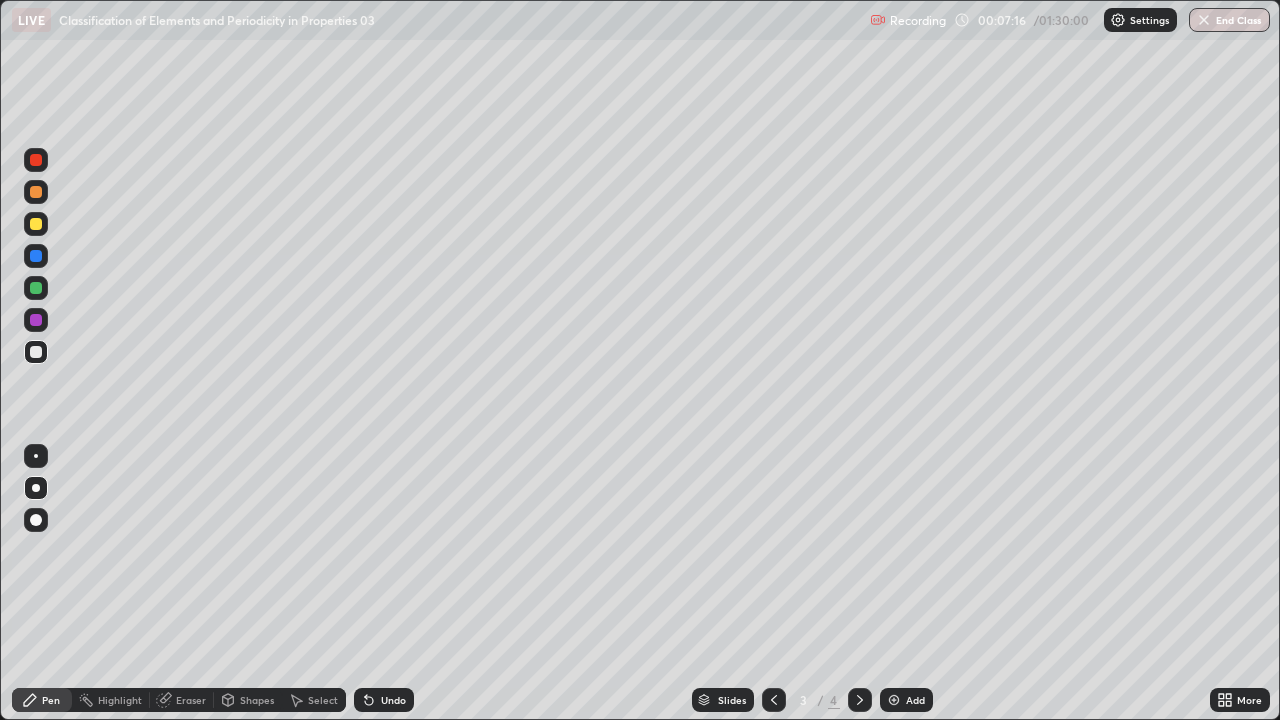 click 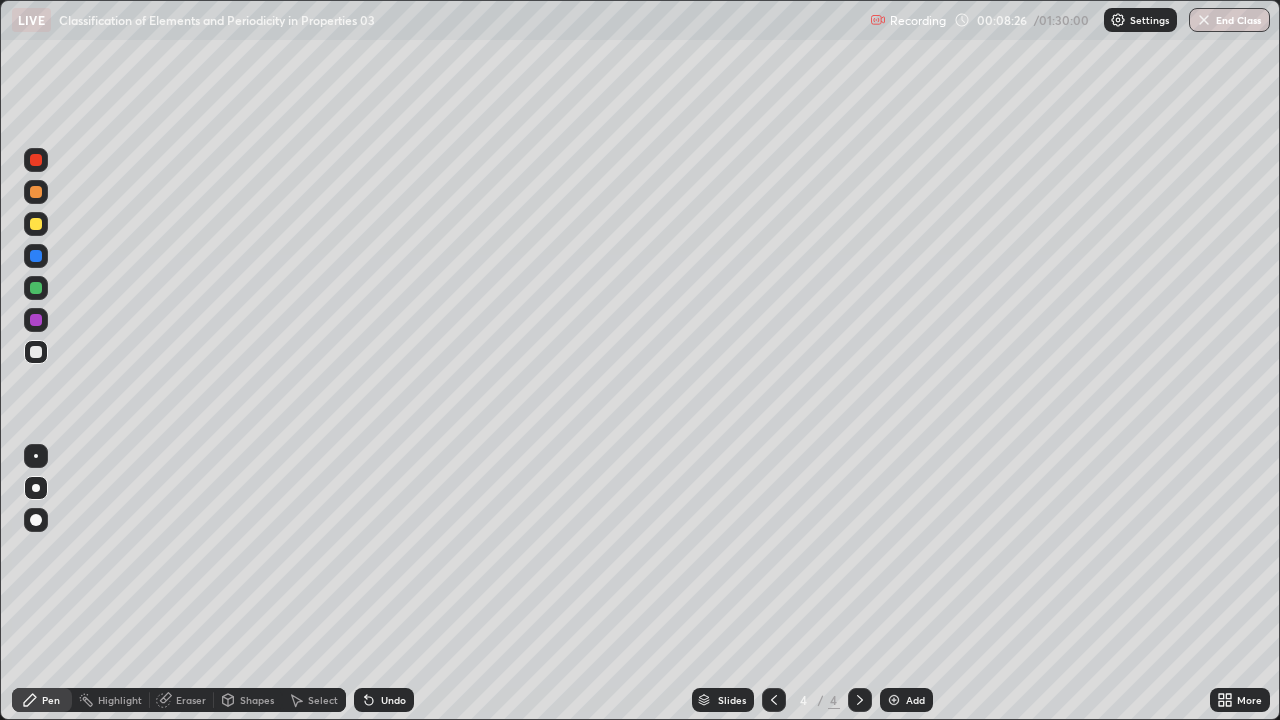 click at bounding box center [774, 700] 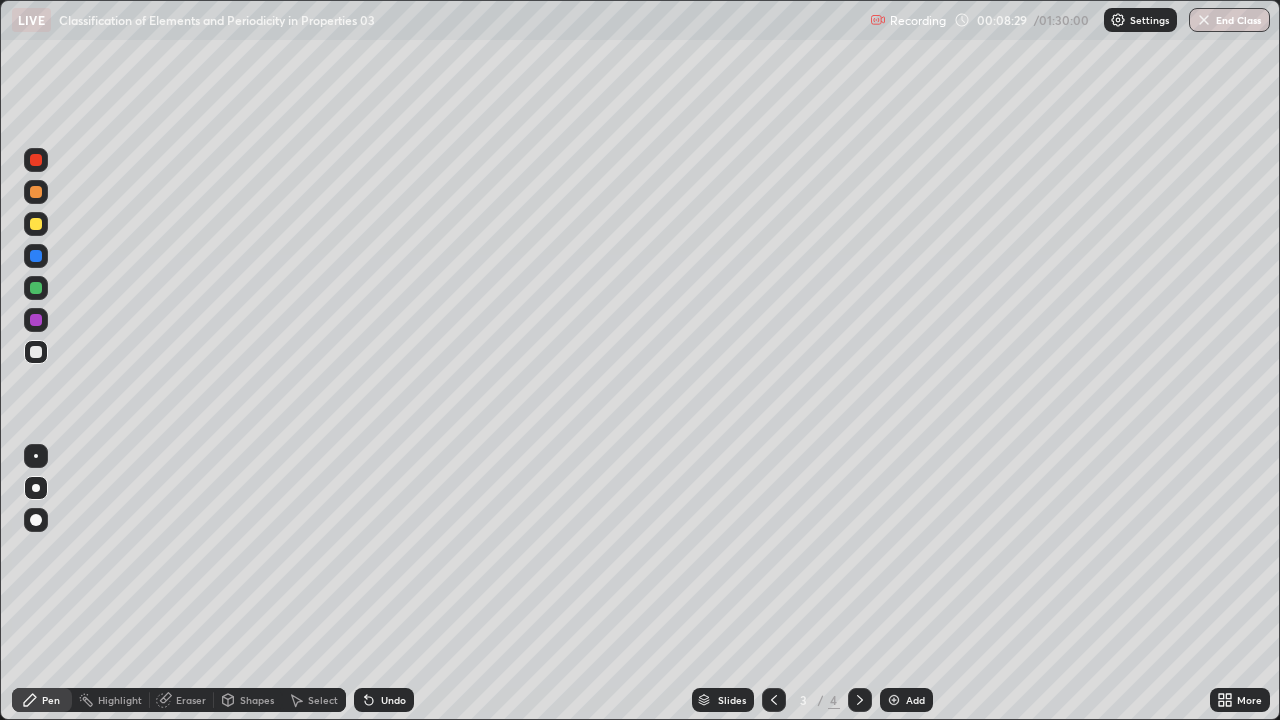 click at bounding box center [36, 224] 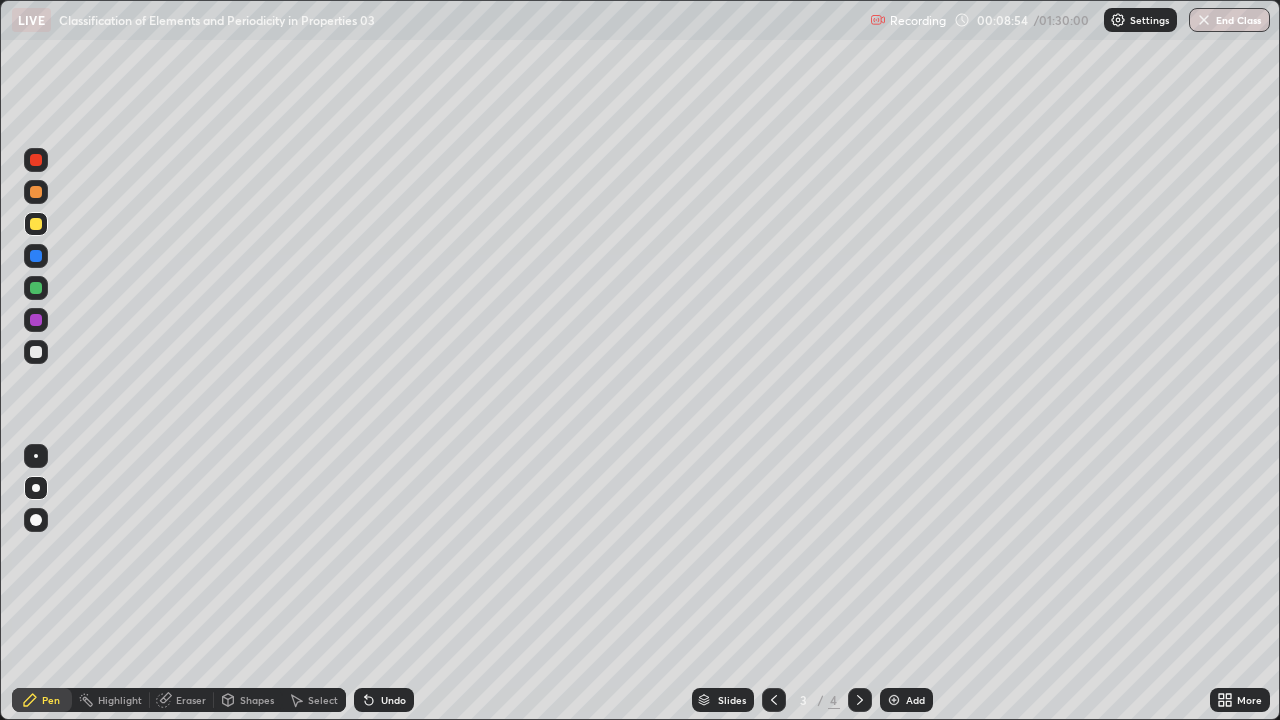 click at bounding box center (36, 288) 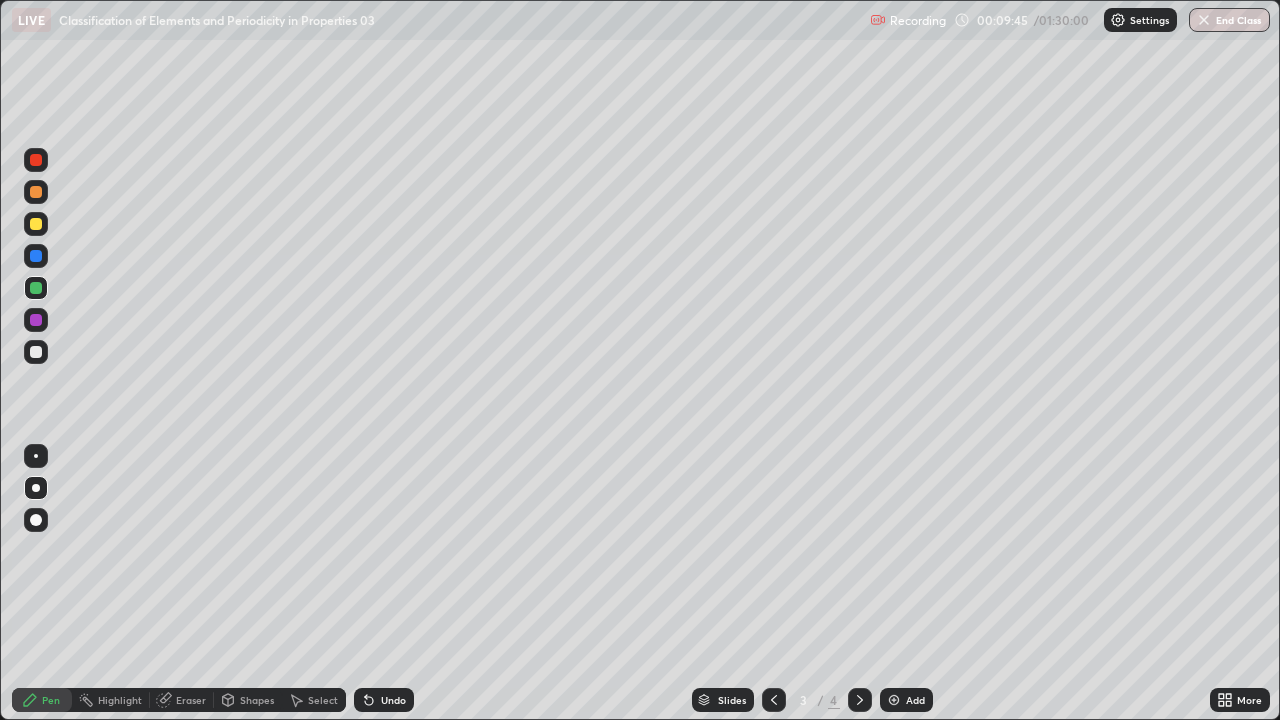 click at bounding box center (36, 224) 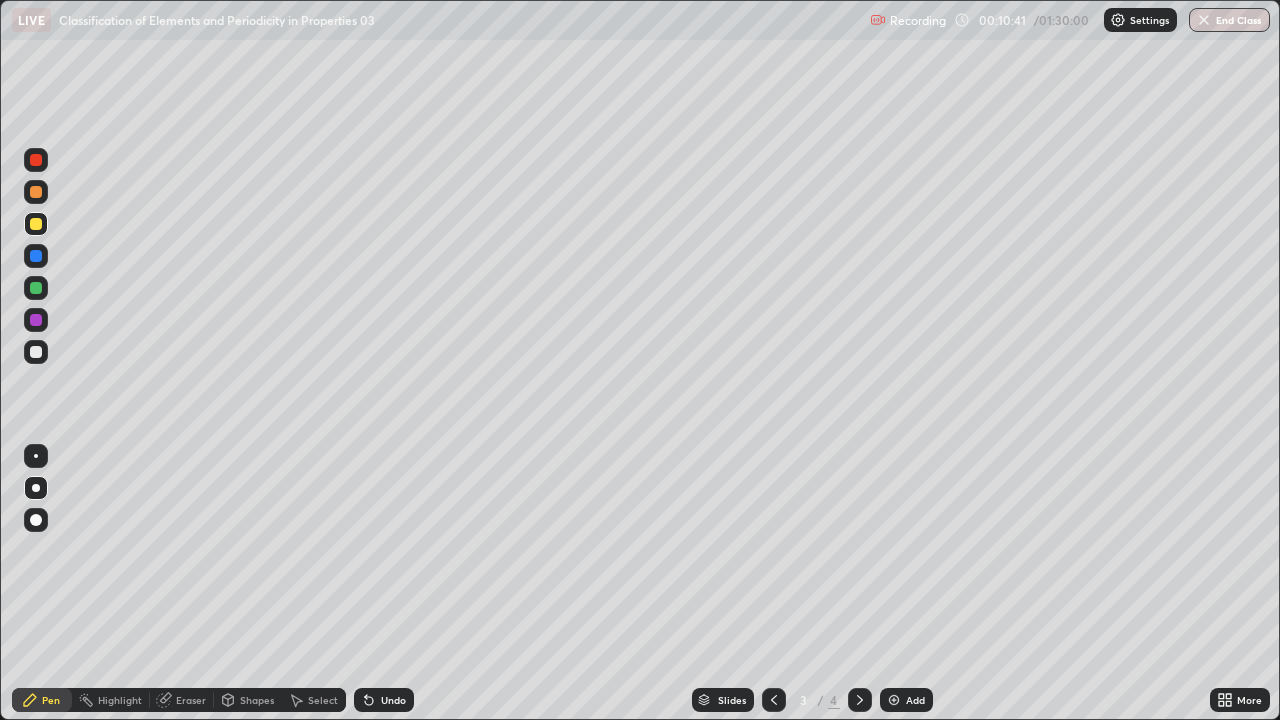 click at bounding box center [36, 320] 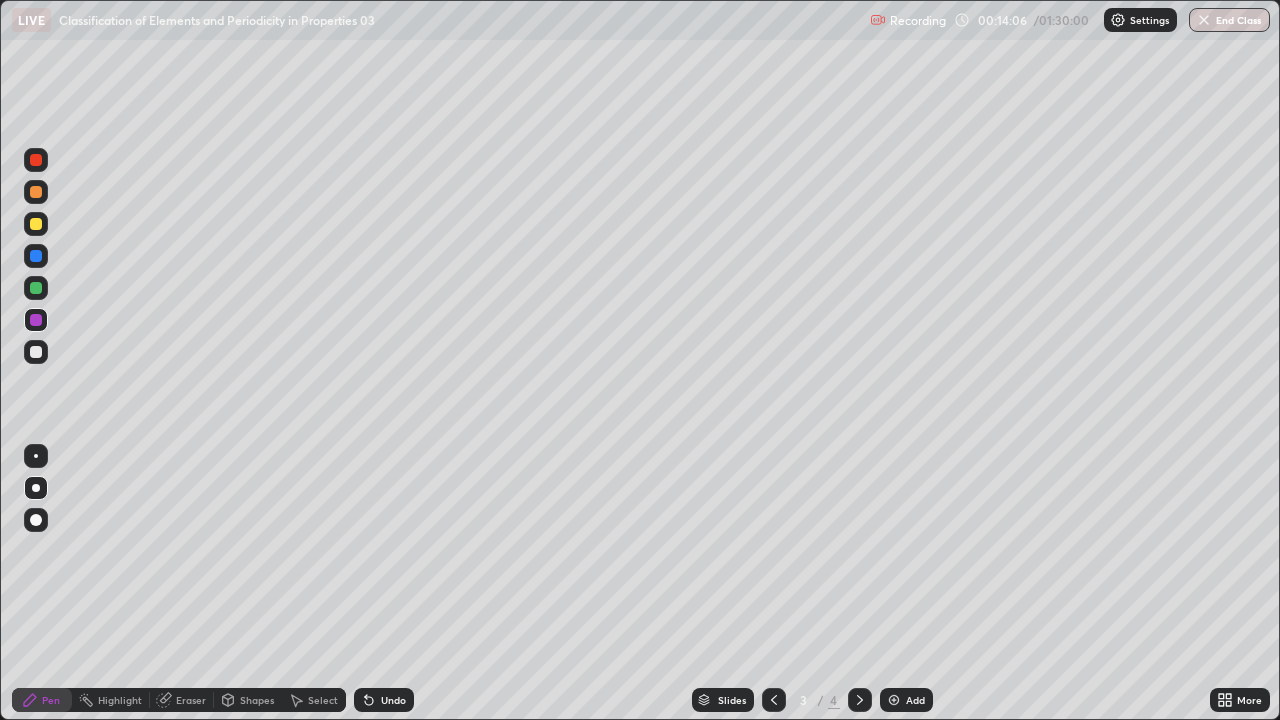 click at bounding box center [36, 352] 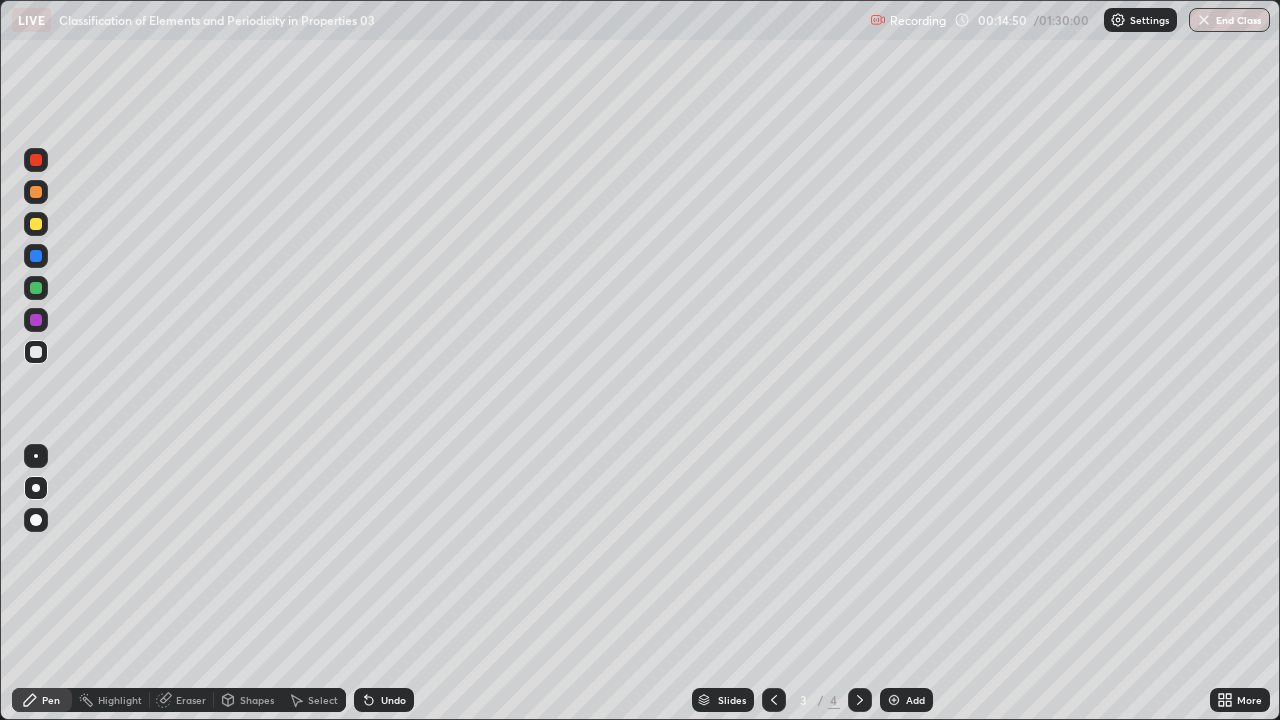 click at bounding box center [36, 288] 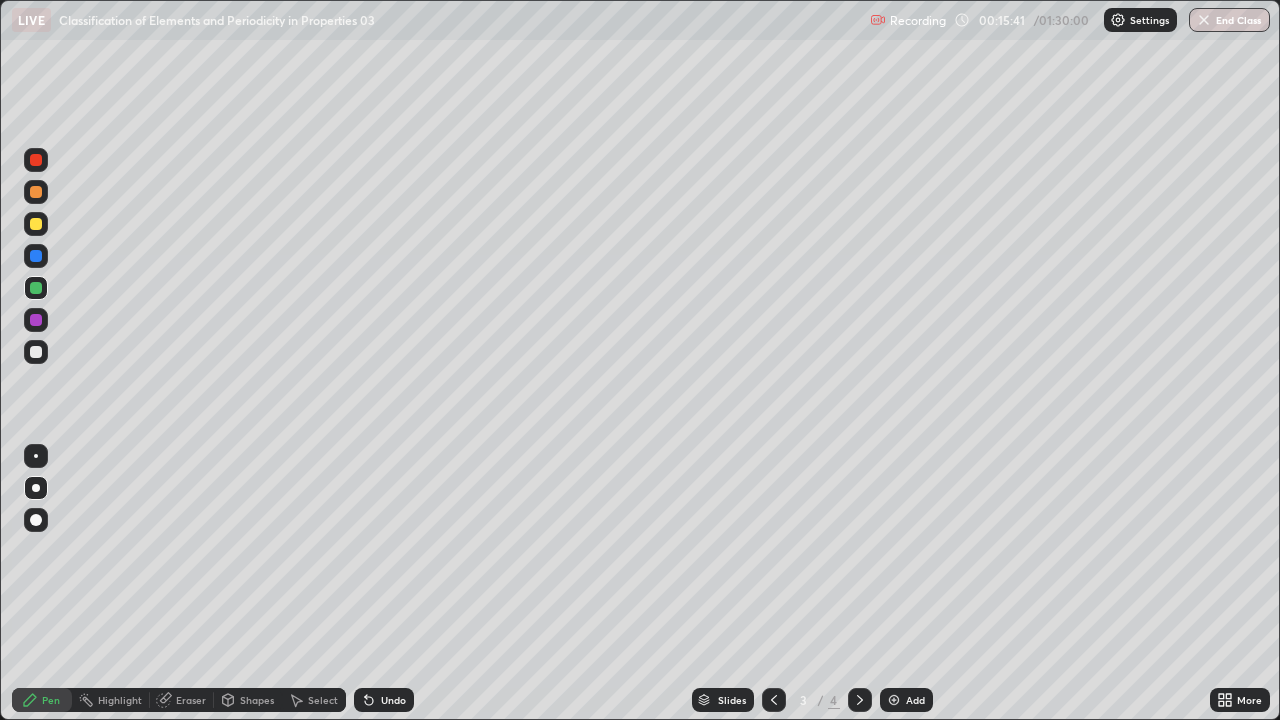 click at bounding box center [36, 352] 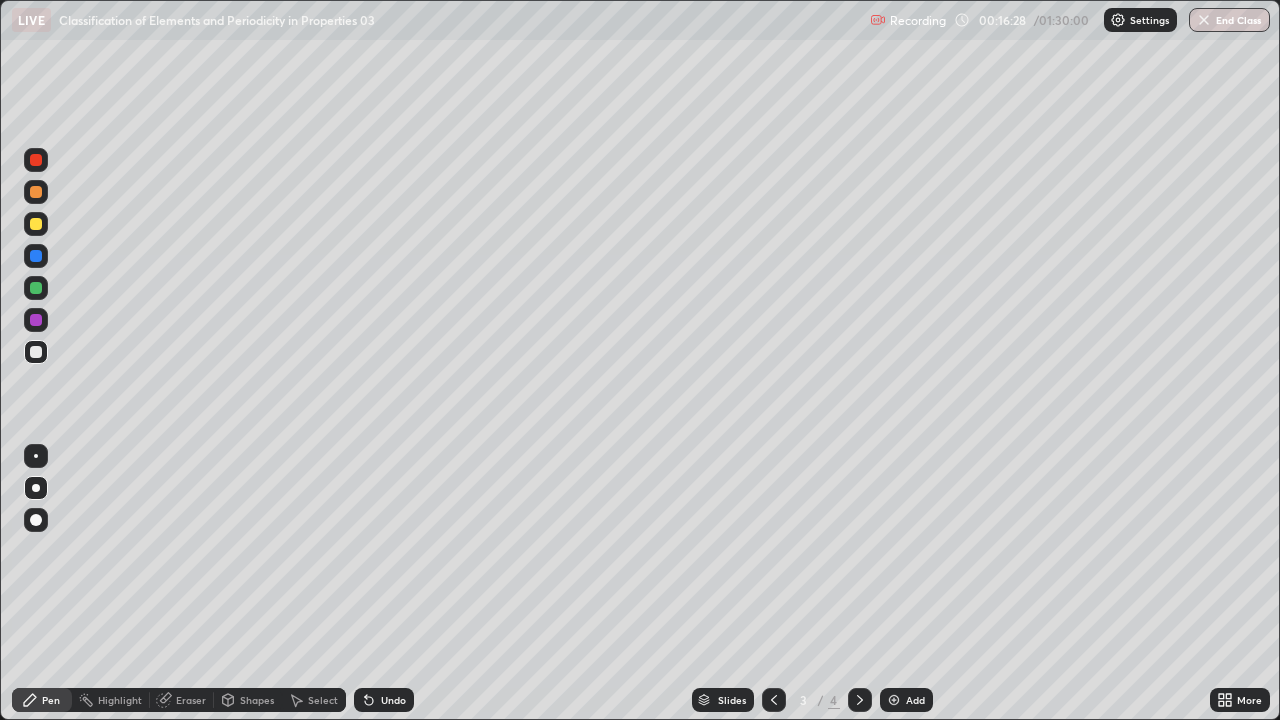 click at bounding box center (36, 288) 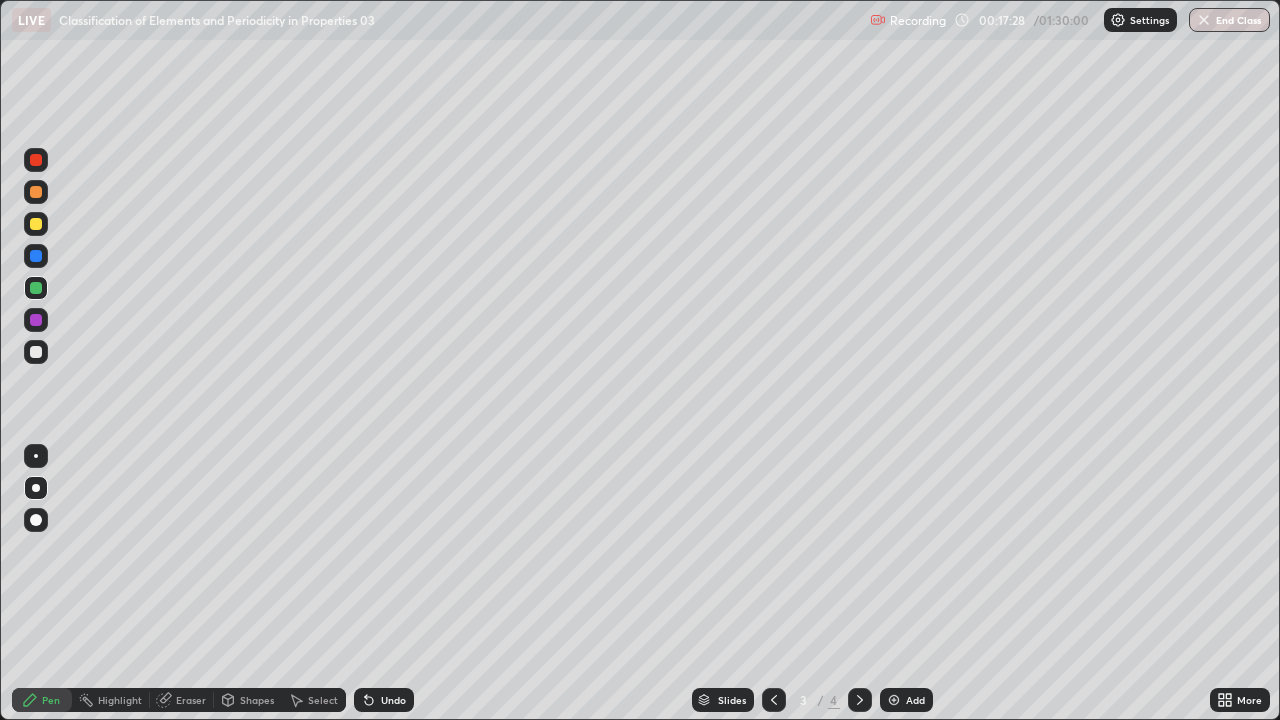 click at bounding box center [36, 352] 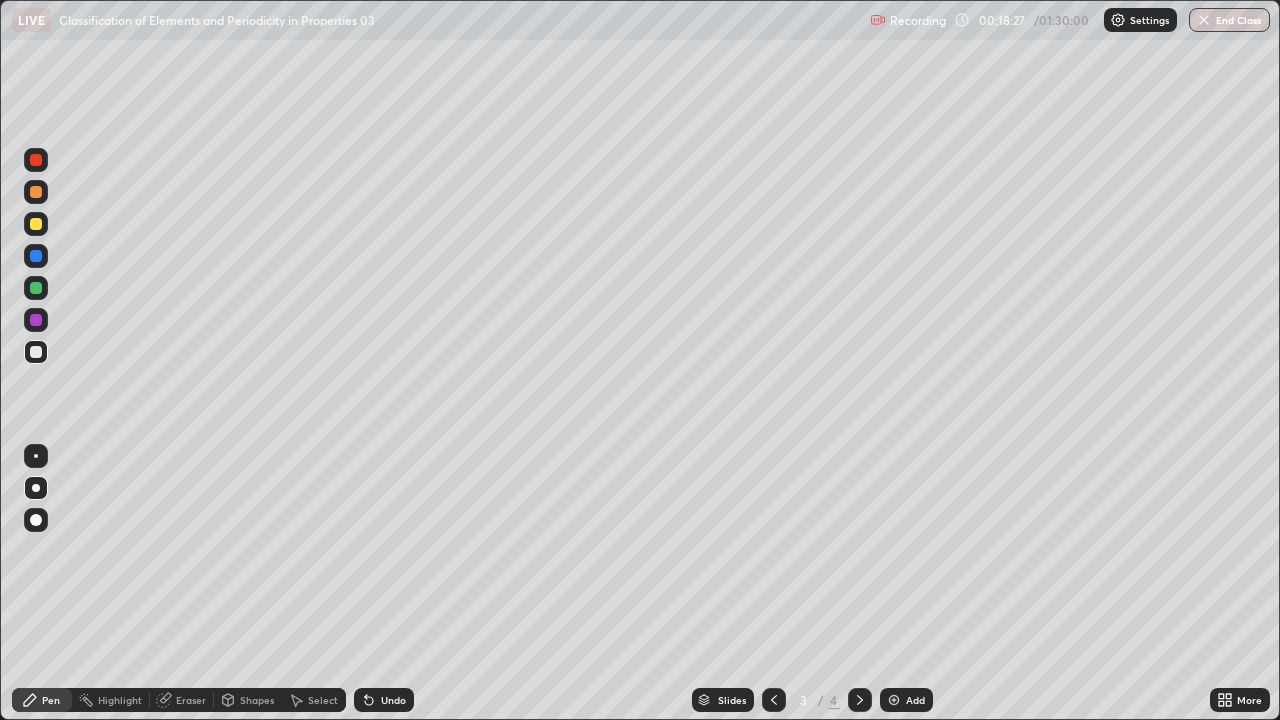 click 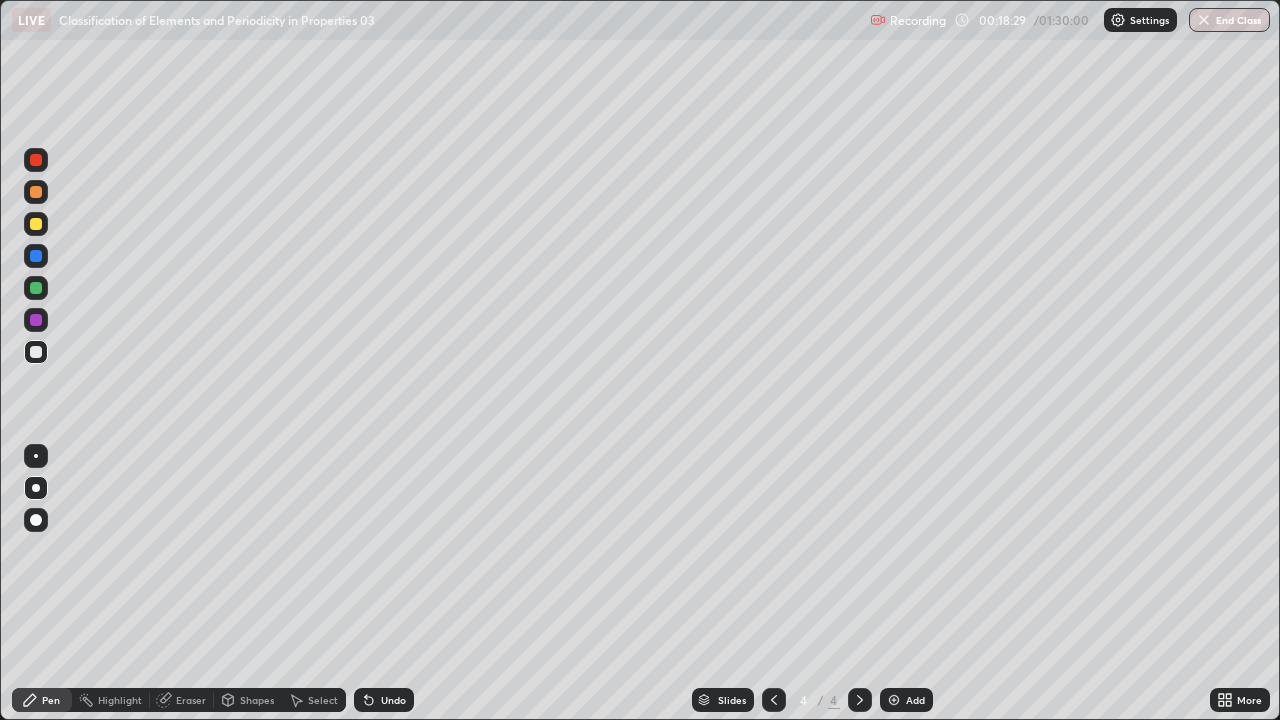 click at bounding box center (36, 224) 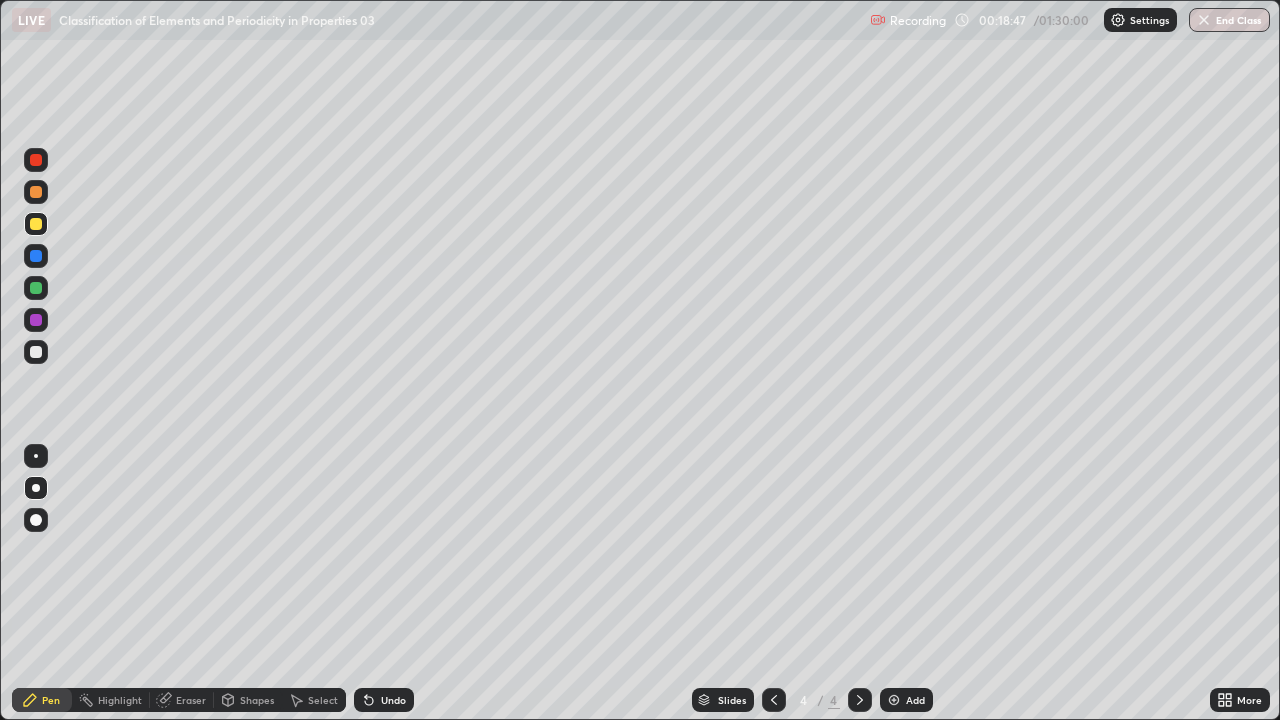 click at bounding box center [774, 700] 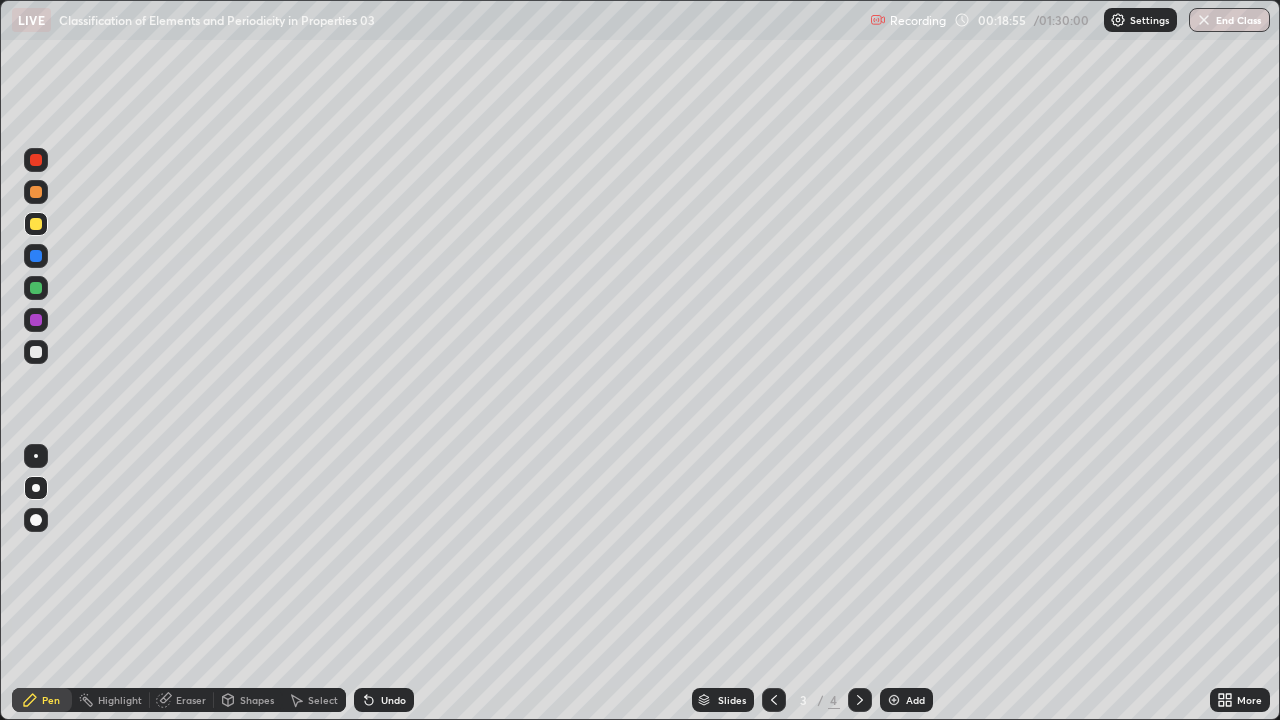 click 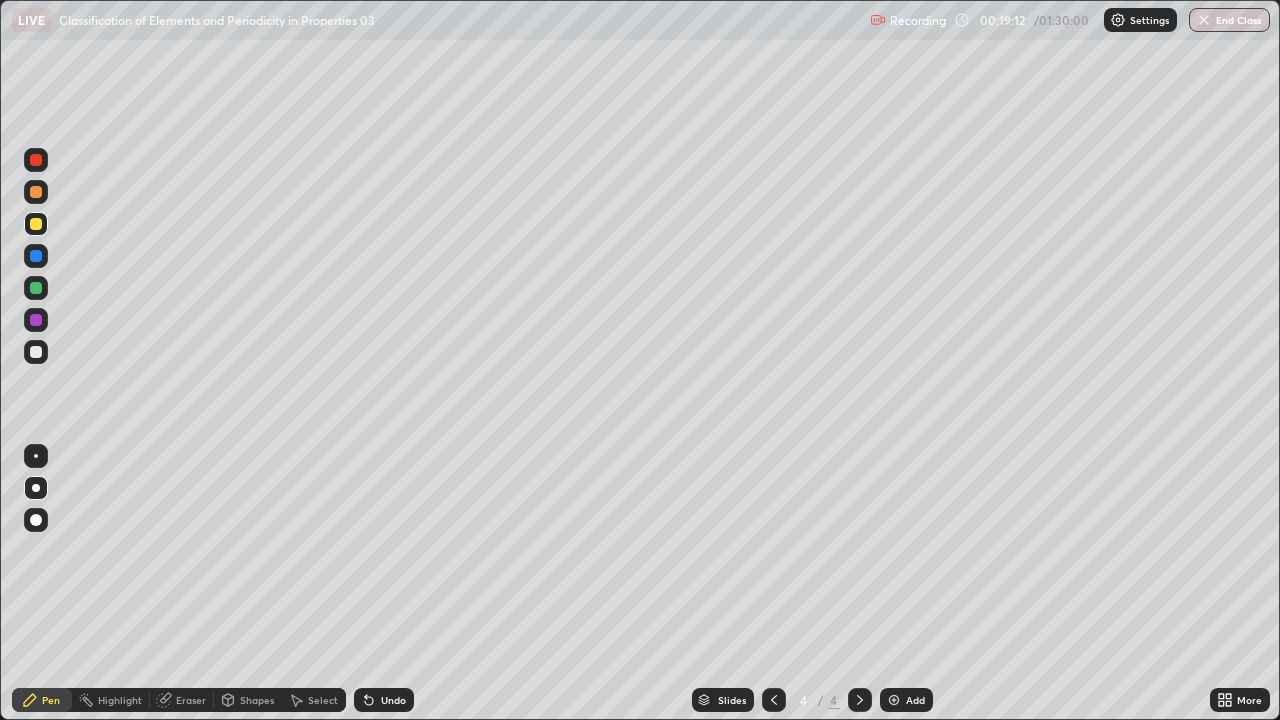 click at bounding box center [36, 352] 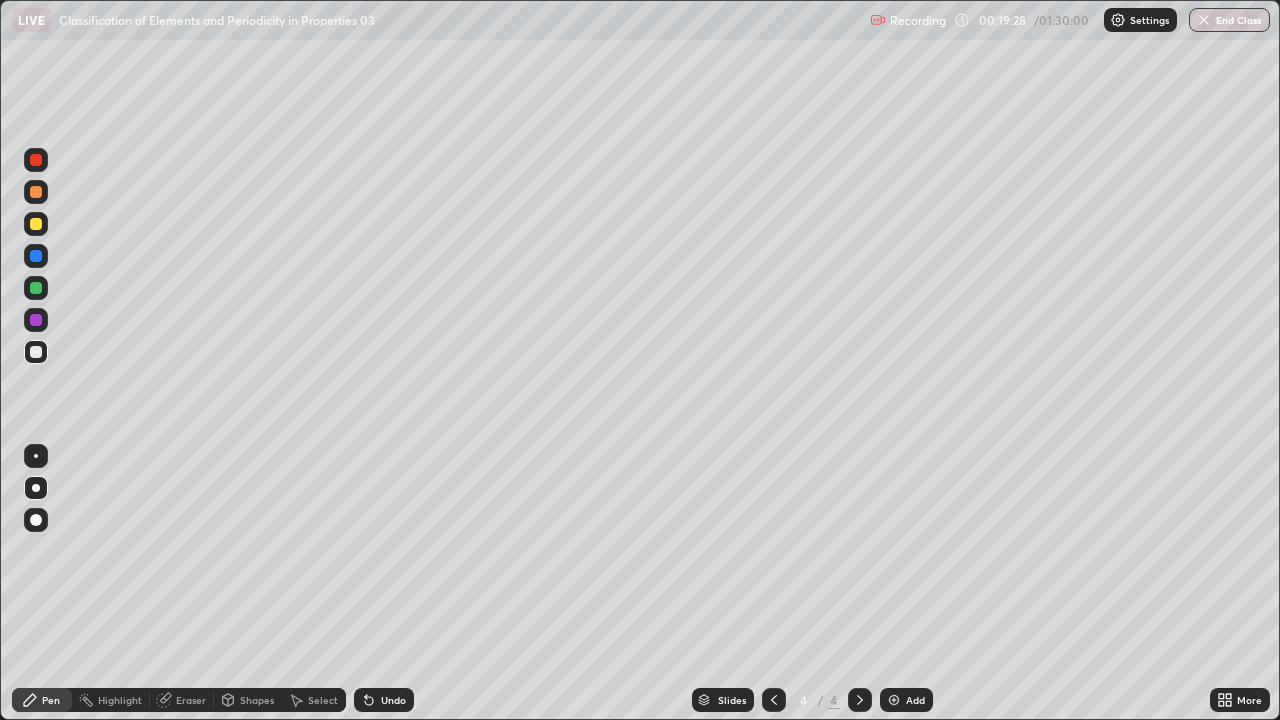 click 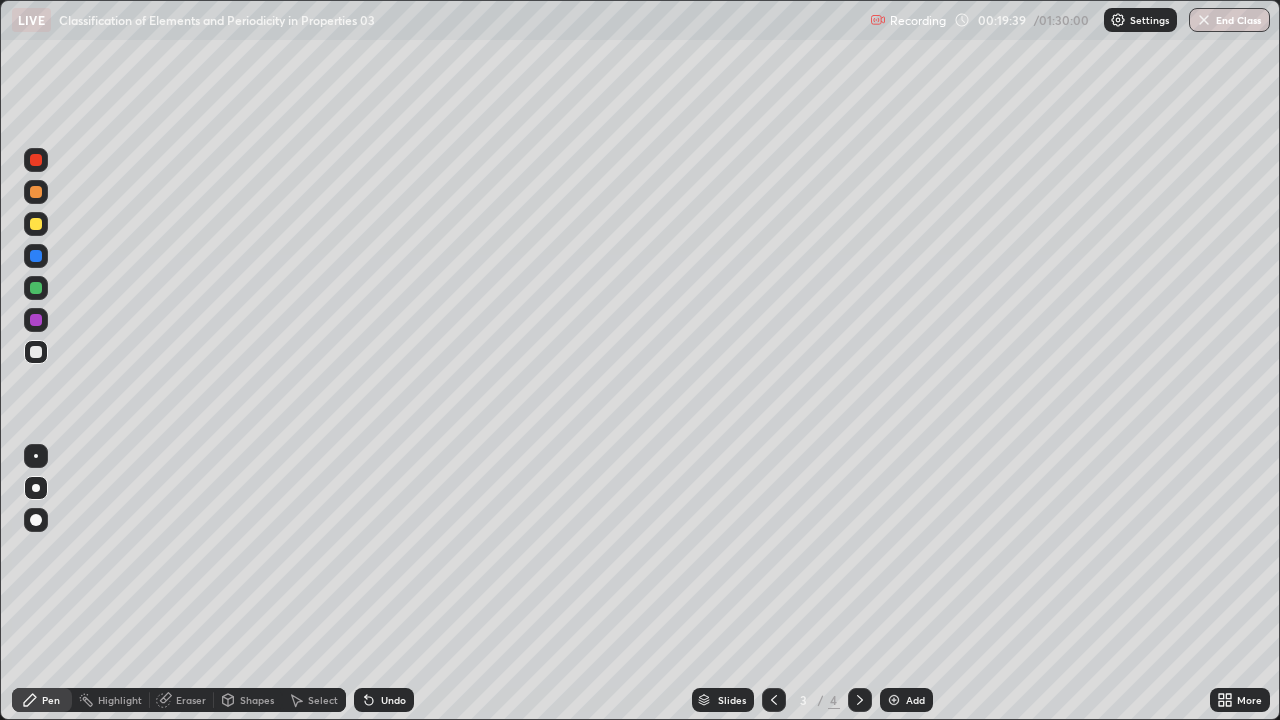 click 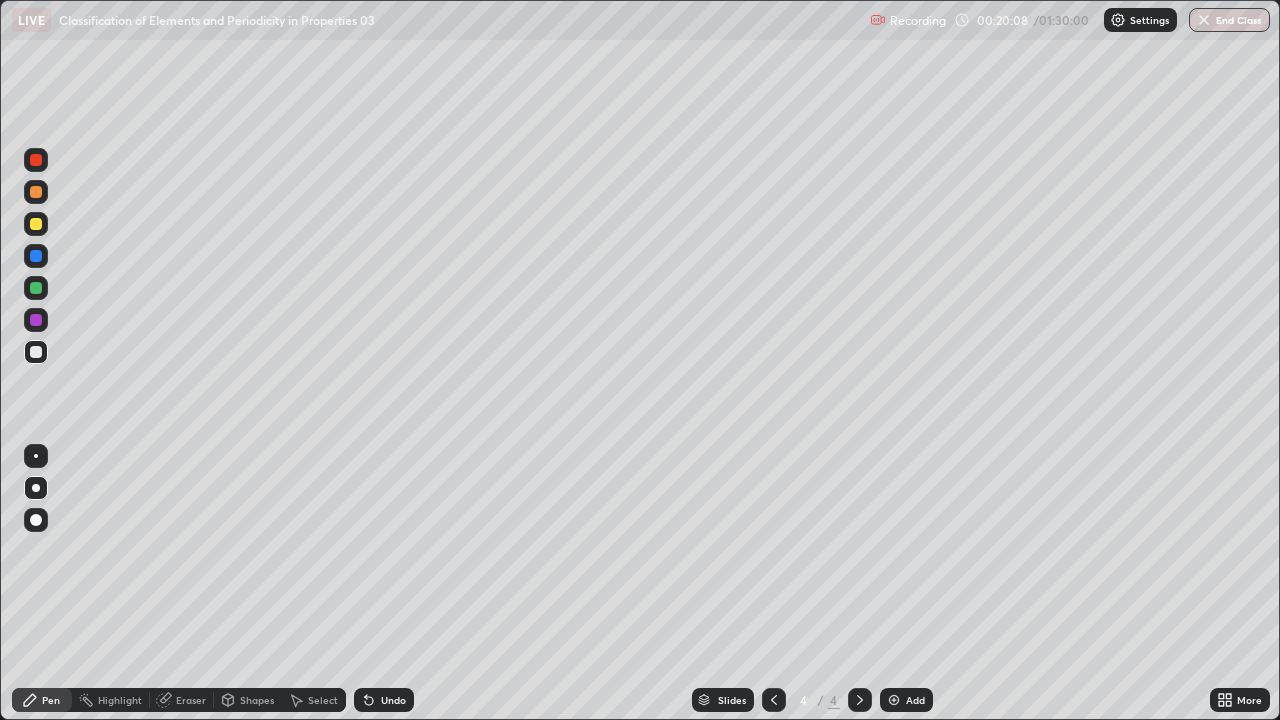 click 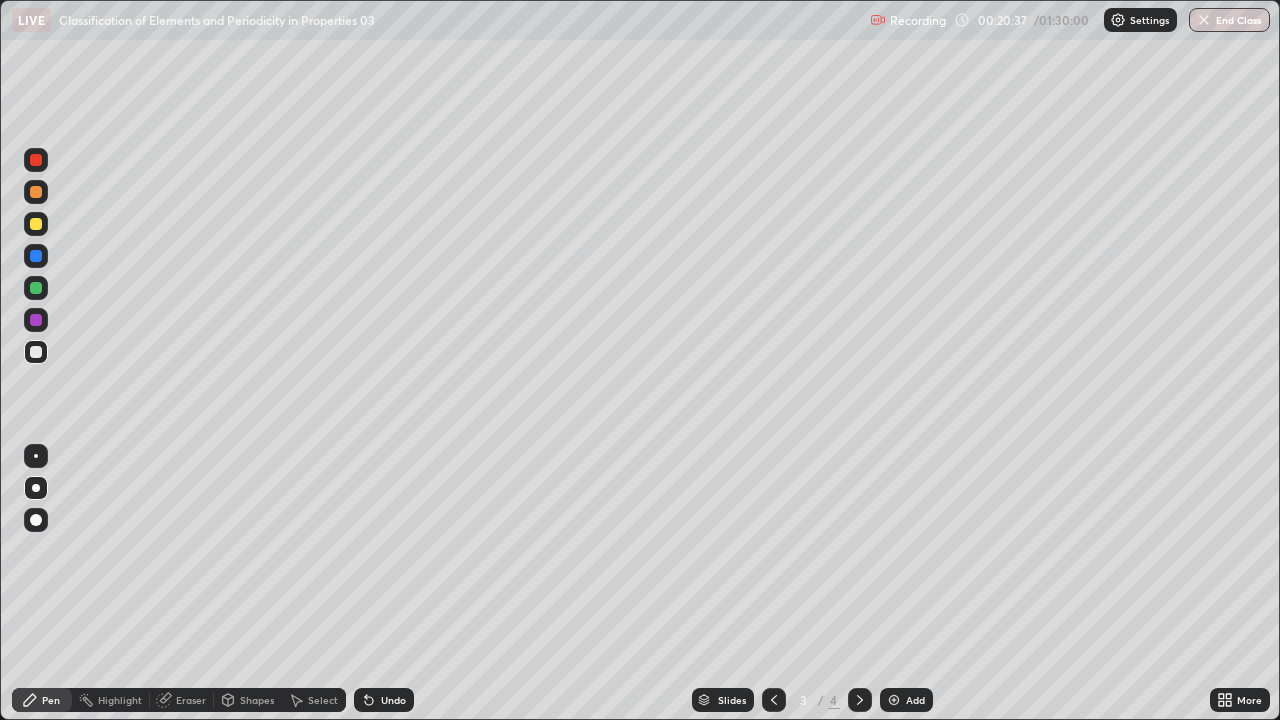 click 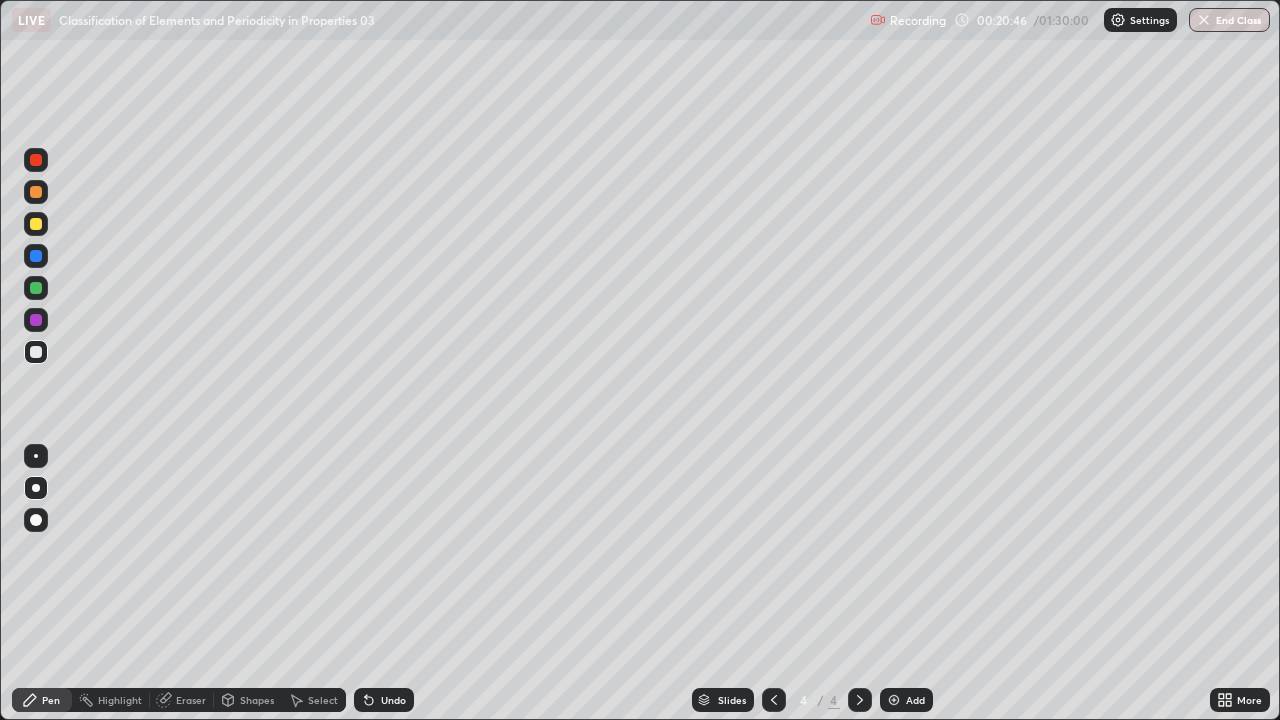 click at bounding box center (36, 288) 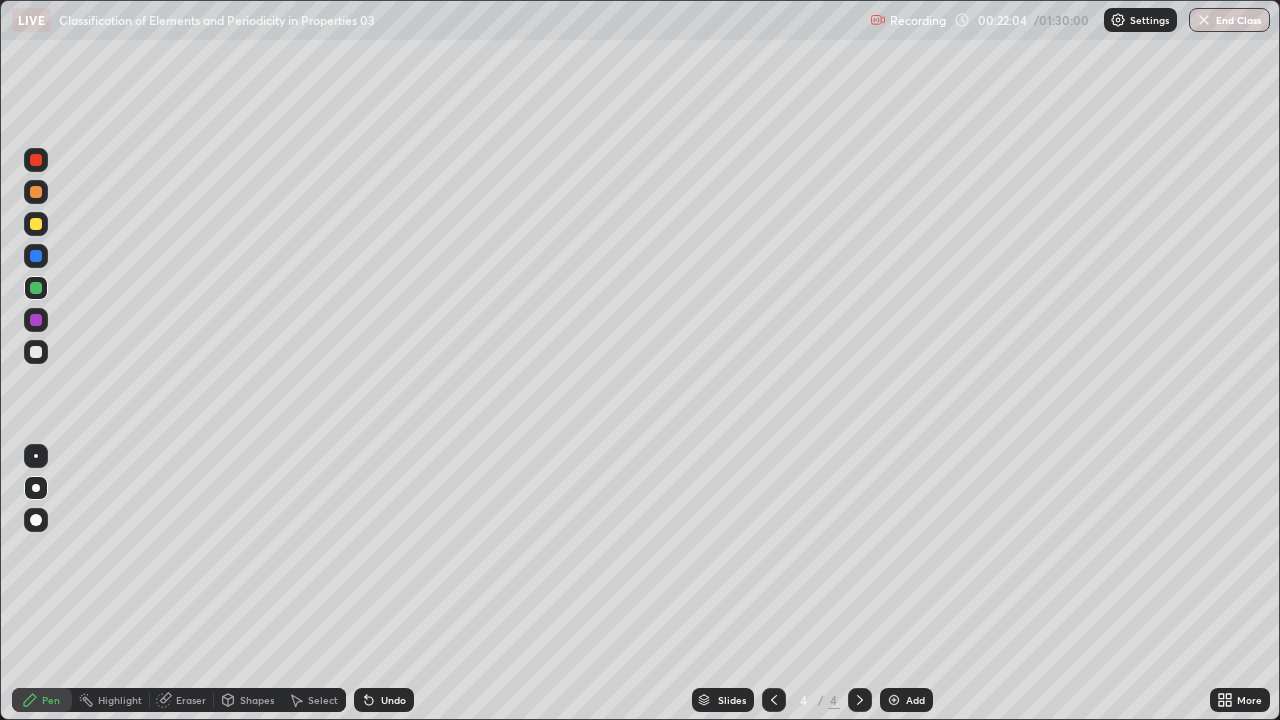 click 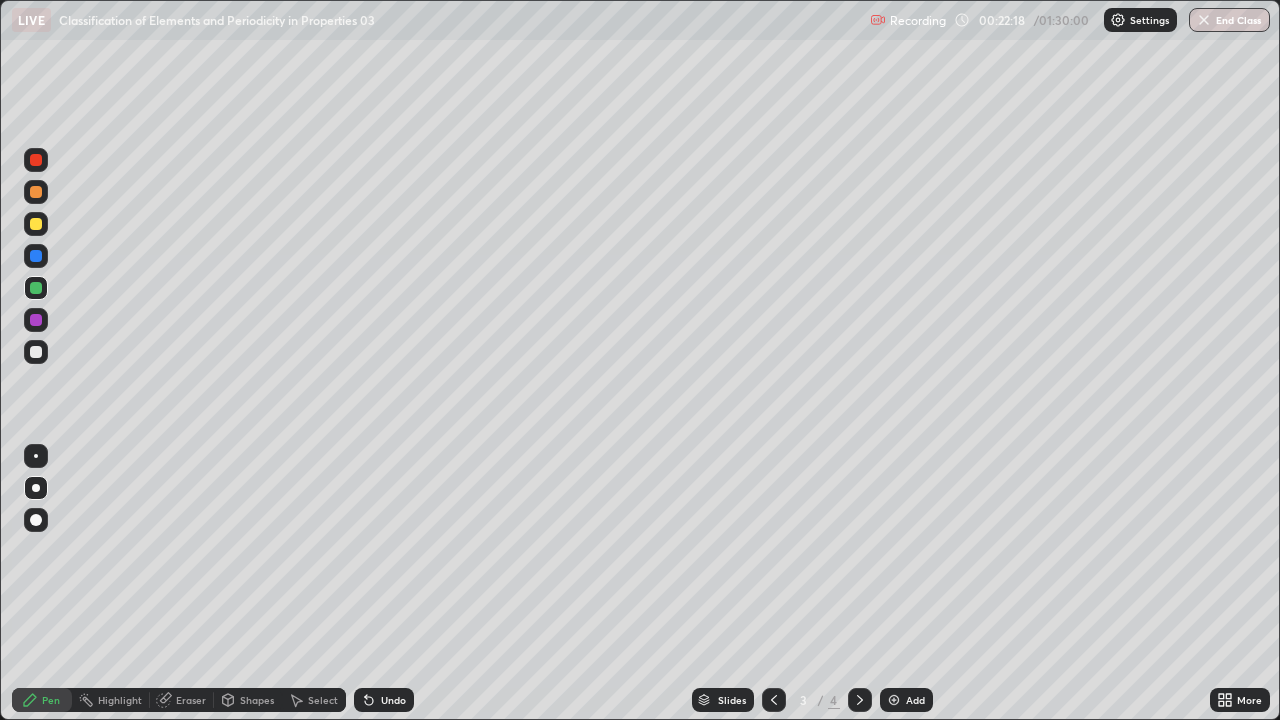 click 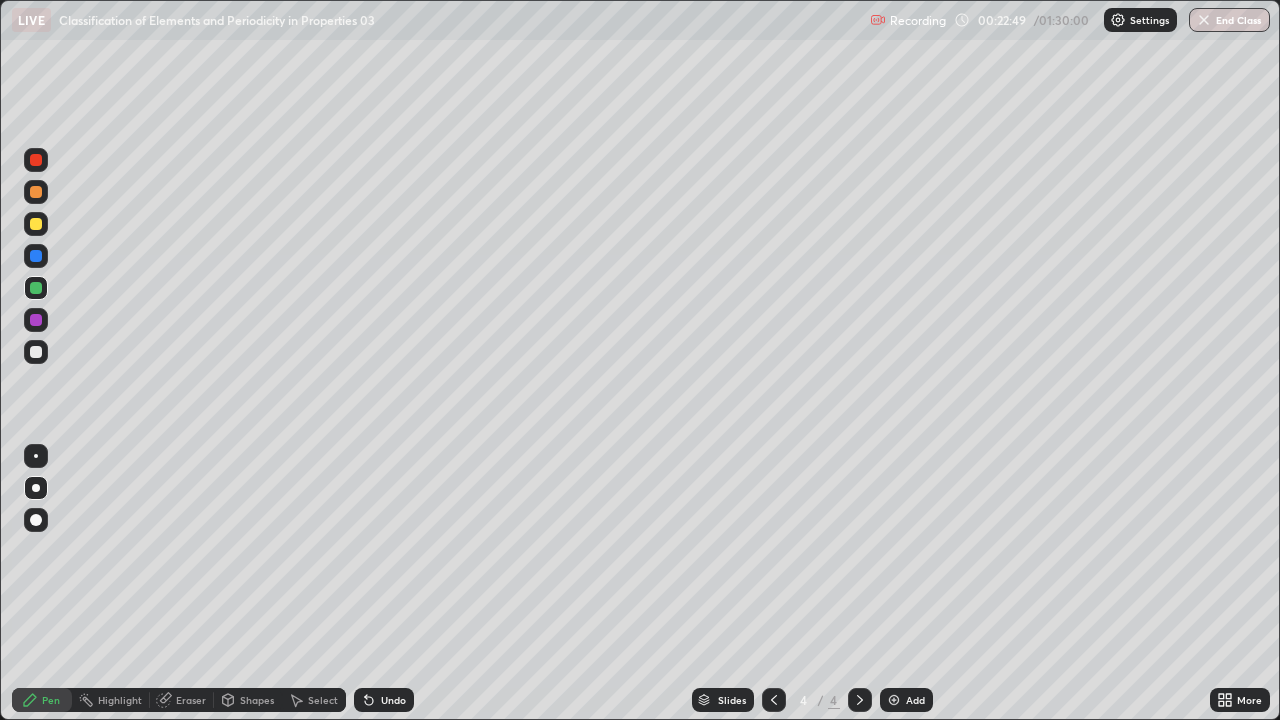 click 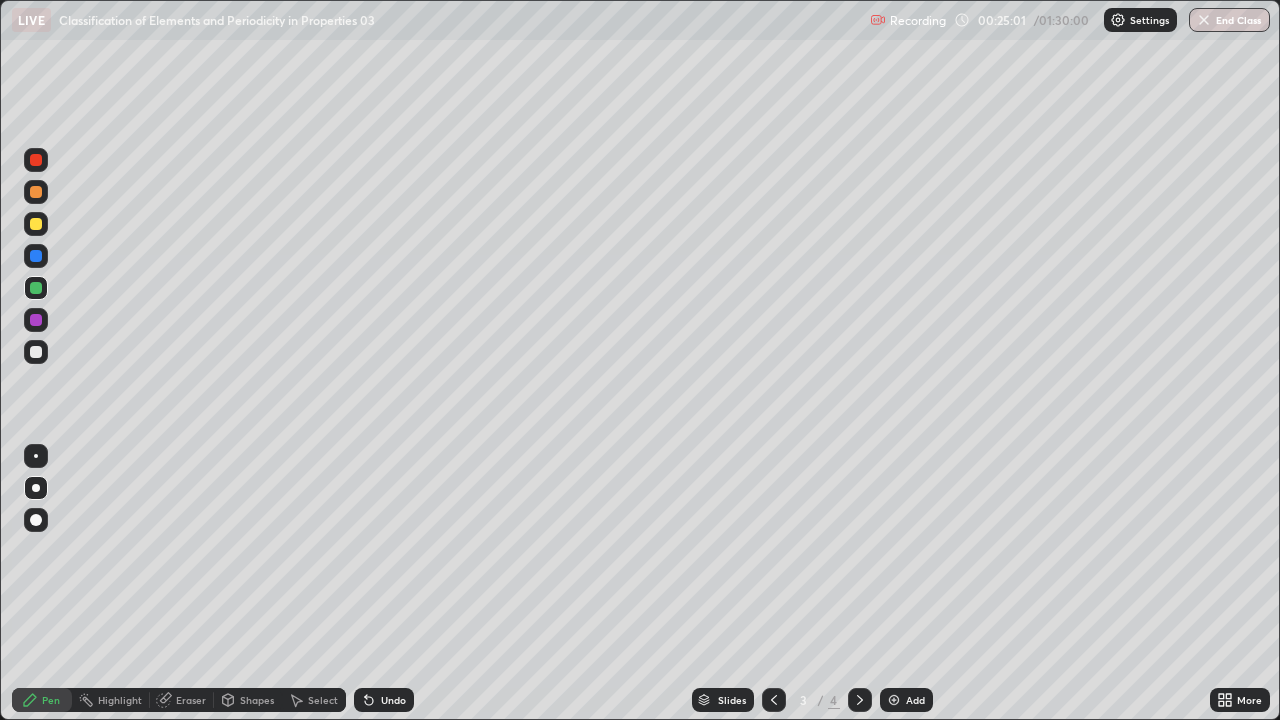 click 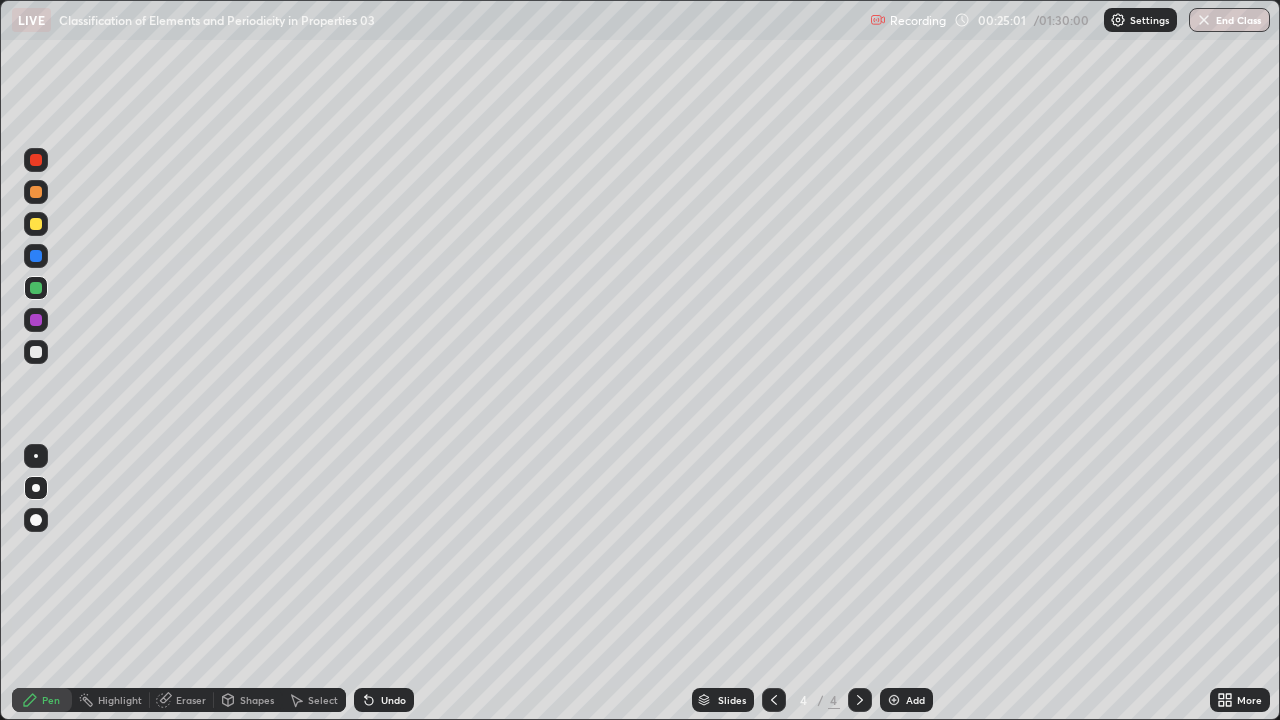 click at bounding box center (894, 700) 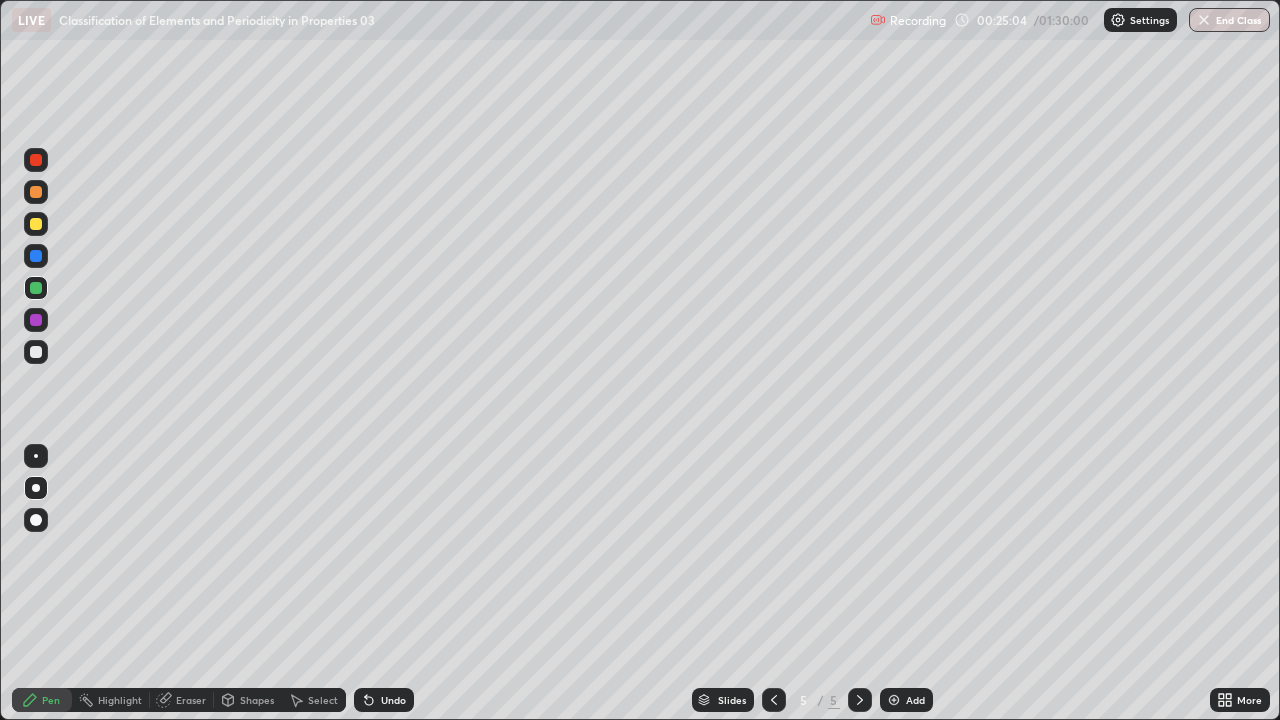 click at bounding box center [36, 352] 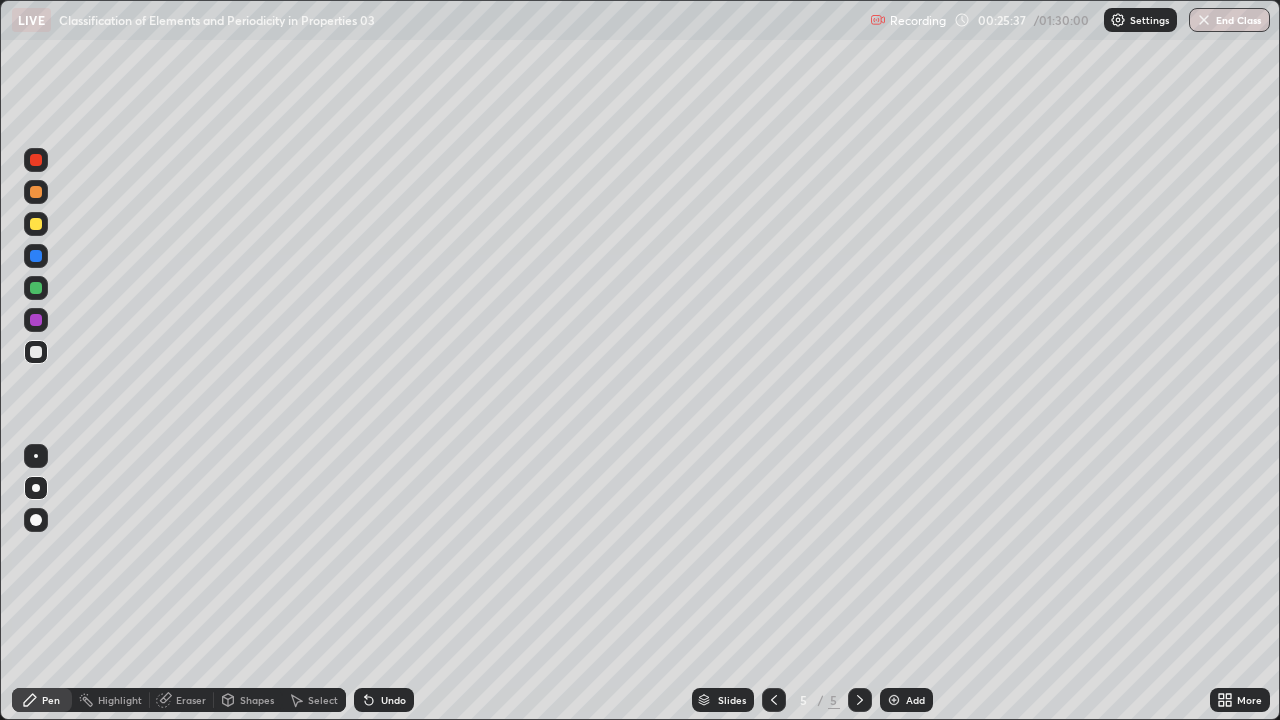 click at bounding box center [36, 224] 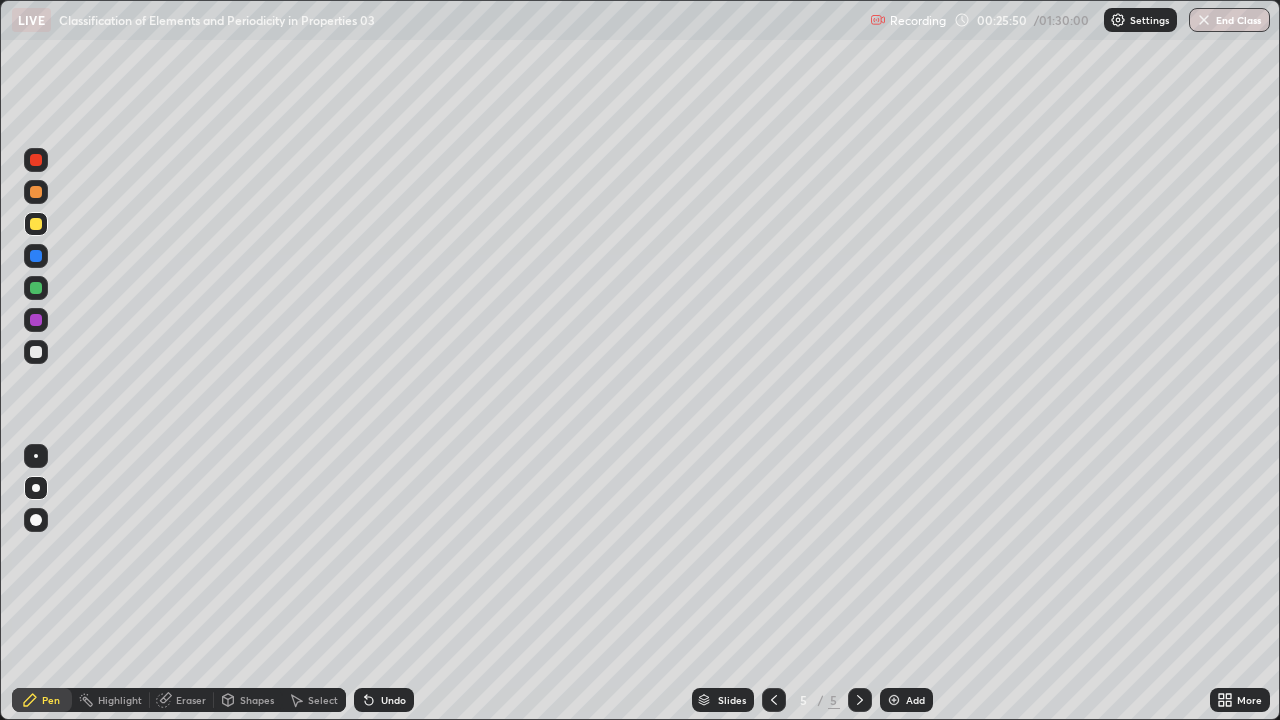 click at bounding box center (36, 352) 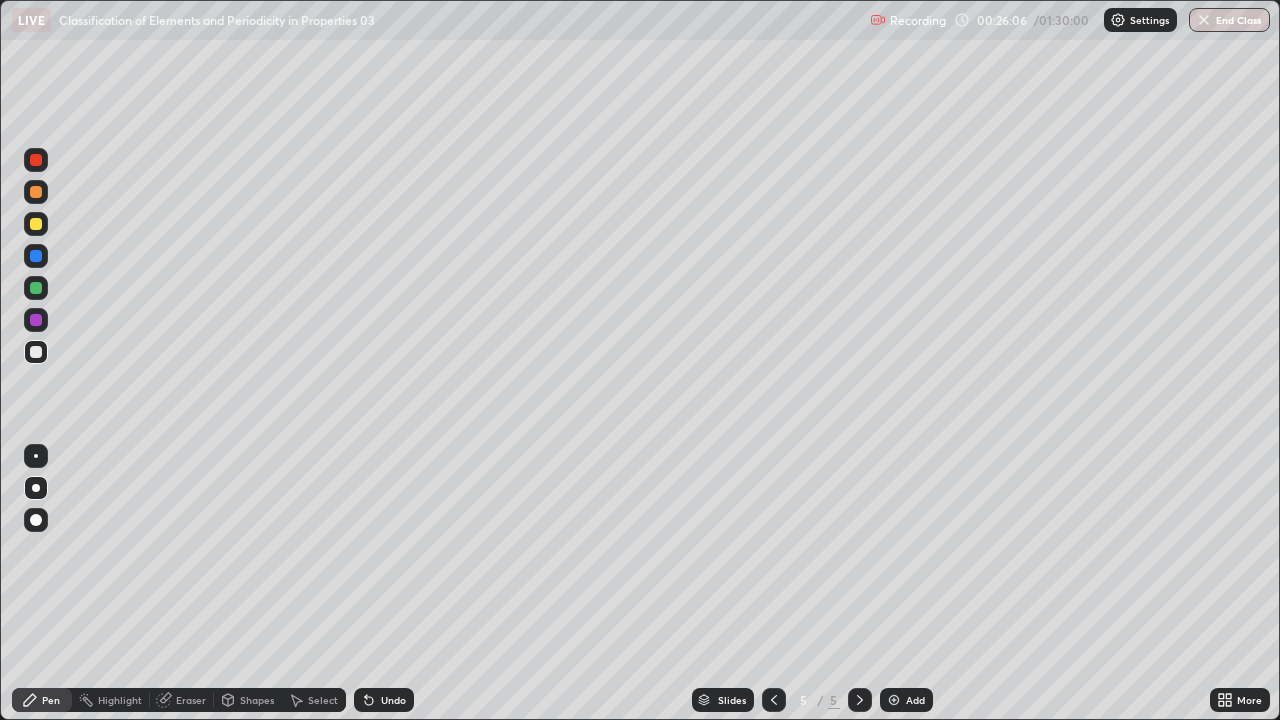 click at bounding box center [36, 224] 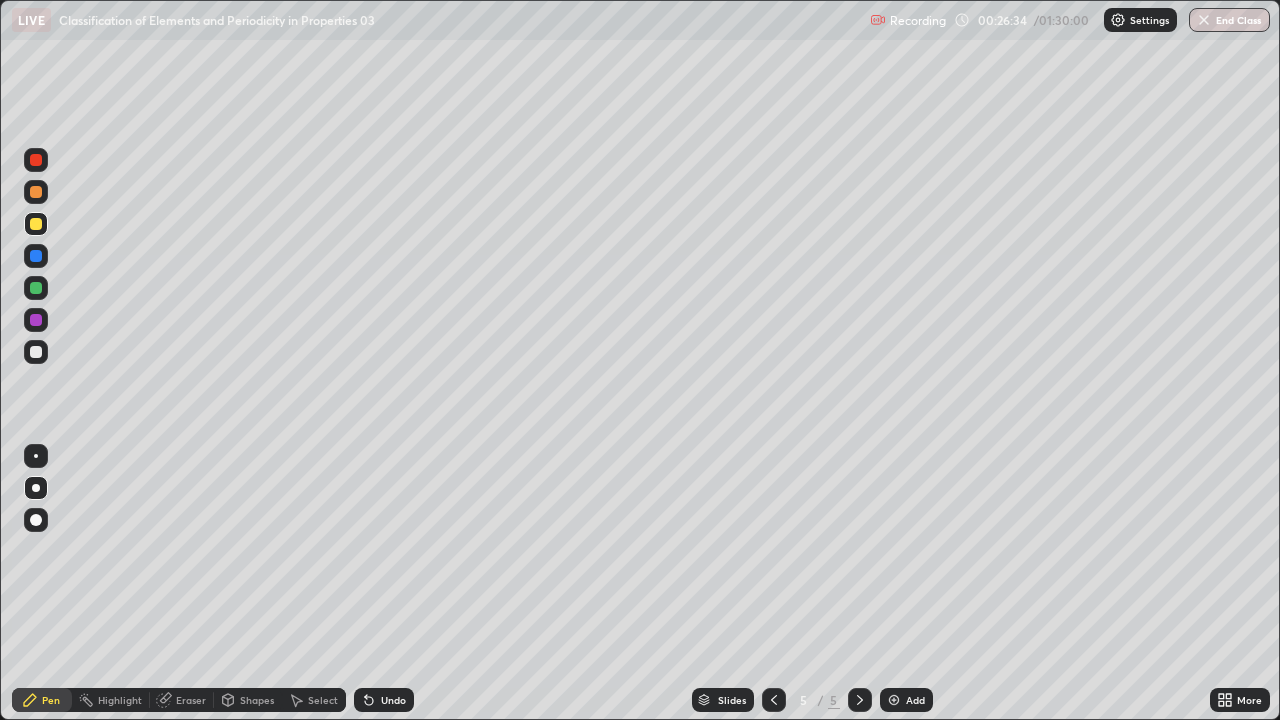 click at bounding box center (36, 288) 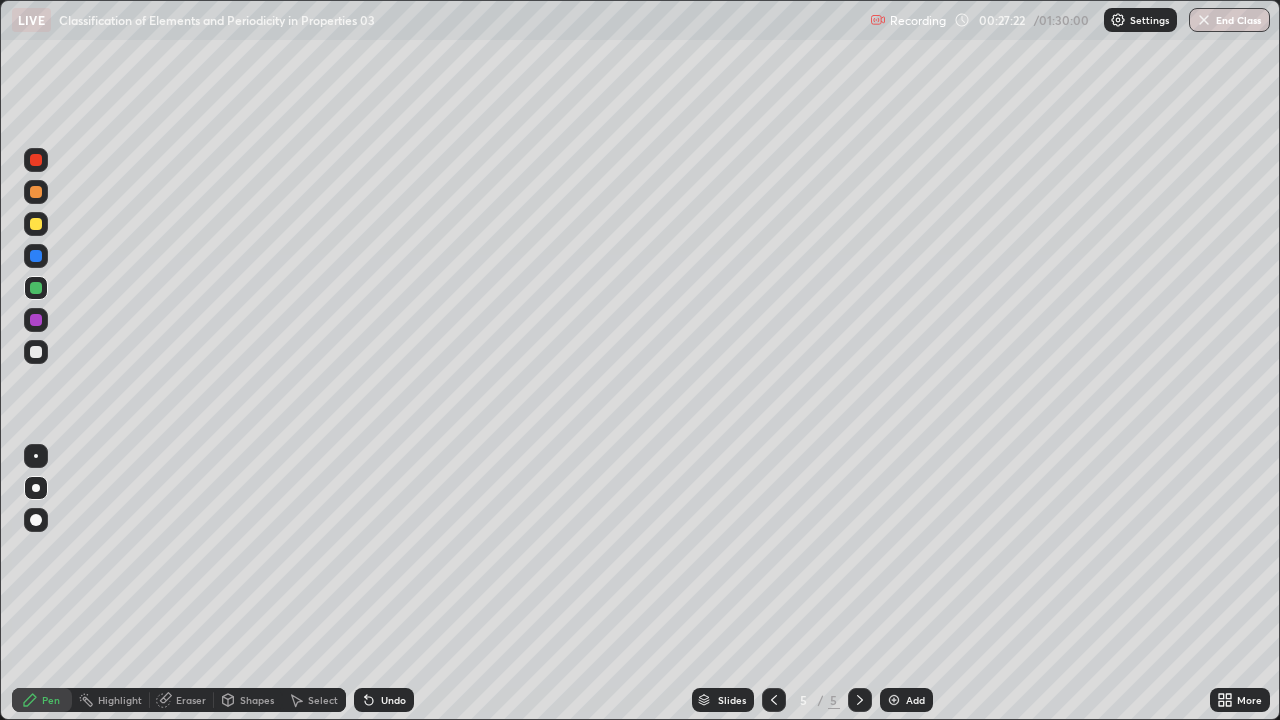 click at bounding box center (36, 352) 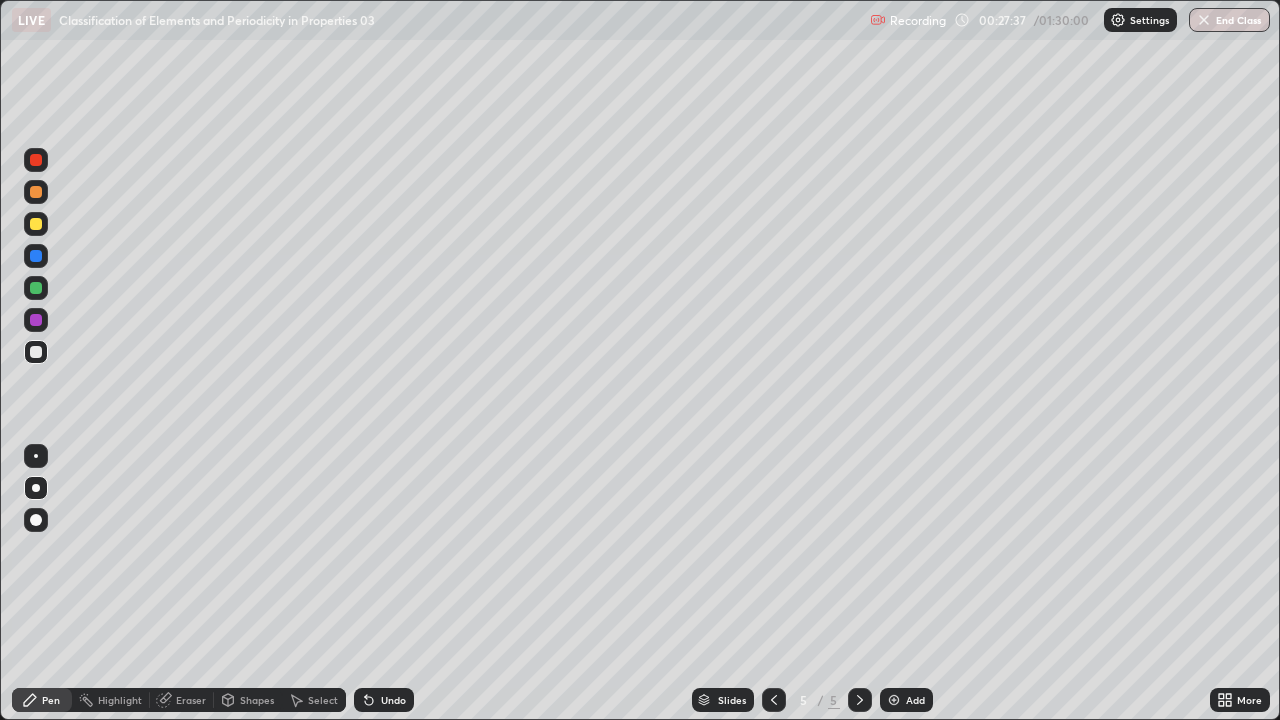 click 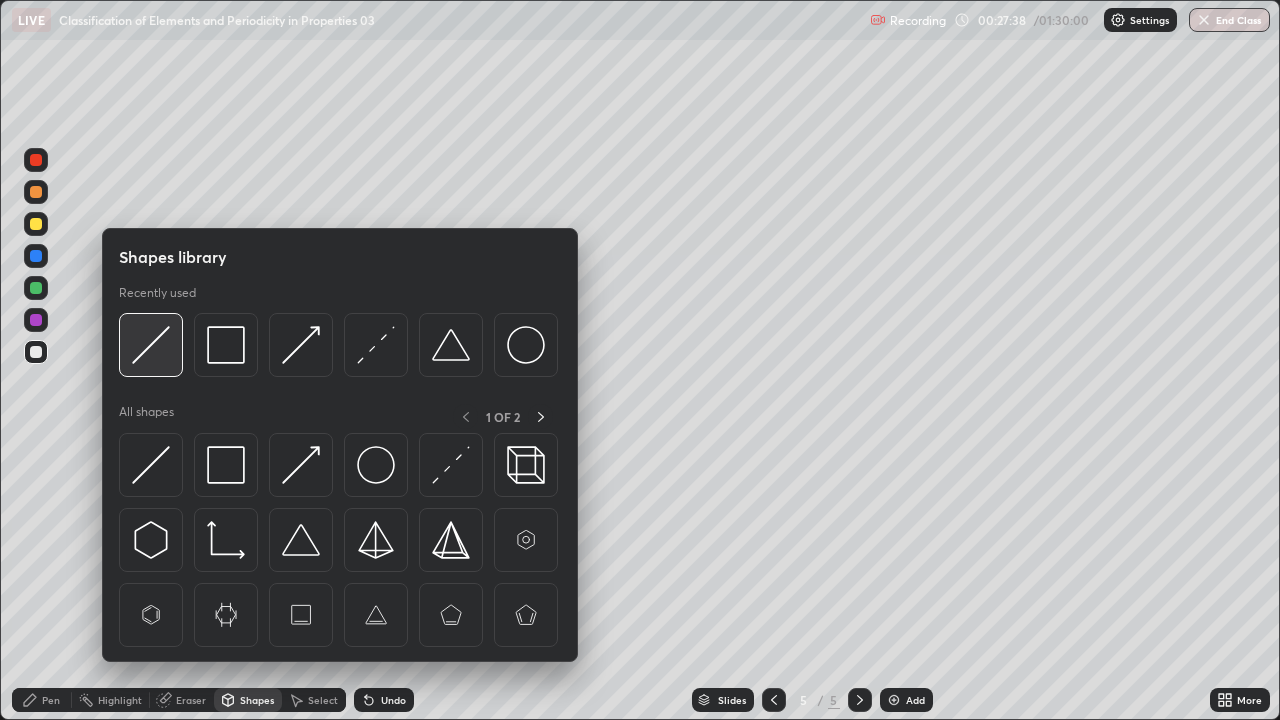 click at bounding box center (151, 345) 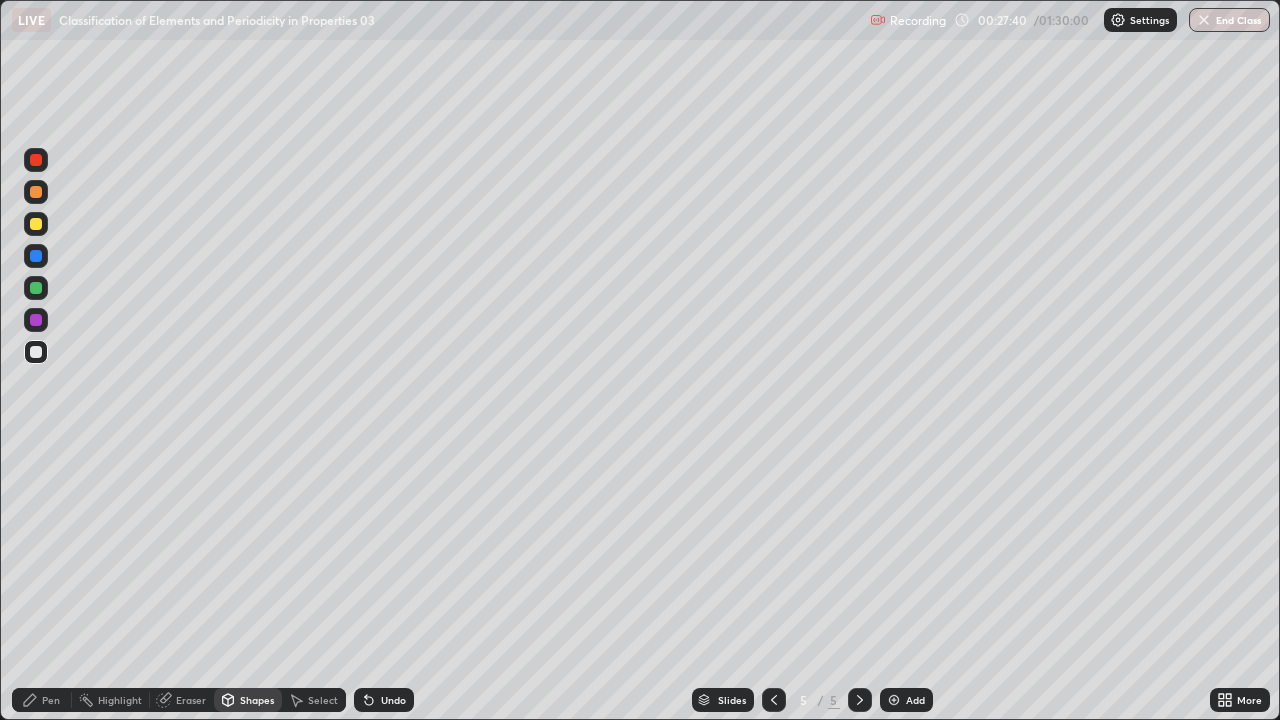 click 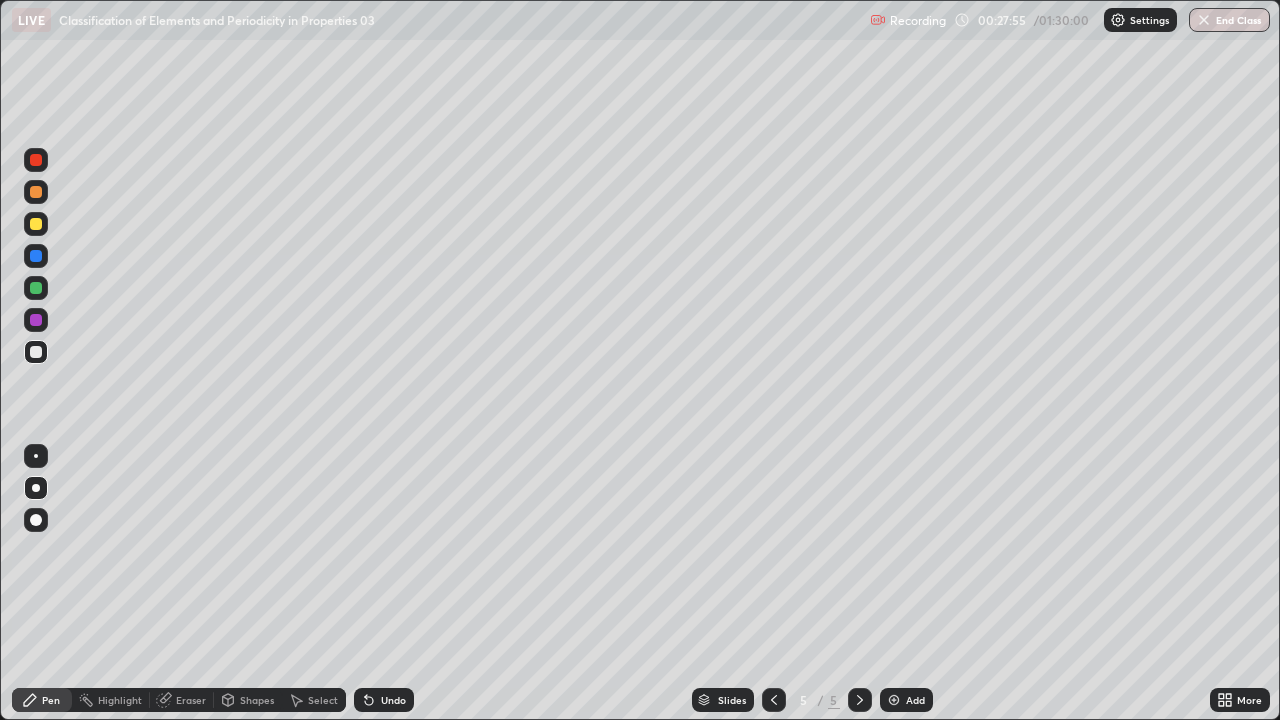 click at bounding box center [36, 224] 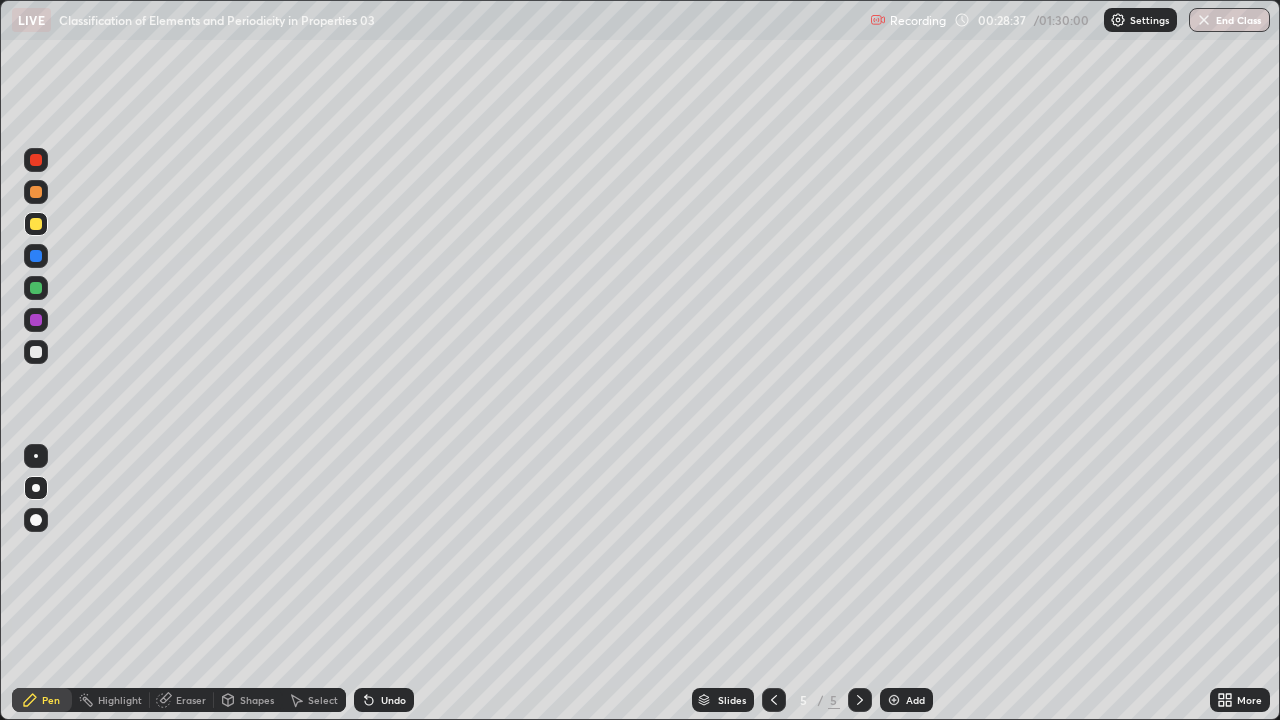 click at bounding box center (36, 352) 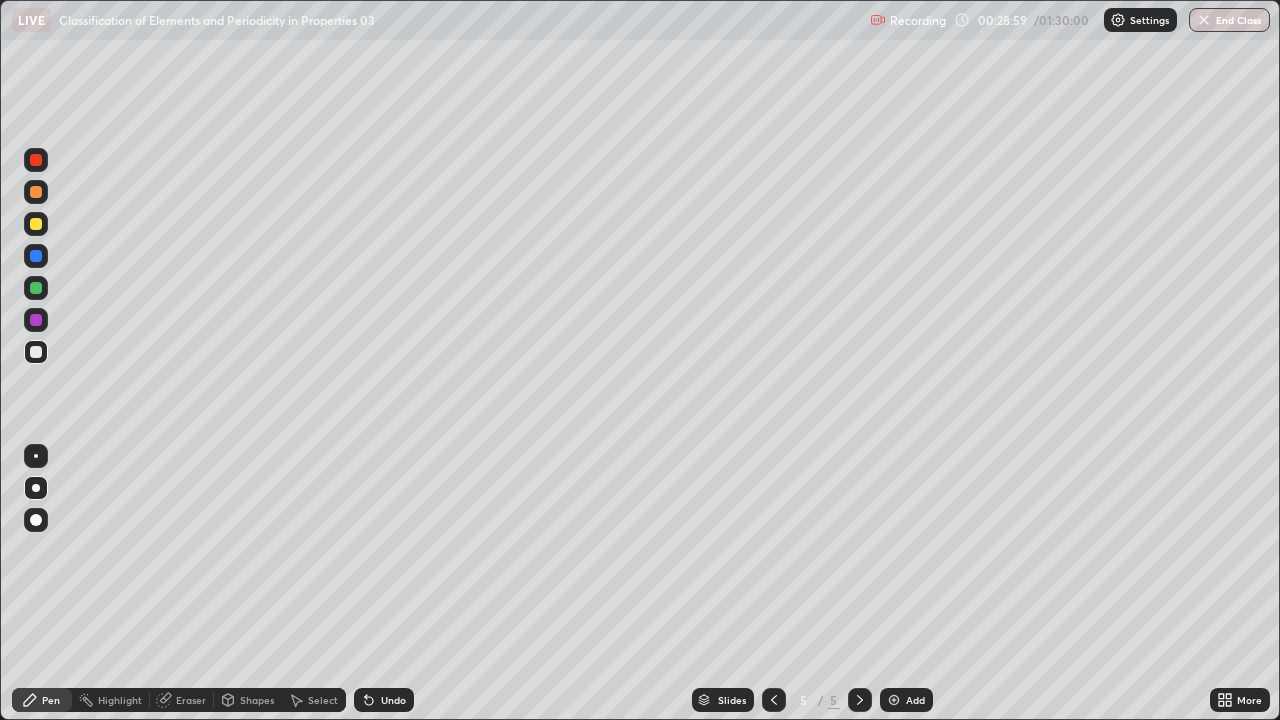 click on "Shapes" at bounding box center [248, 700] 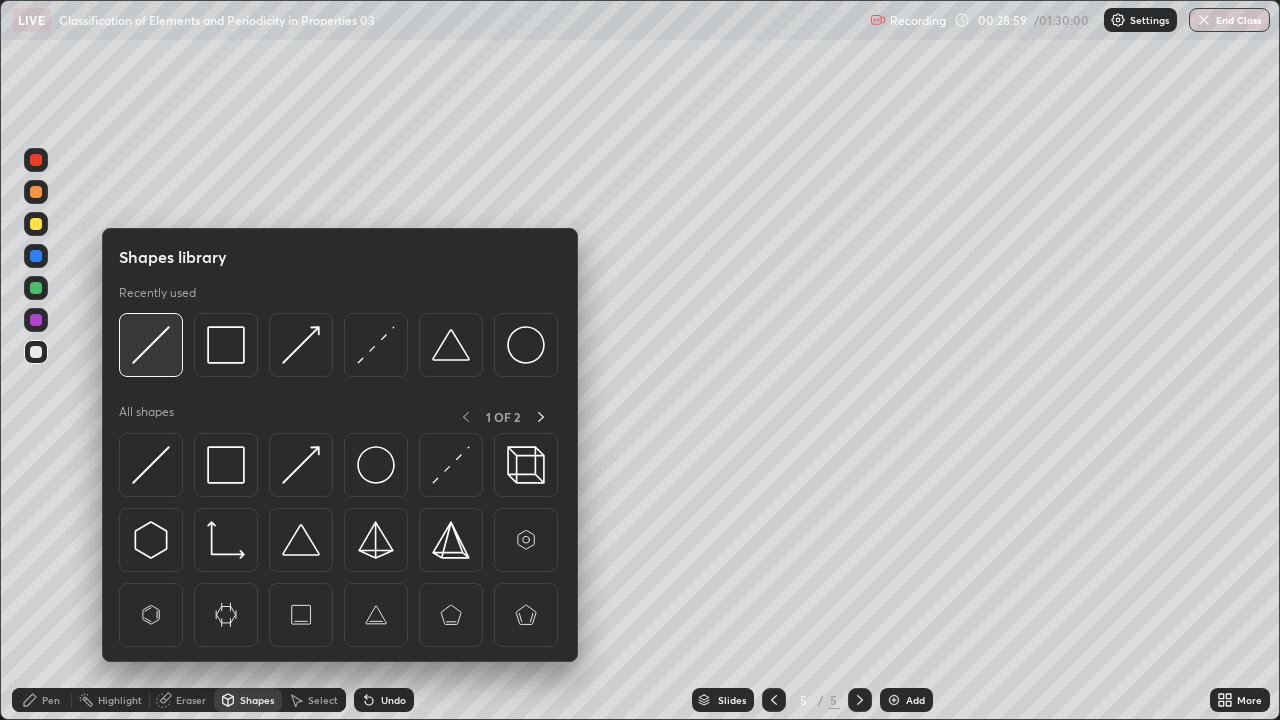 click at bounding box center (151, 345) 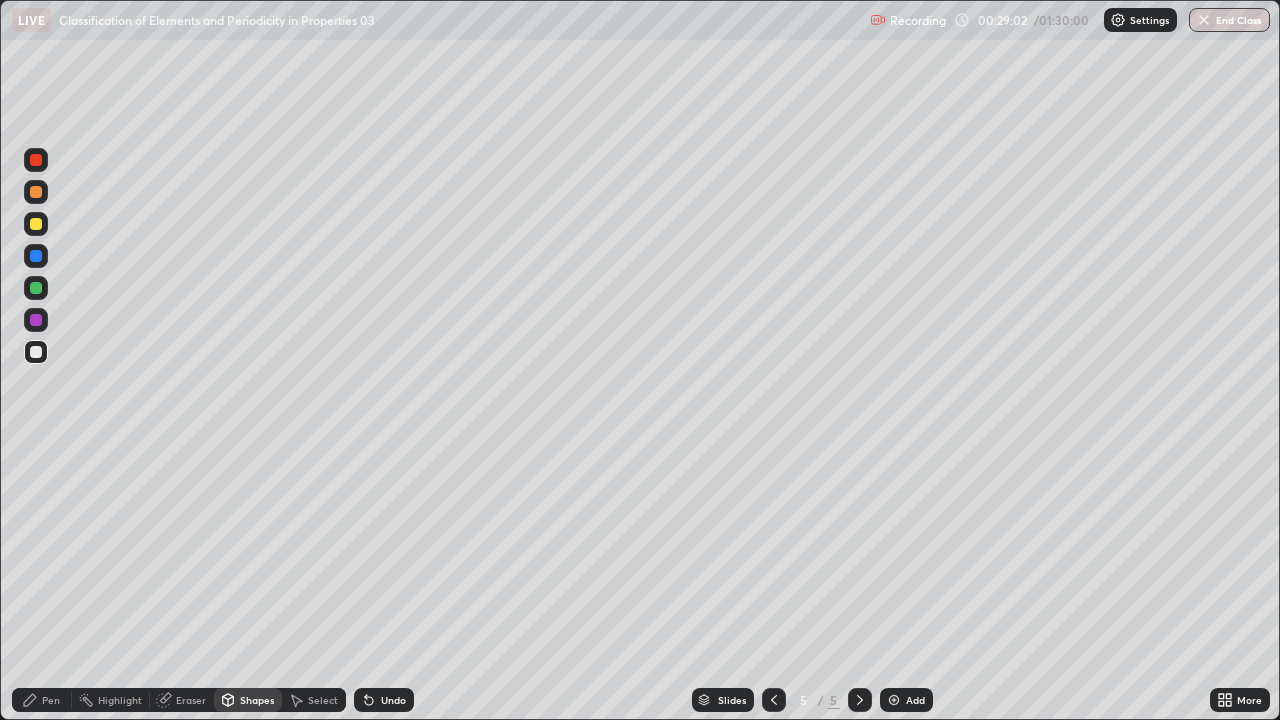 click on "Pen" at bounding box center (51, 700) 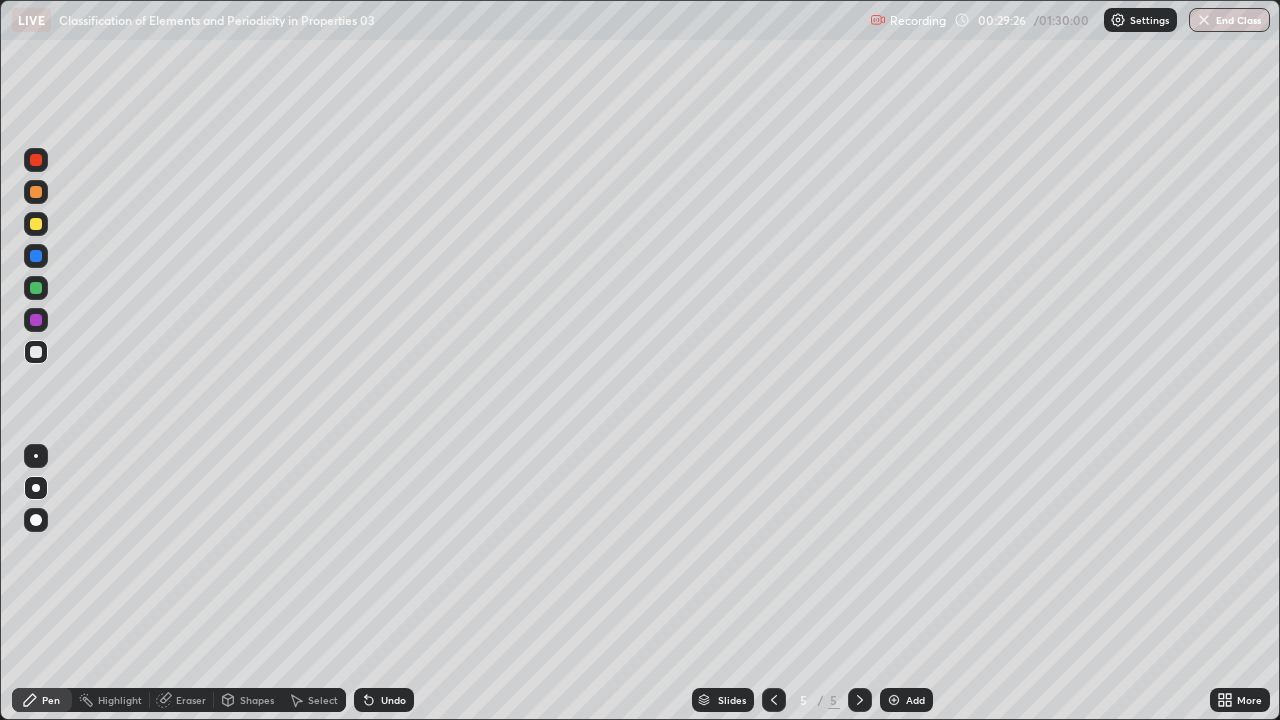 click at bounding box center (36, 224) 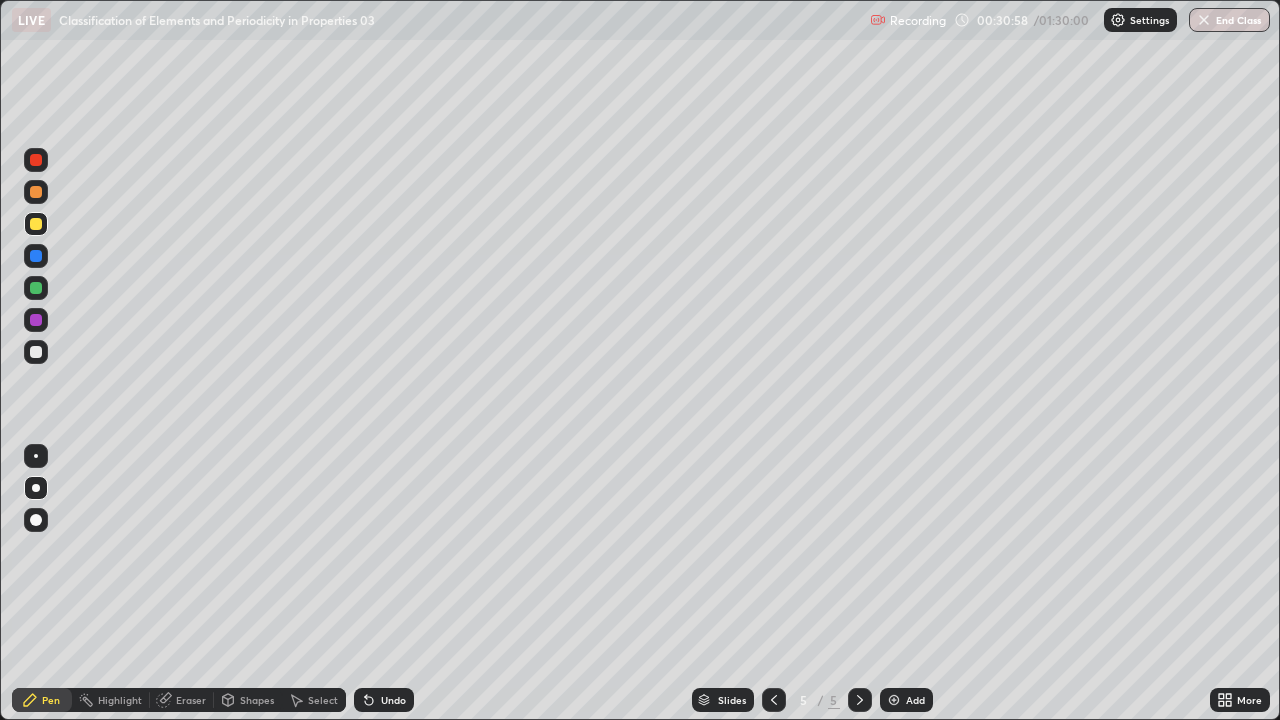 click on "Shapes" at bounding box center (257, 700) 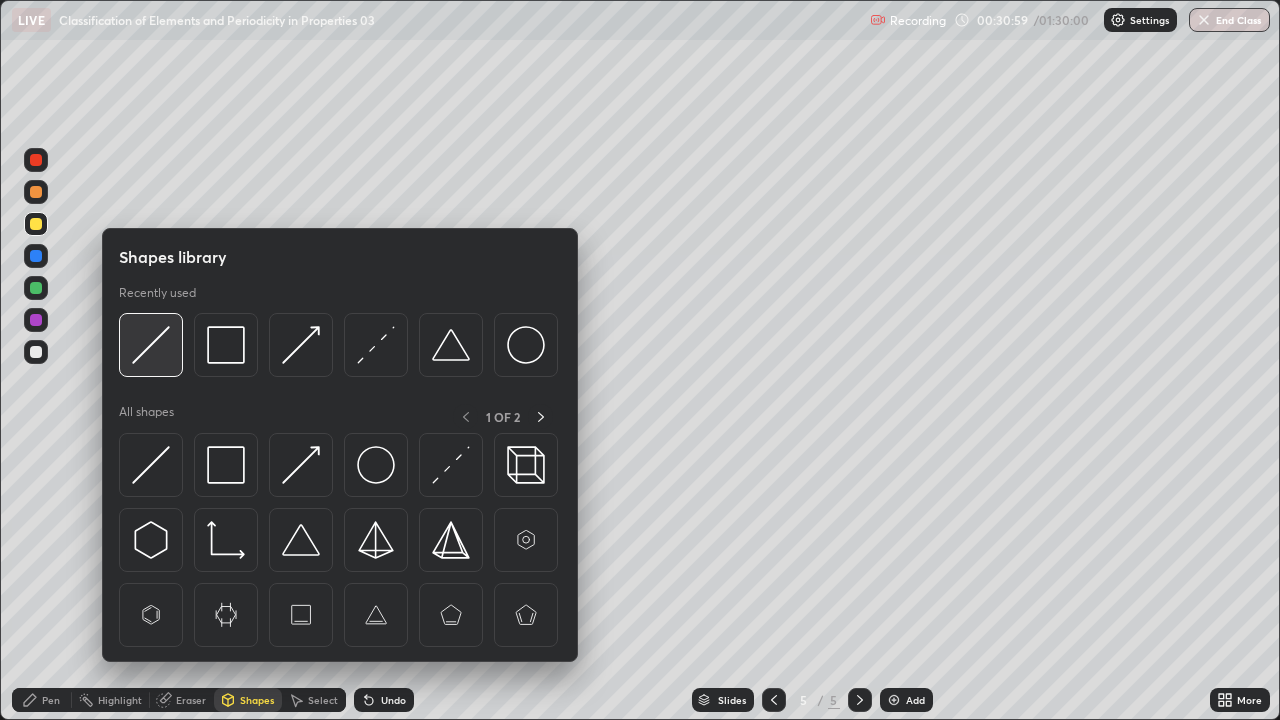 click at bounding box center (151, 345) 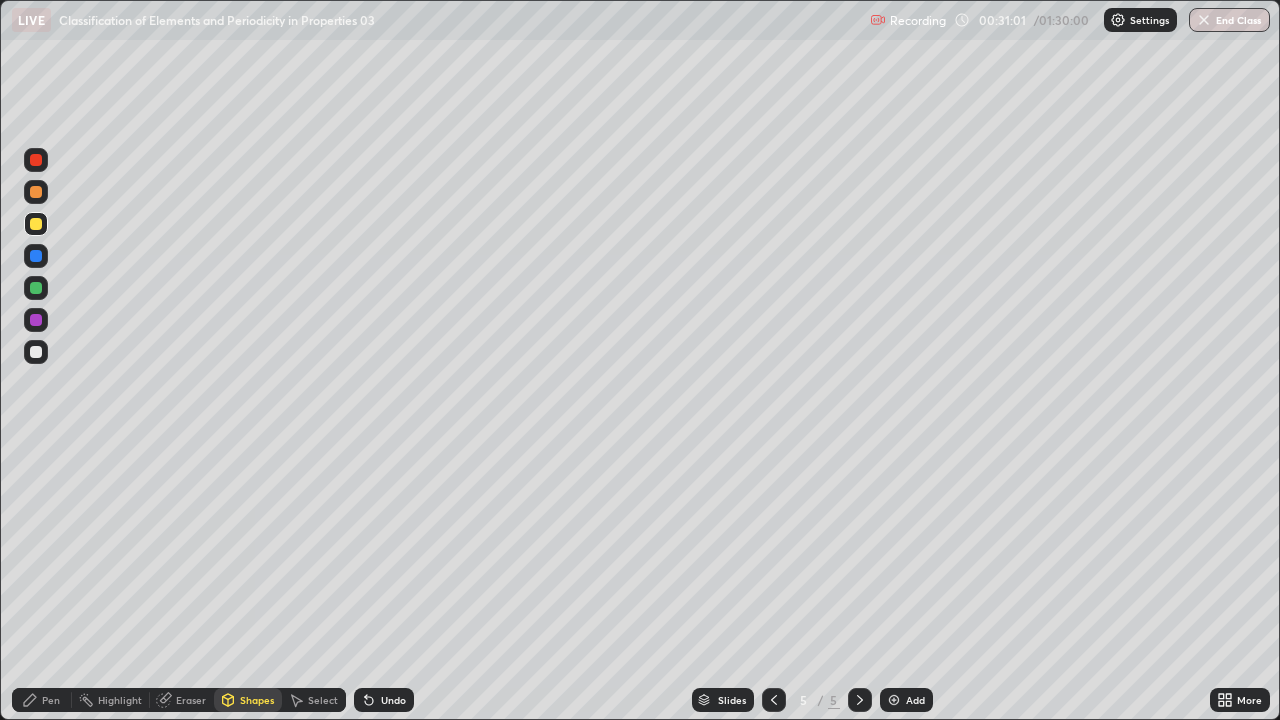 click on "Pen" at bounding box center [51, 700] 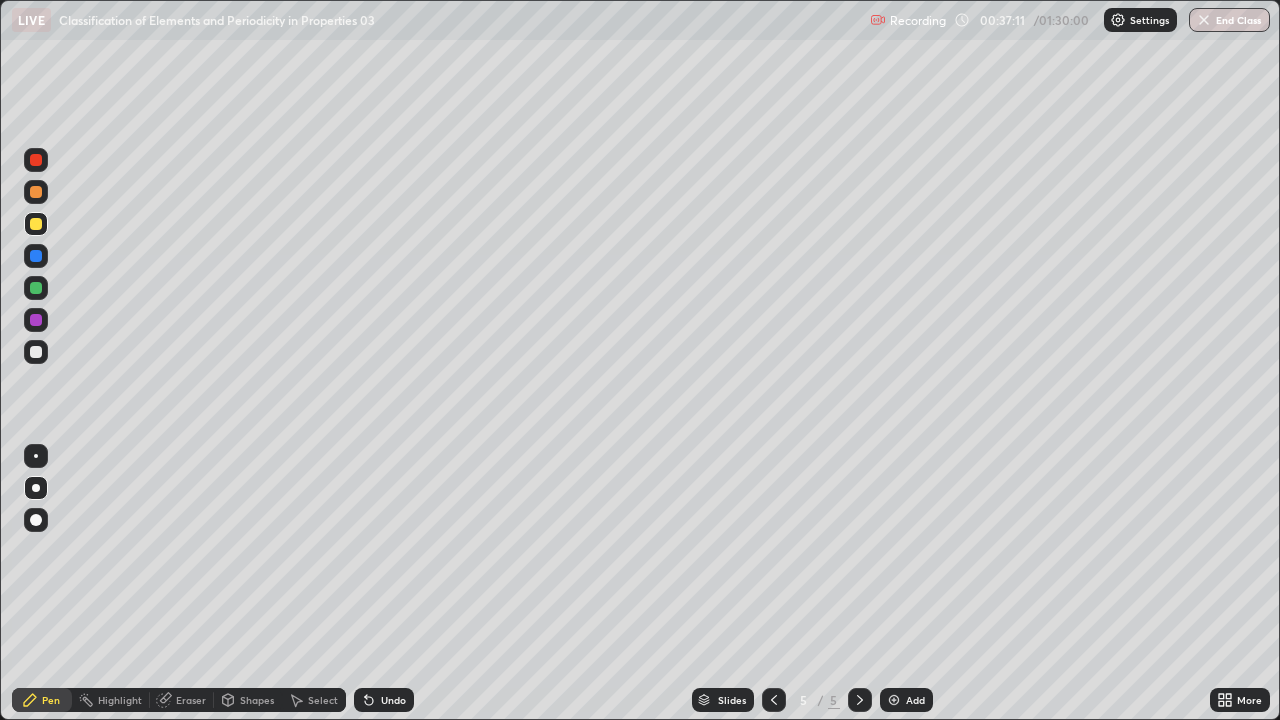 click at bounding box center [36, 352] 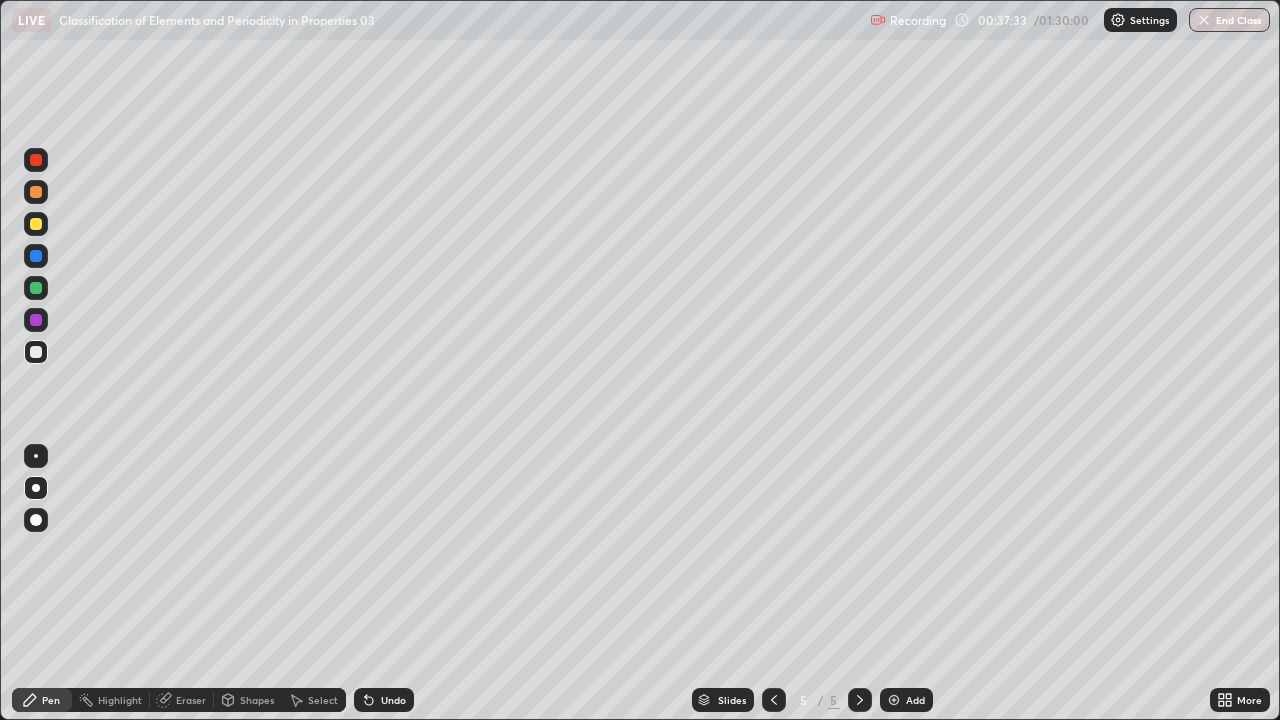 click on "Eraser" at bounding box center (191, 700) 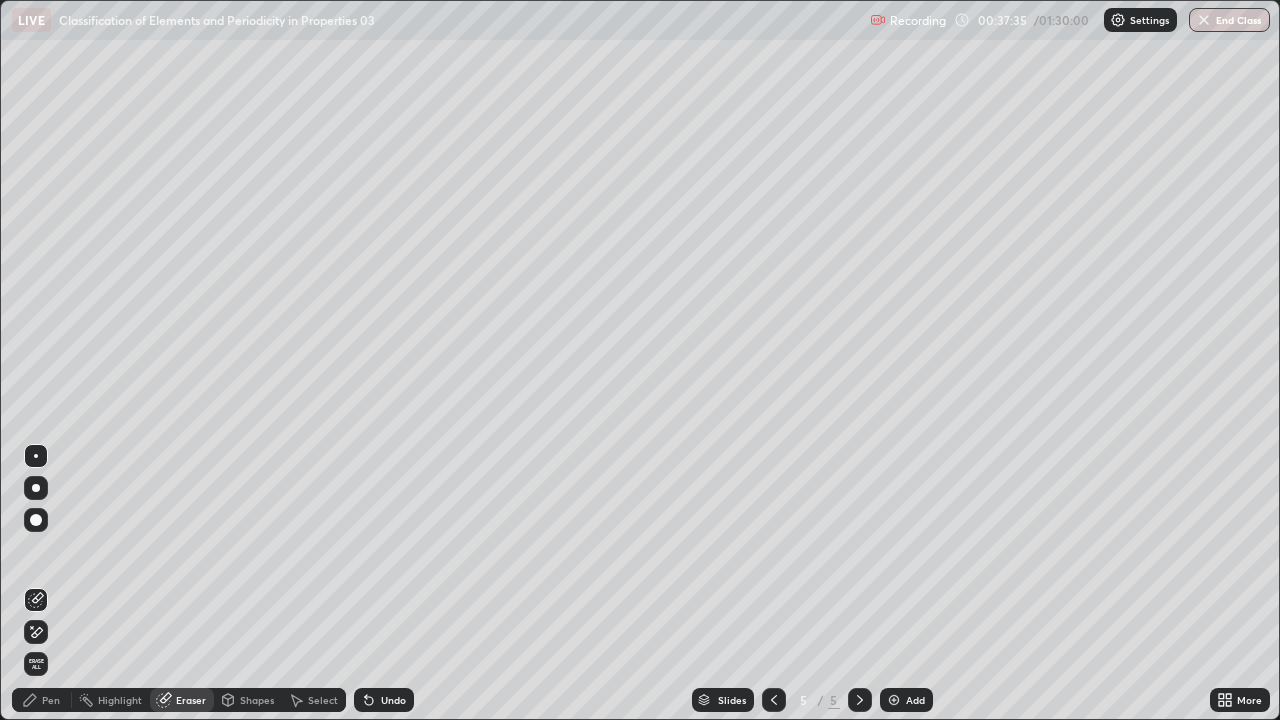 click on "Pen" at bounding box center [42, 700] 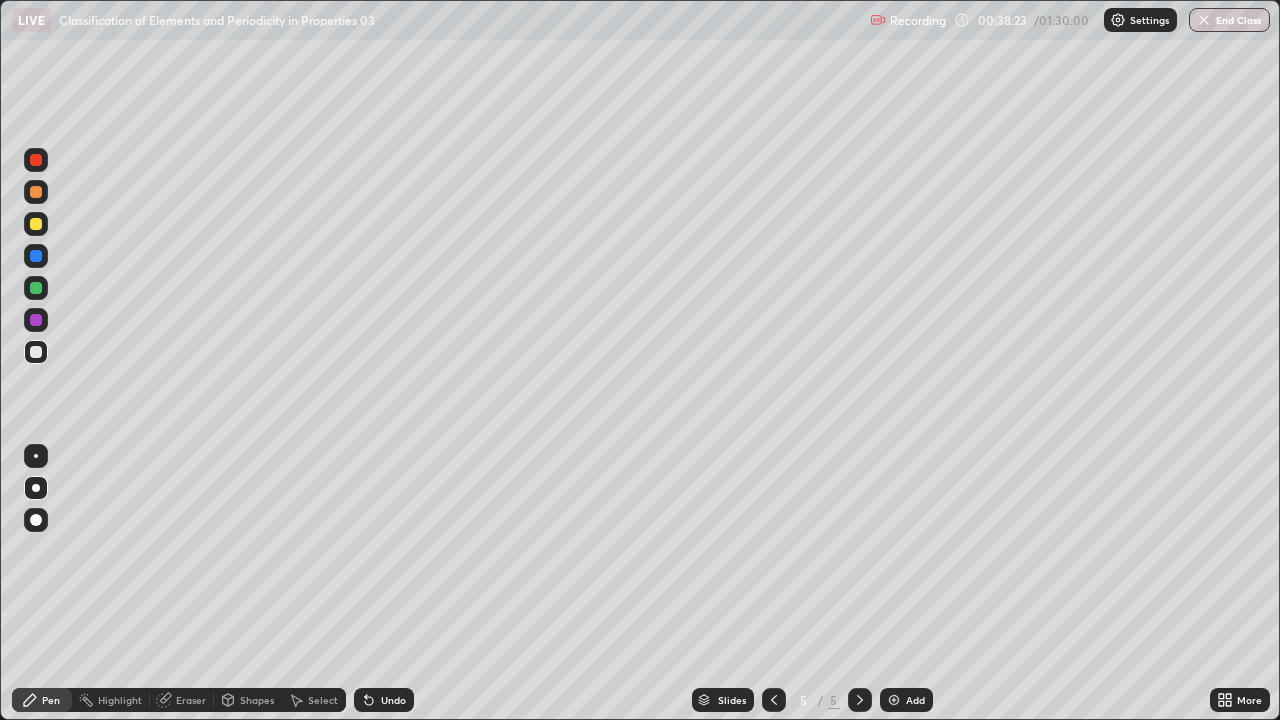 click on "Add" at bounding box center (906, 700) 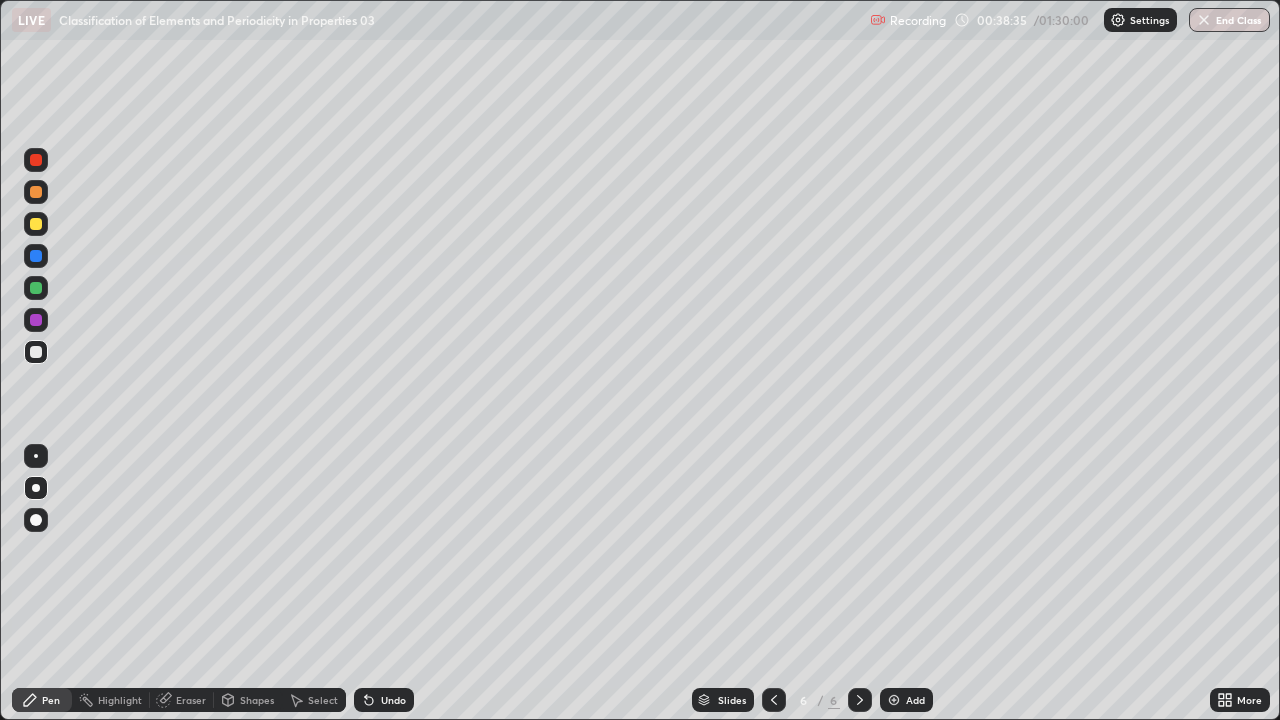 click at bounding box center [36, 224] 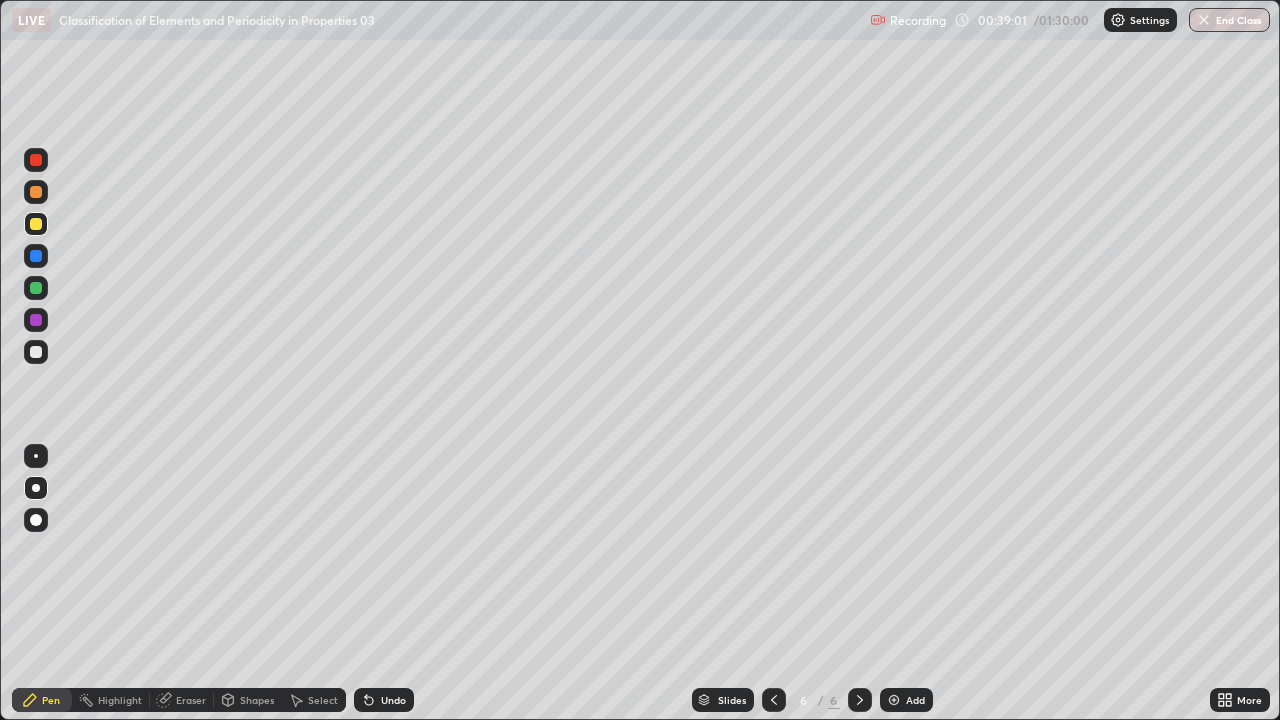 click on "Shapes" at bounding box center (248, 700) 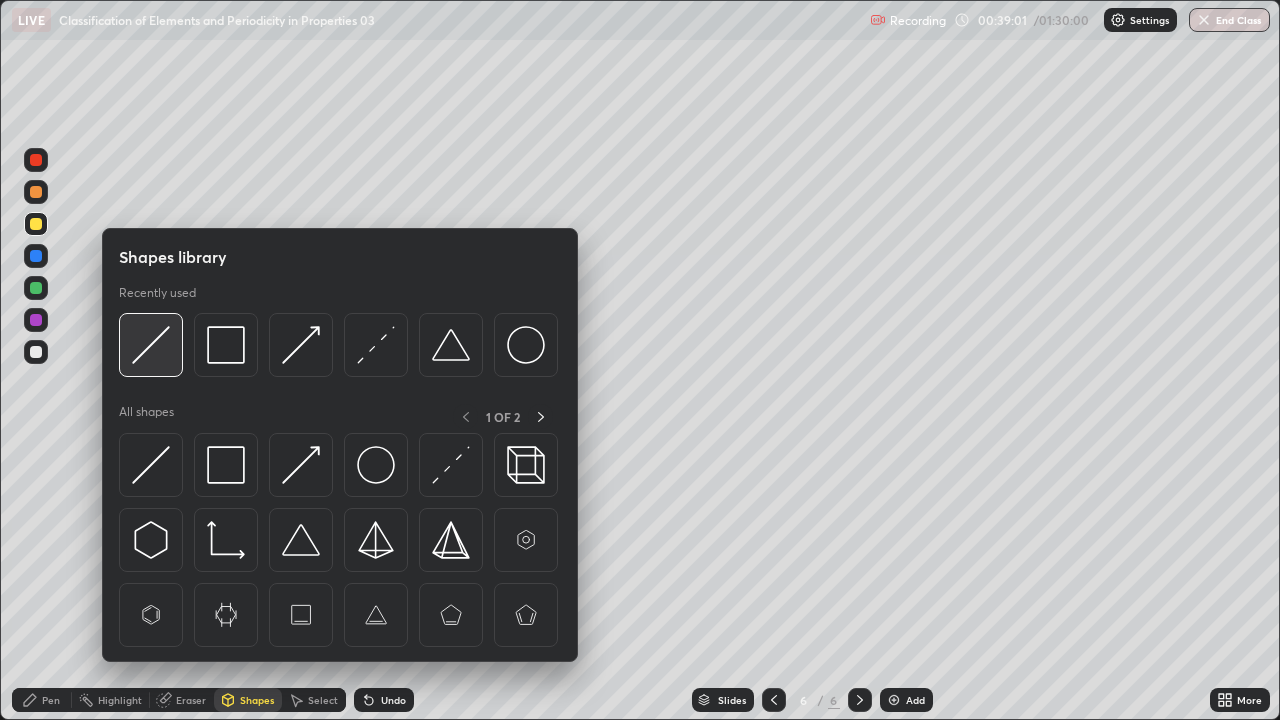 click at bounding box center (151, 345) 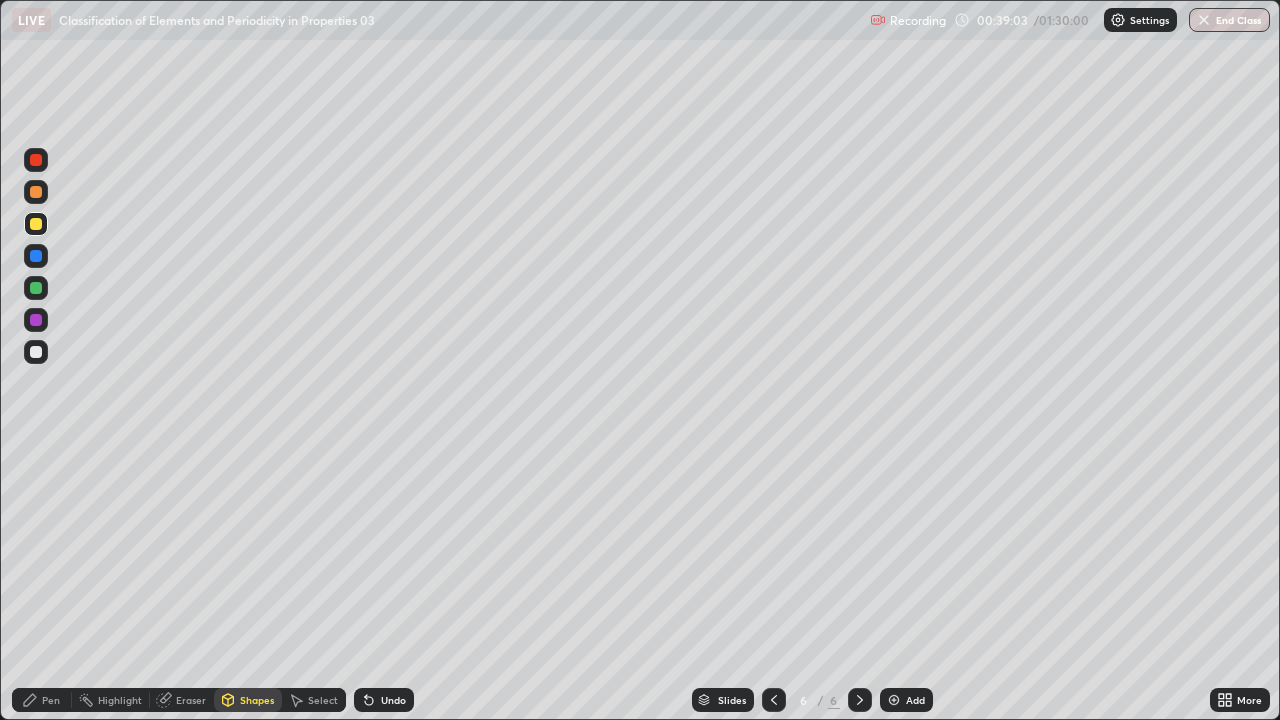 click on "Pen" at bounding box center [51, 700] 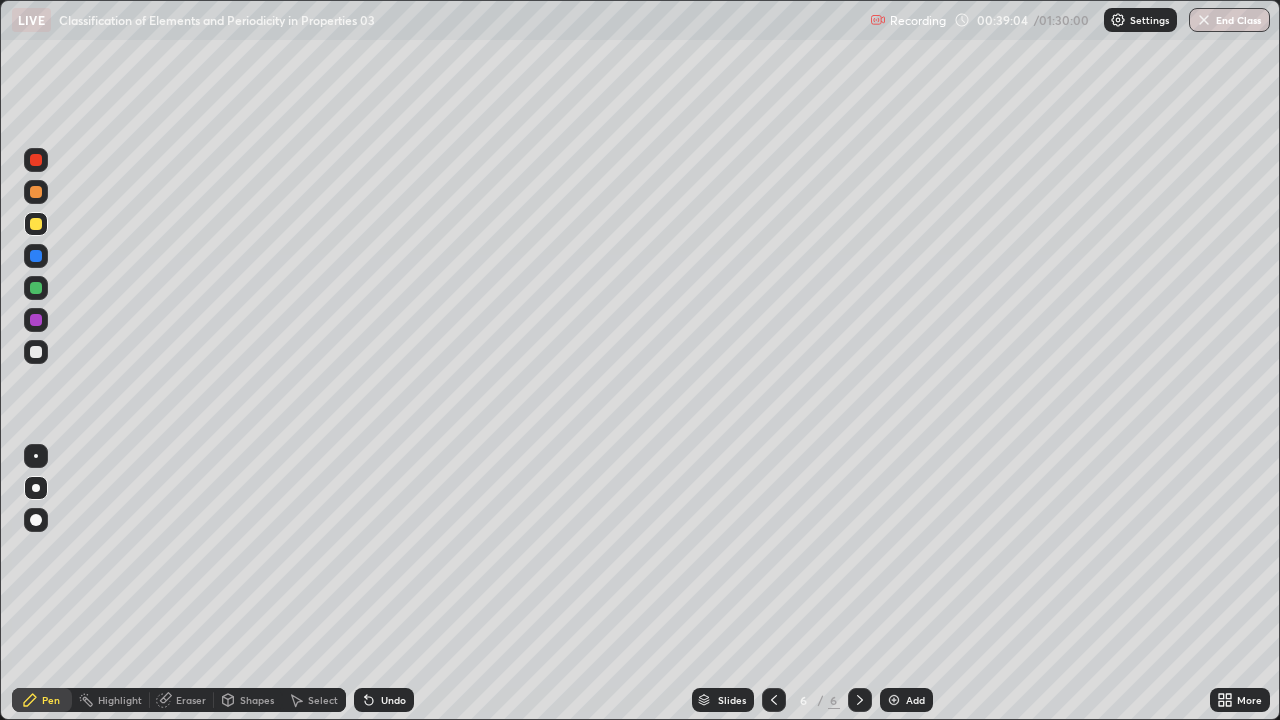 click at bounding box center (36, 352) 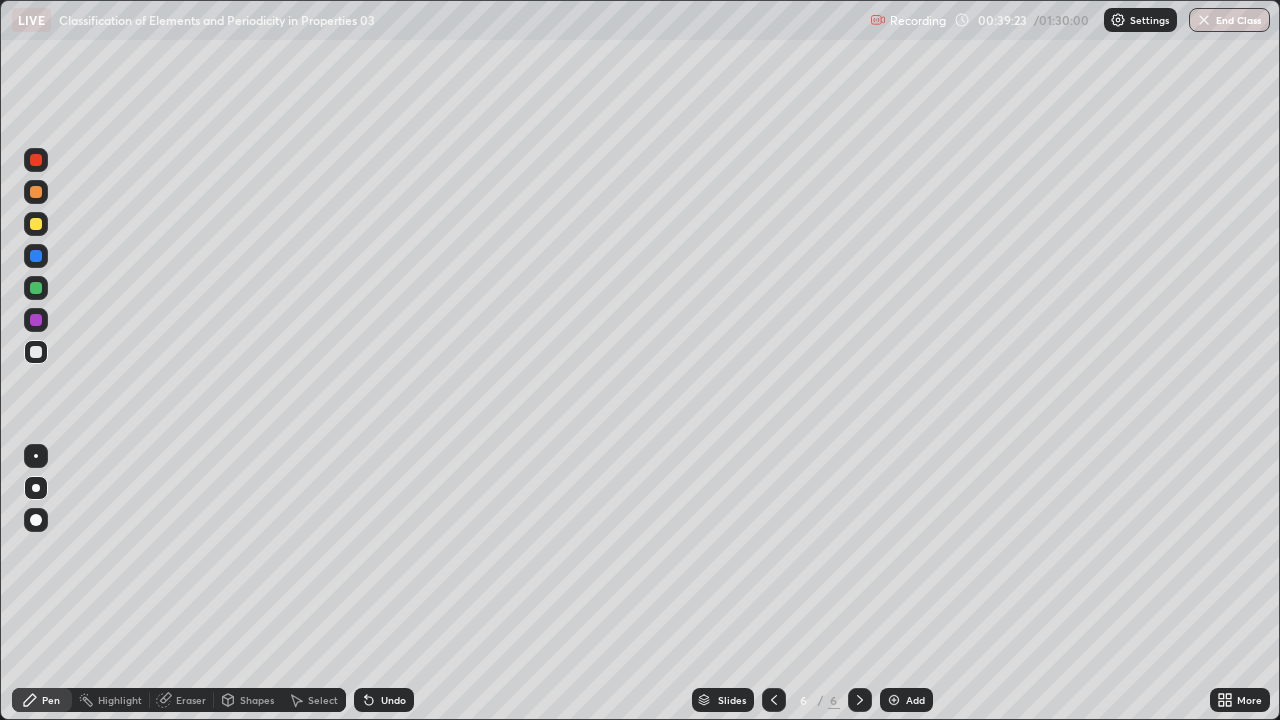 click at bounding box center [36, 224] 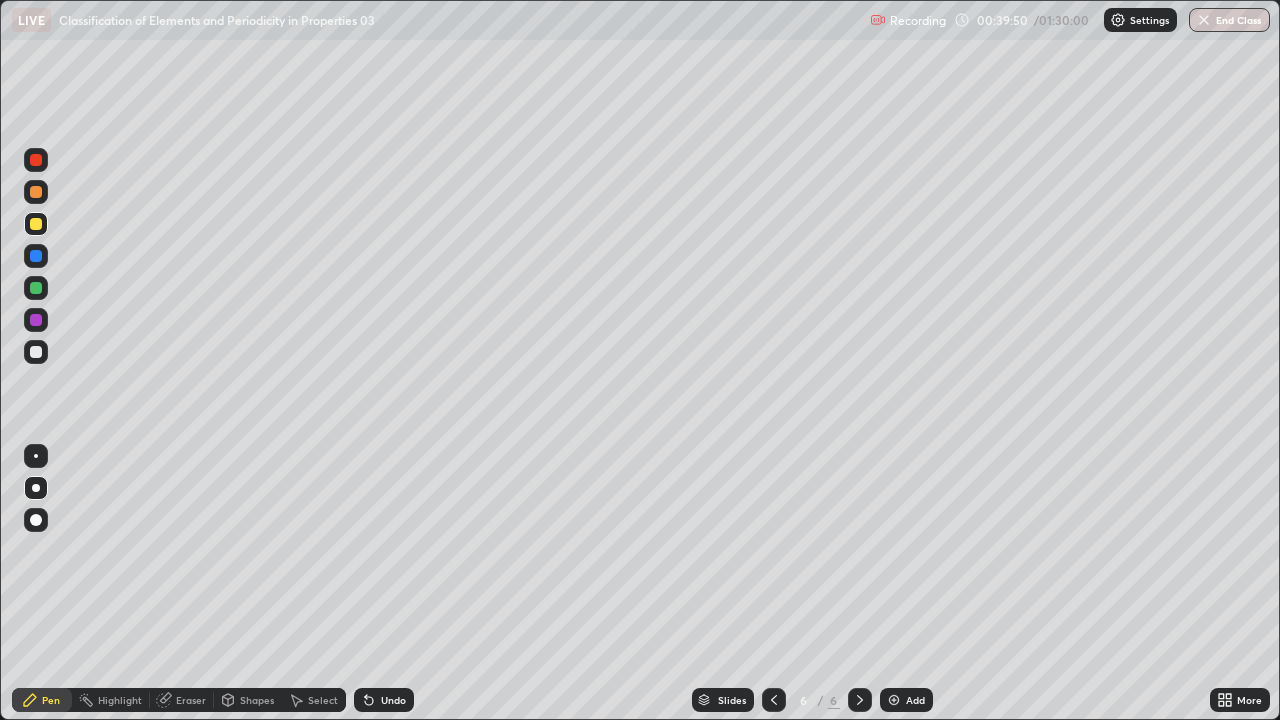click 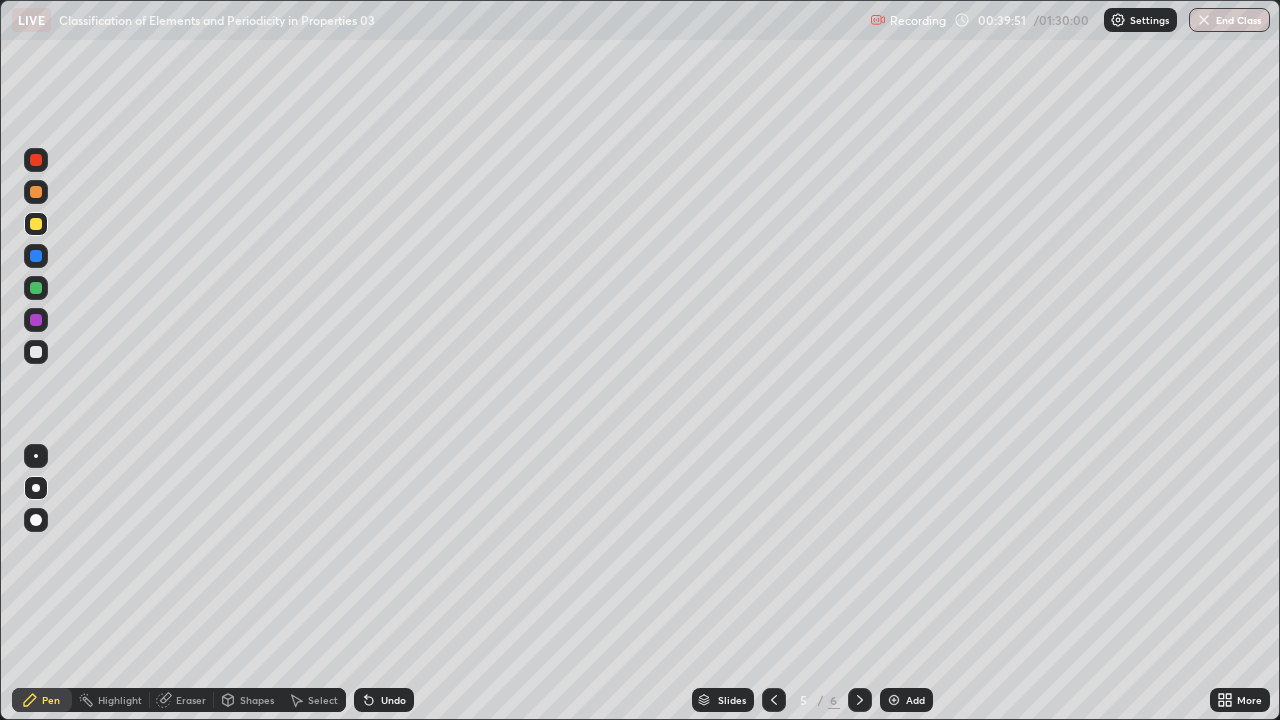 click 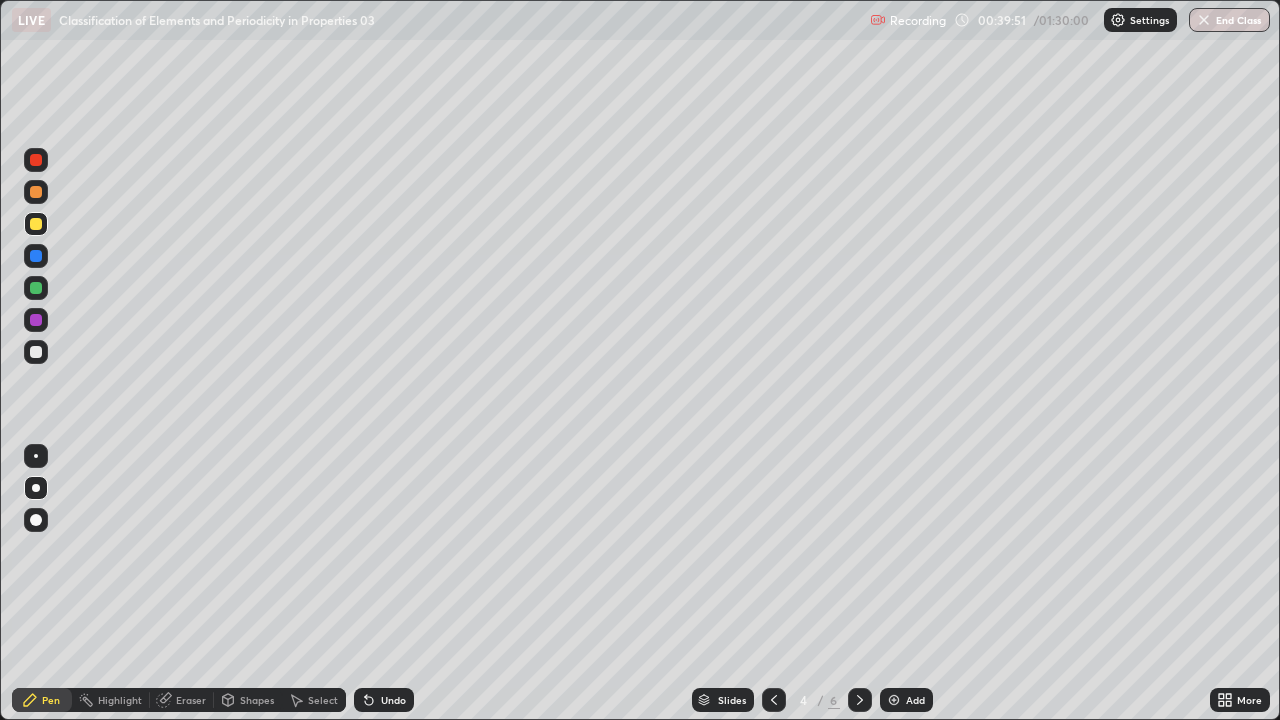 click at bounding box center [774, 700] 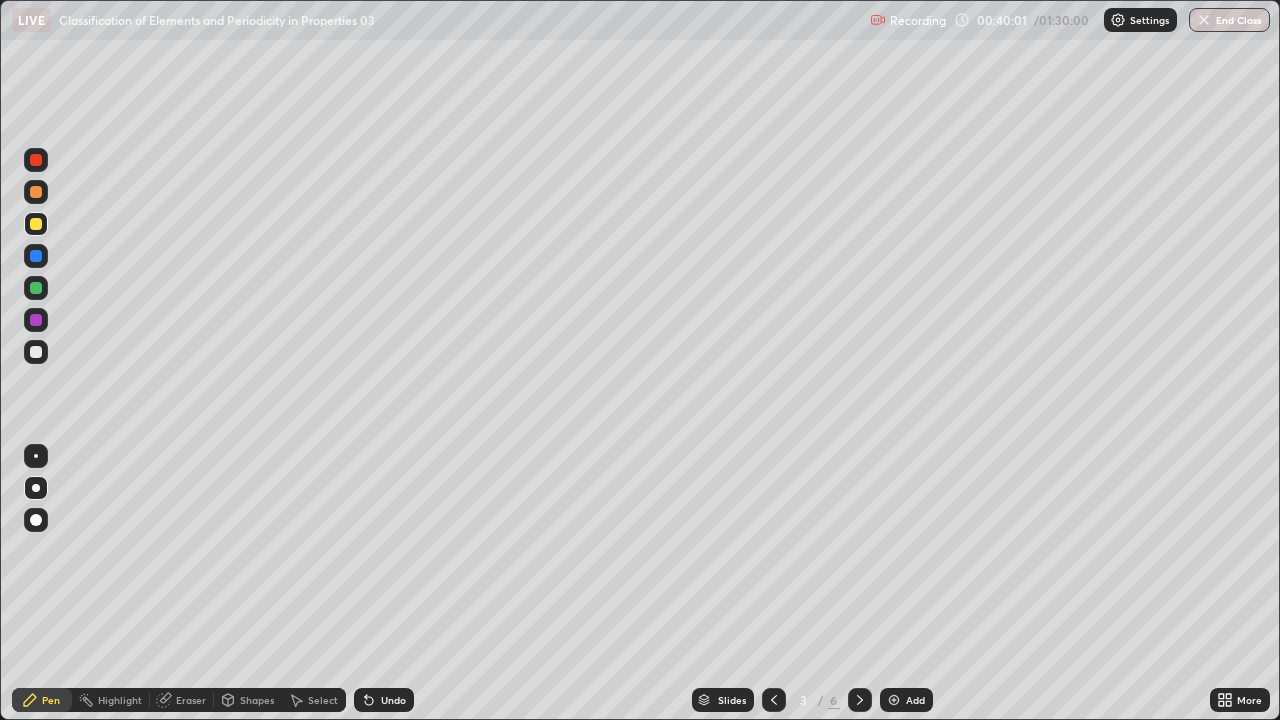 click 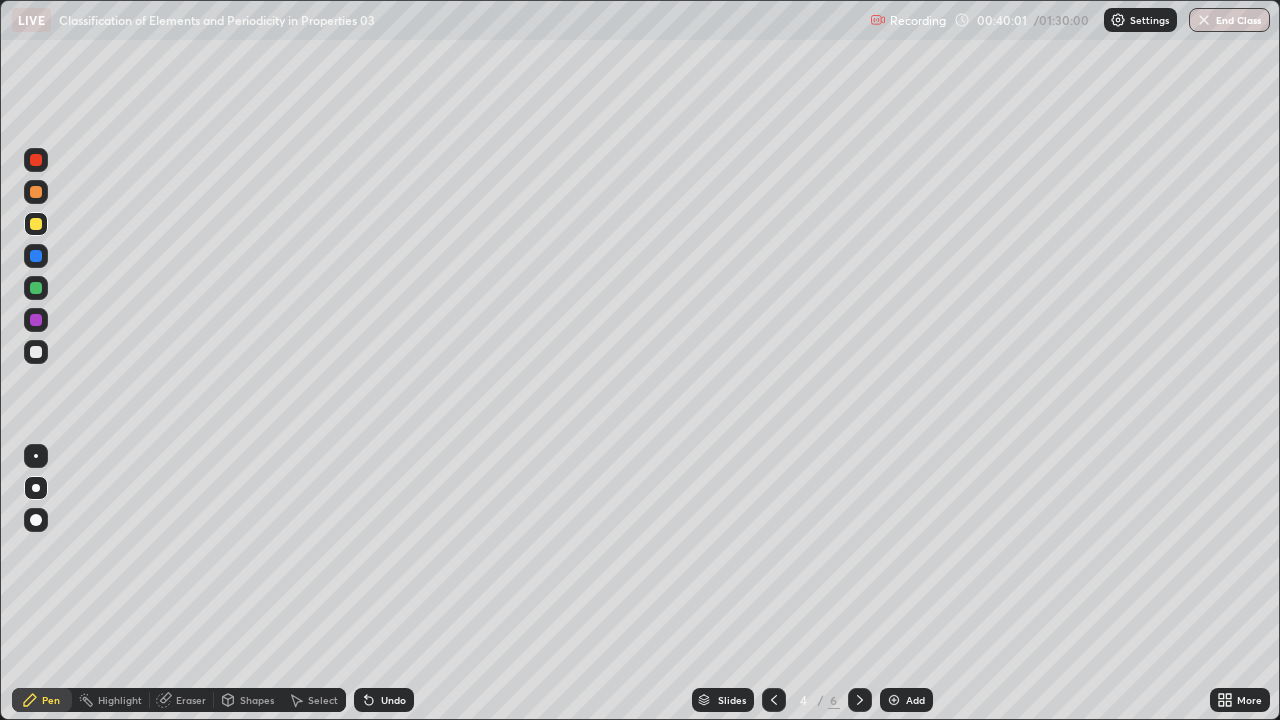 click at bounding box center (860, 700) 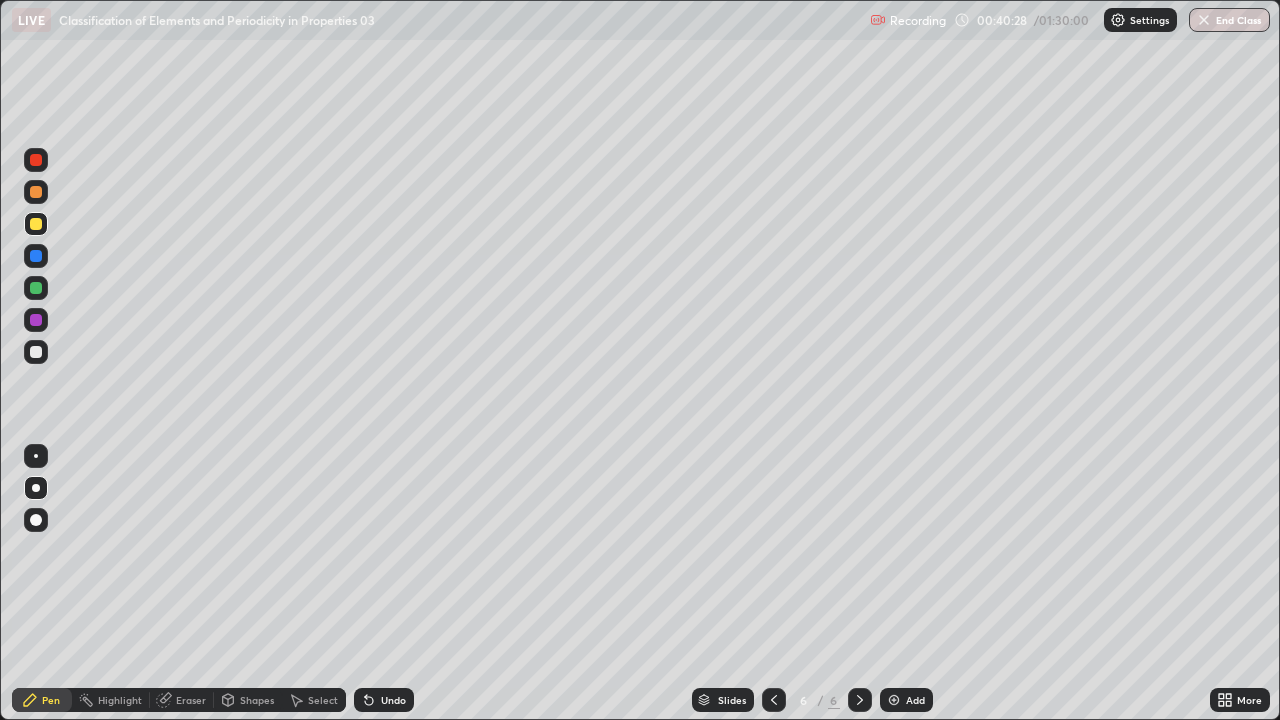 click at bounding box center [36, 352] 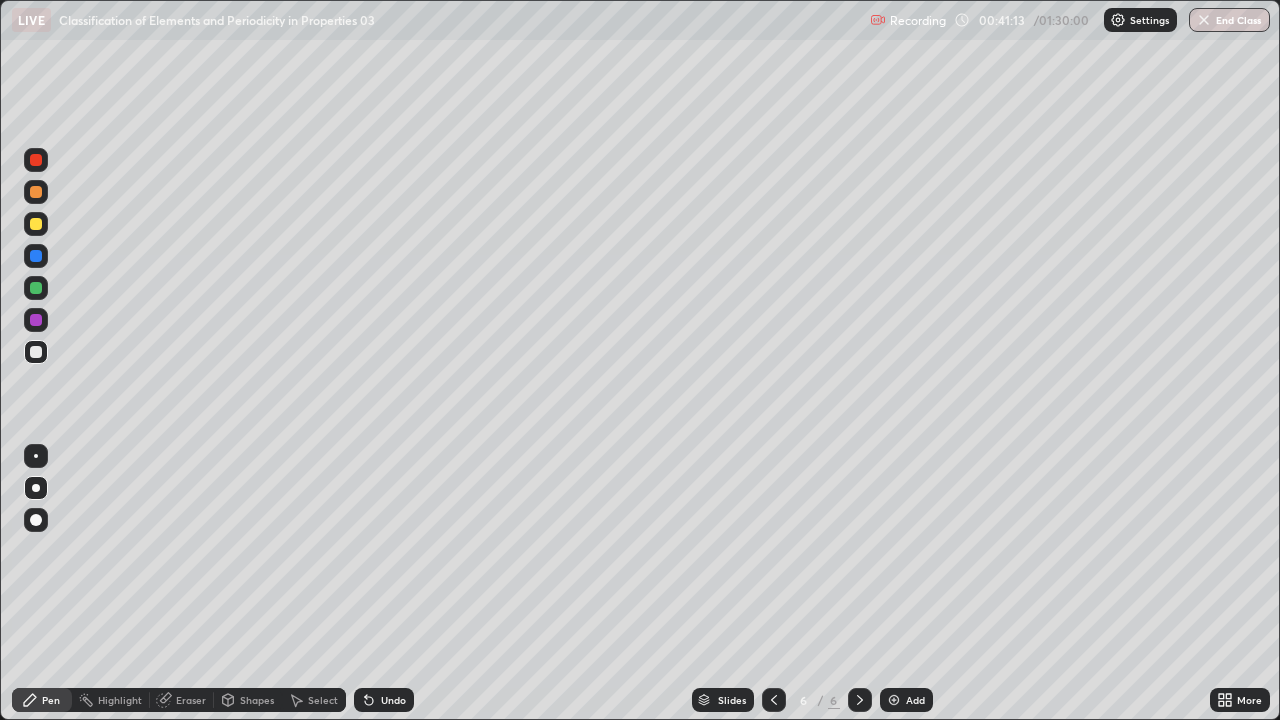 click at bounding box center [36, 192] 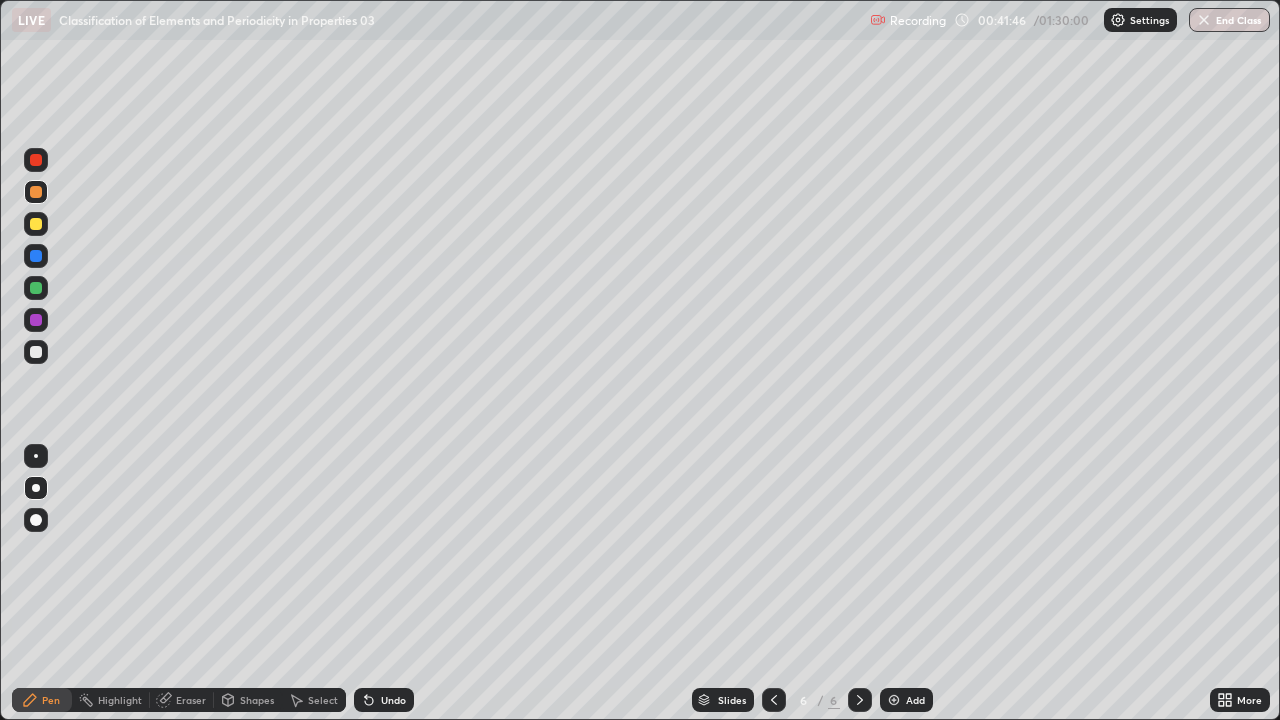 click on "Eraser" at bounding box center (191, 700) 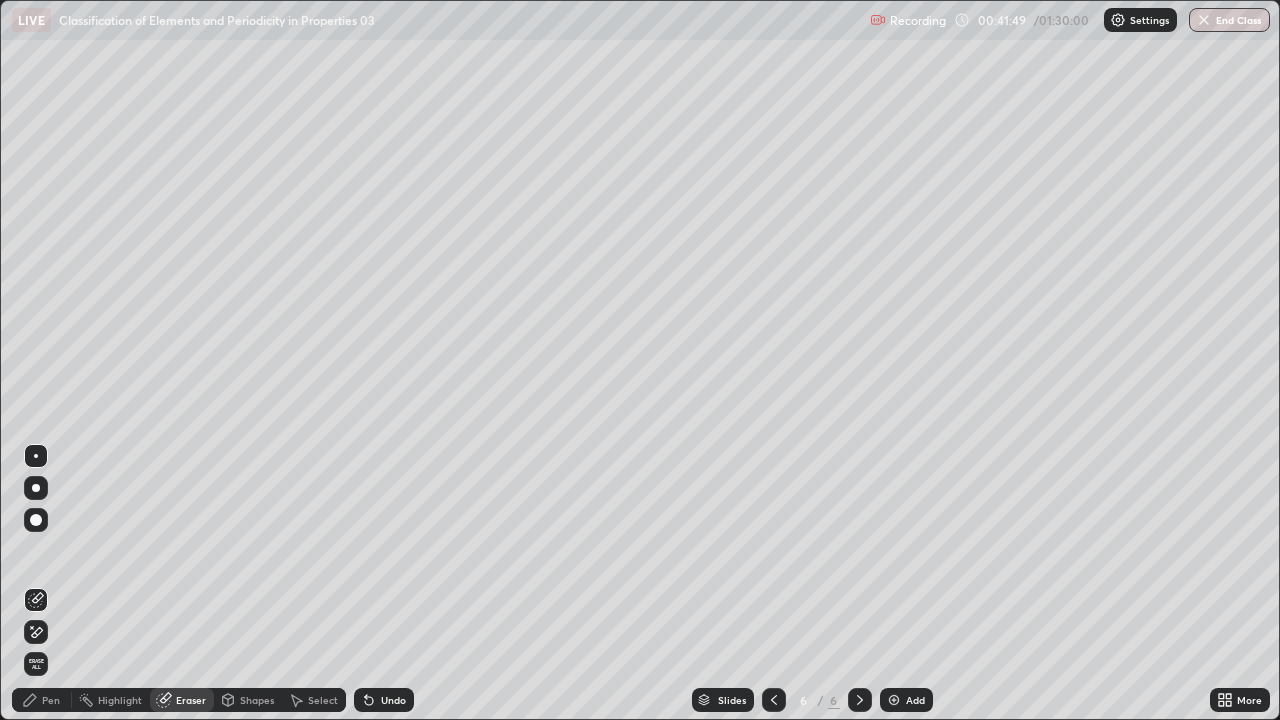 click on "Pen" at bounding box center (51, 700) 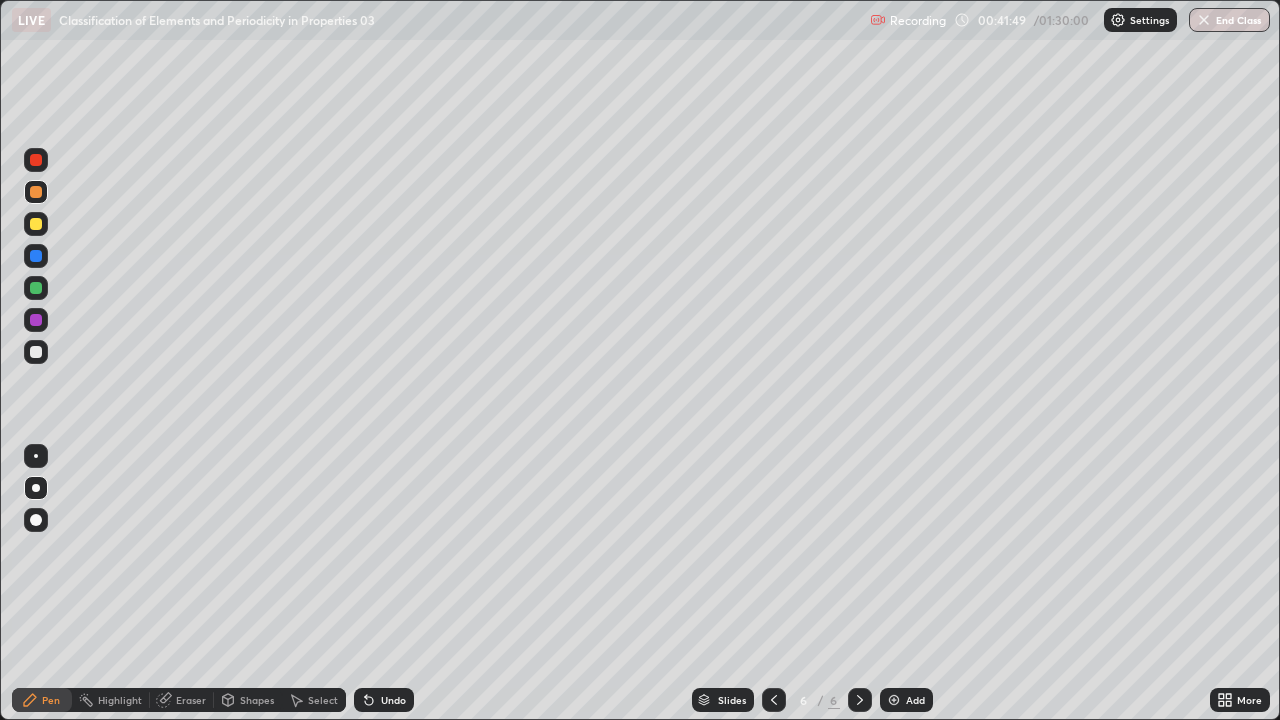 click at bounding box center [36, 352] 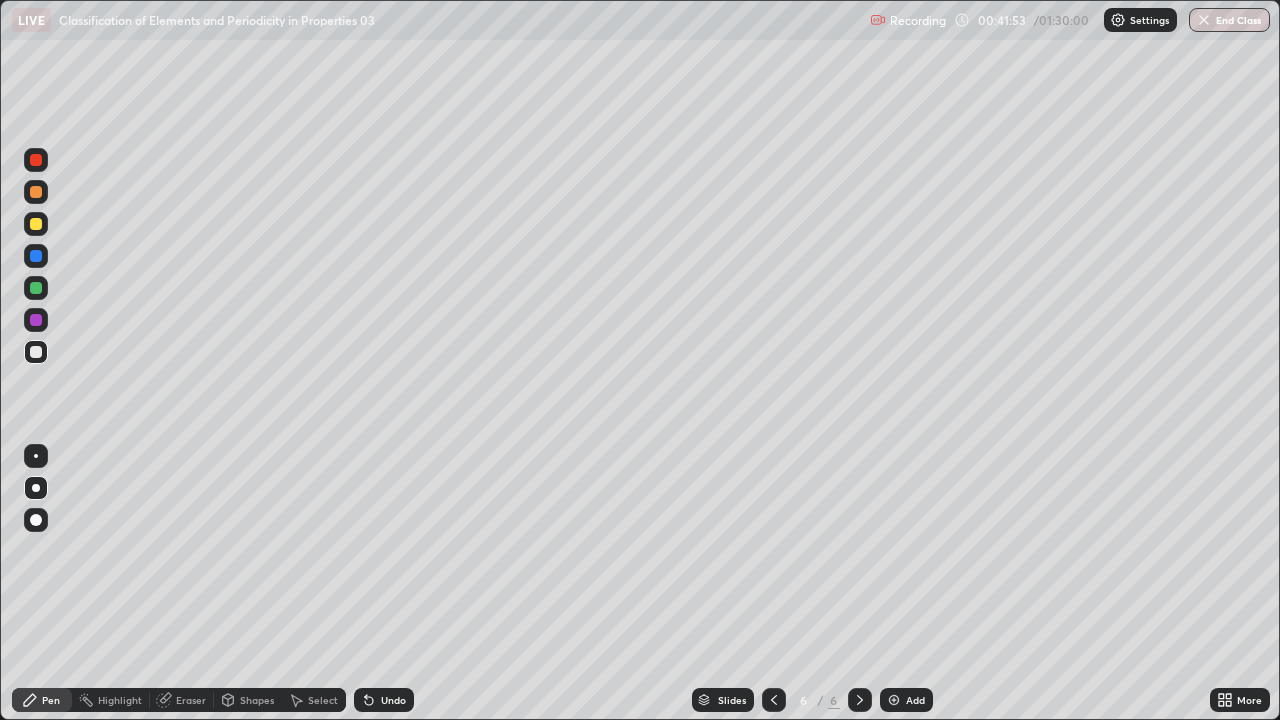 click on "Eraser" at bounding box center [182, 700] 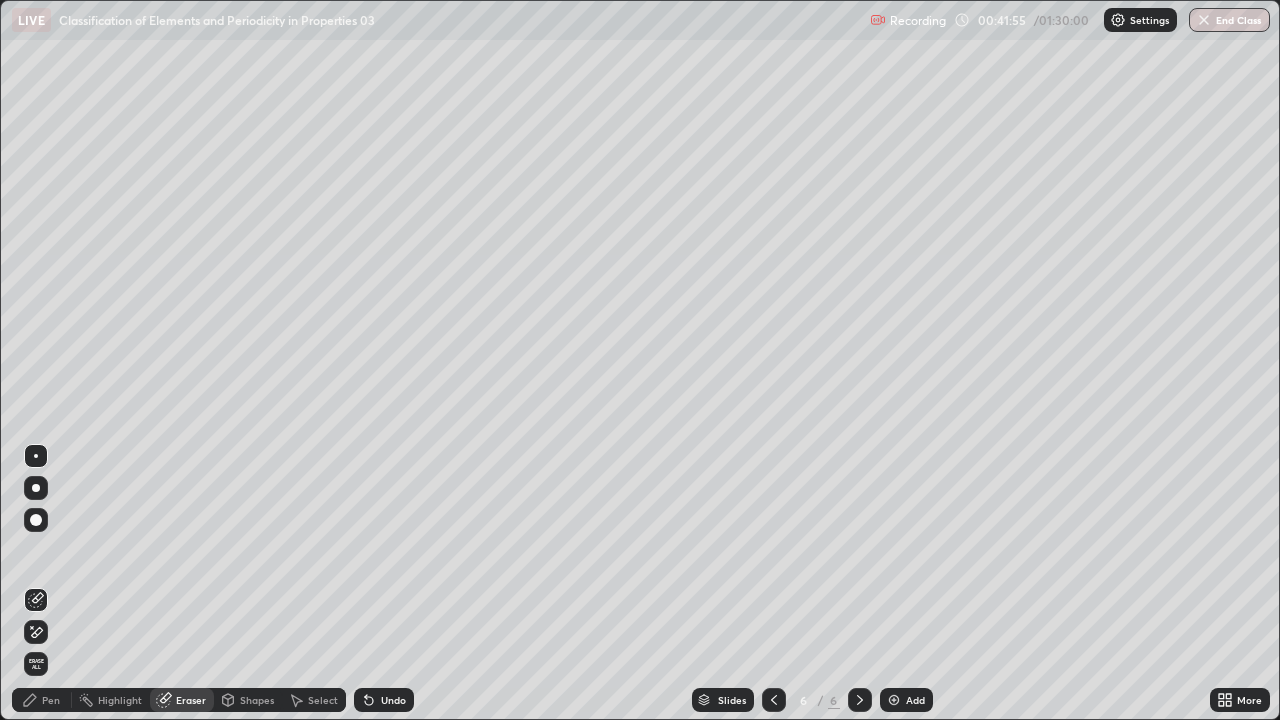 click on "Pen" at bounding box center (51, 700) 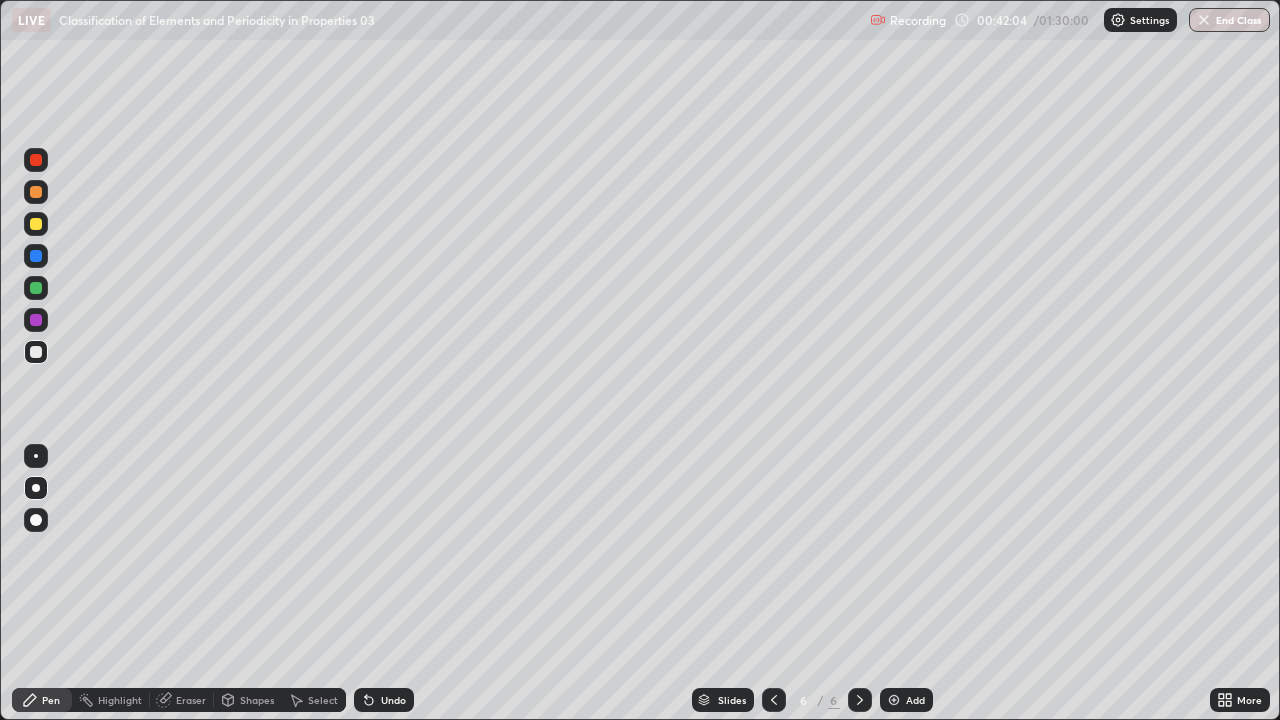 click at bounding box center [36, 224] 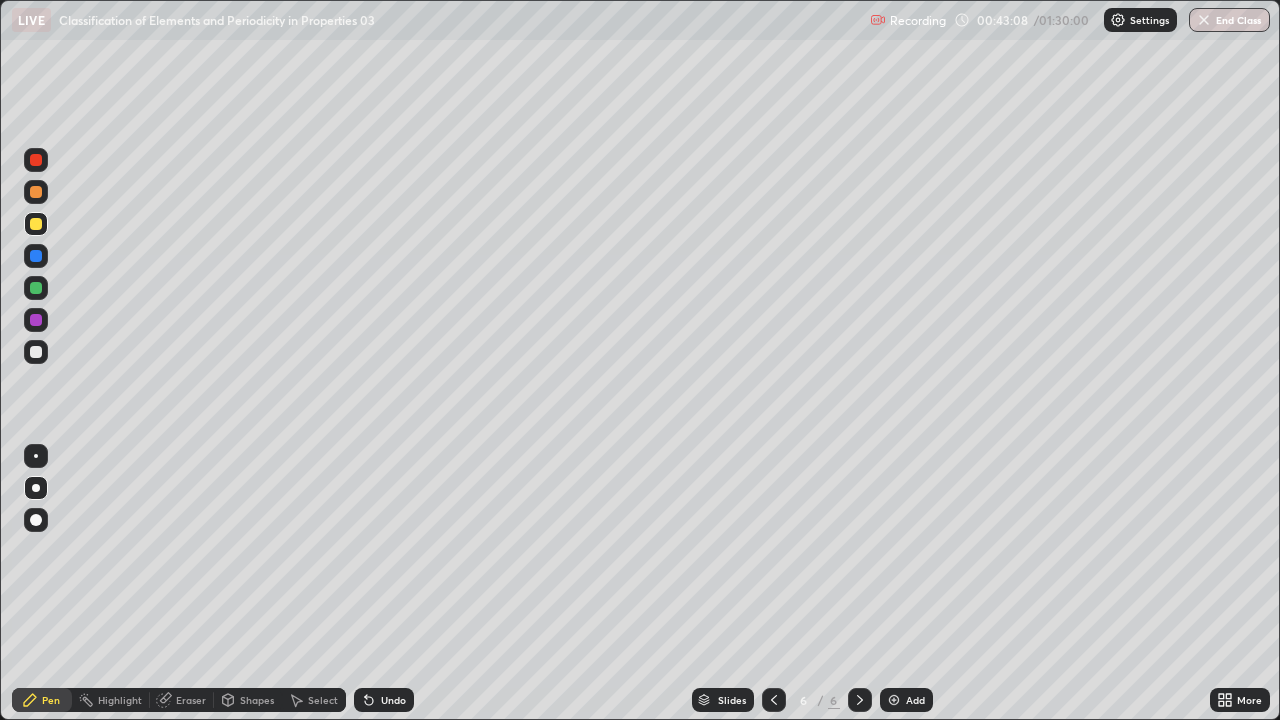 click at bounding box center (36, 192) 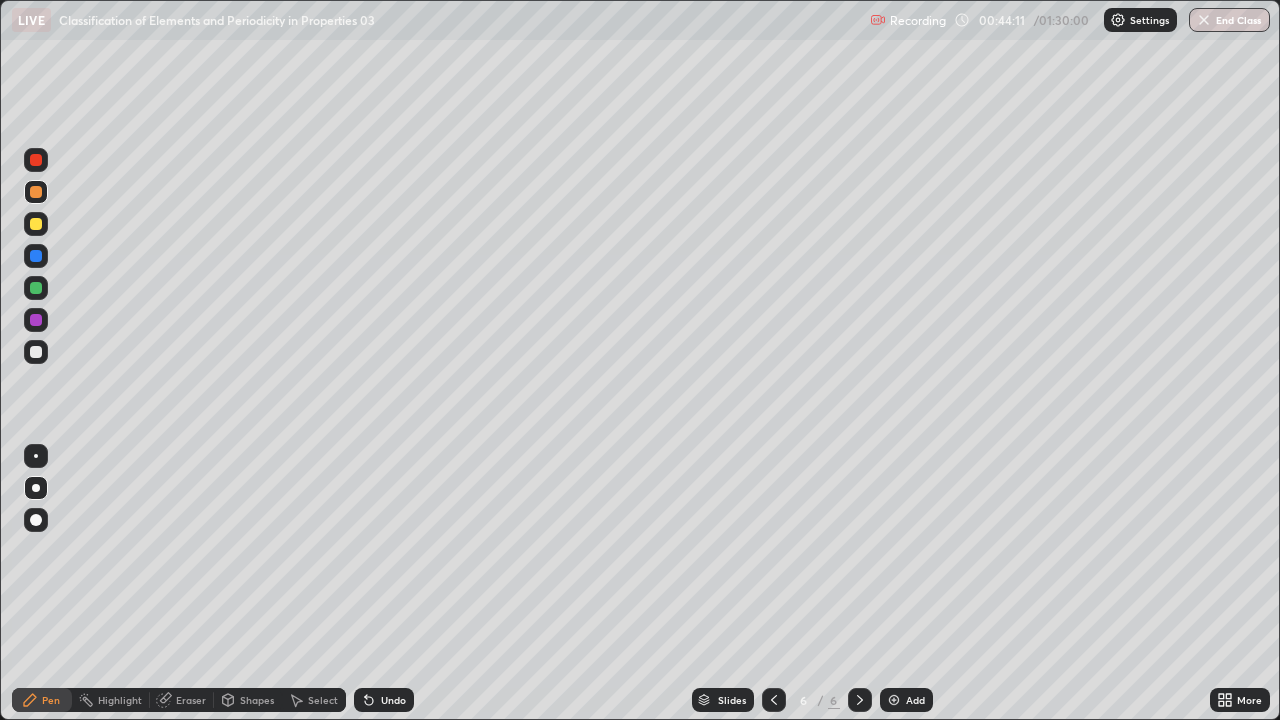 click at bounding box center [36, 352] 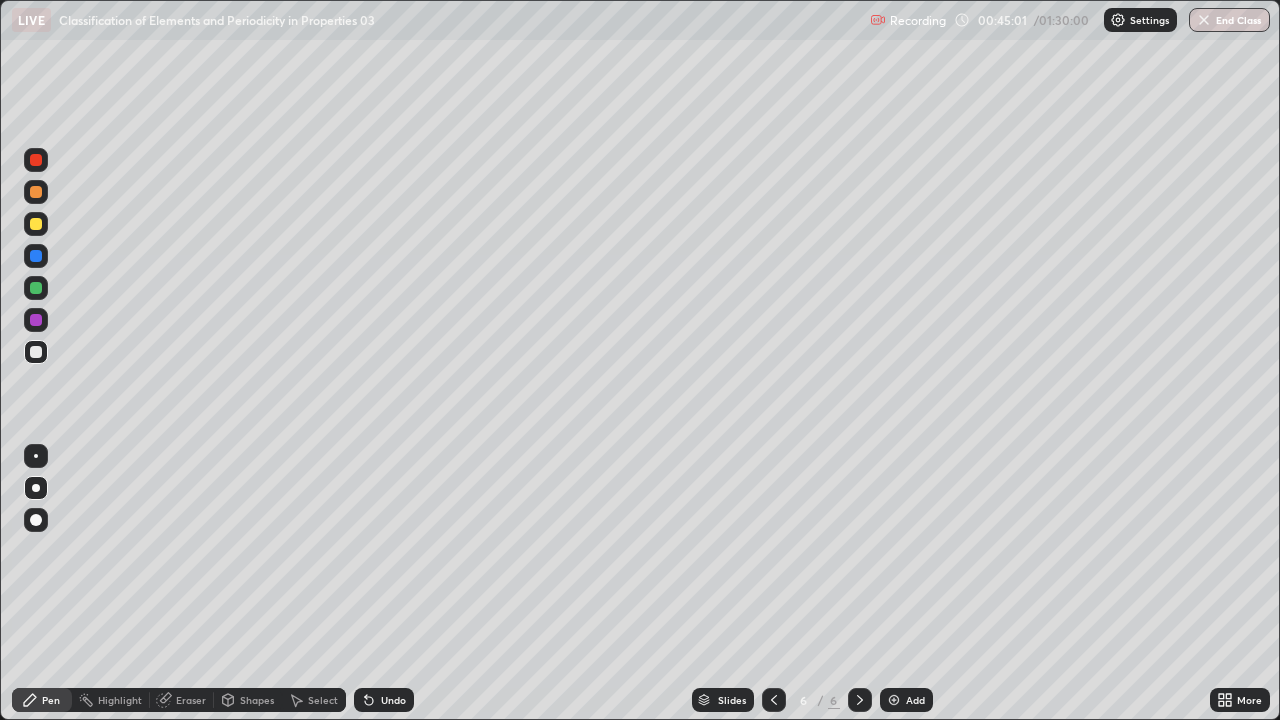 click at bounding box center [894, 700] 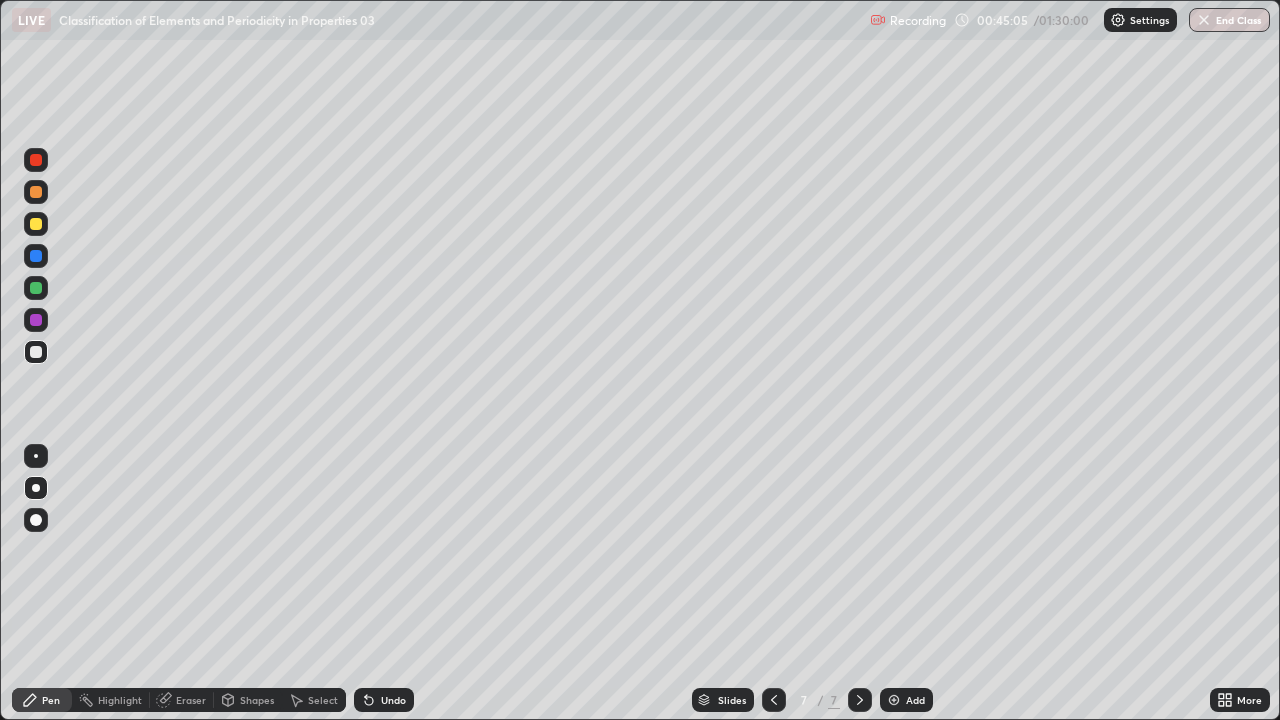 click at bounding box center (36, 224) 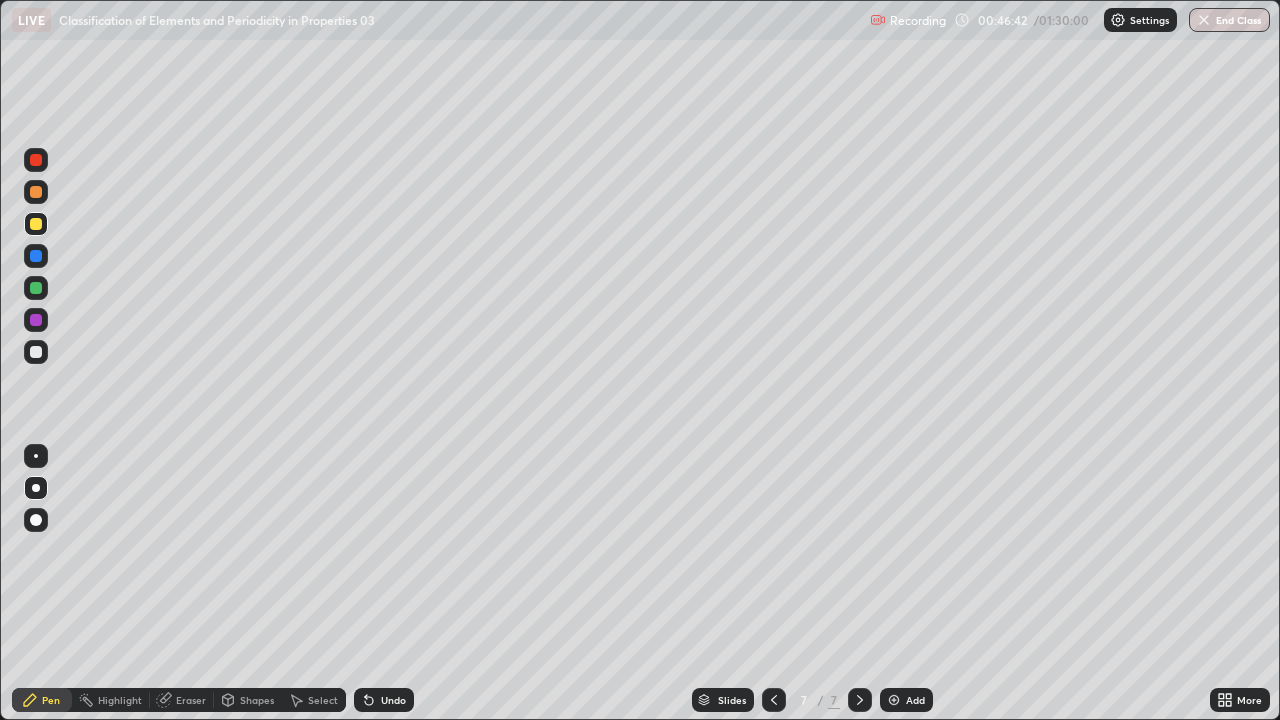 click at bounding box center (36, 352) 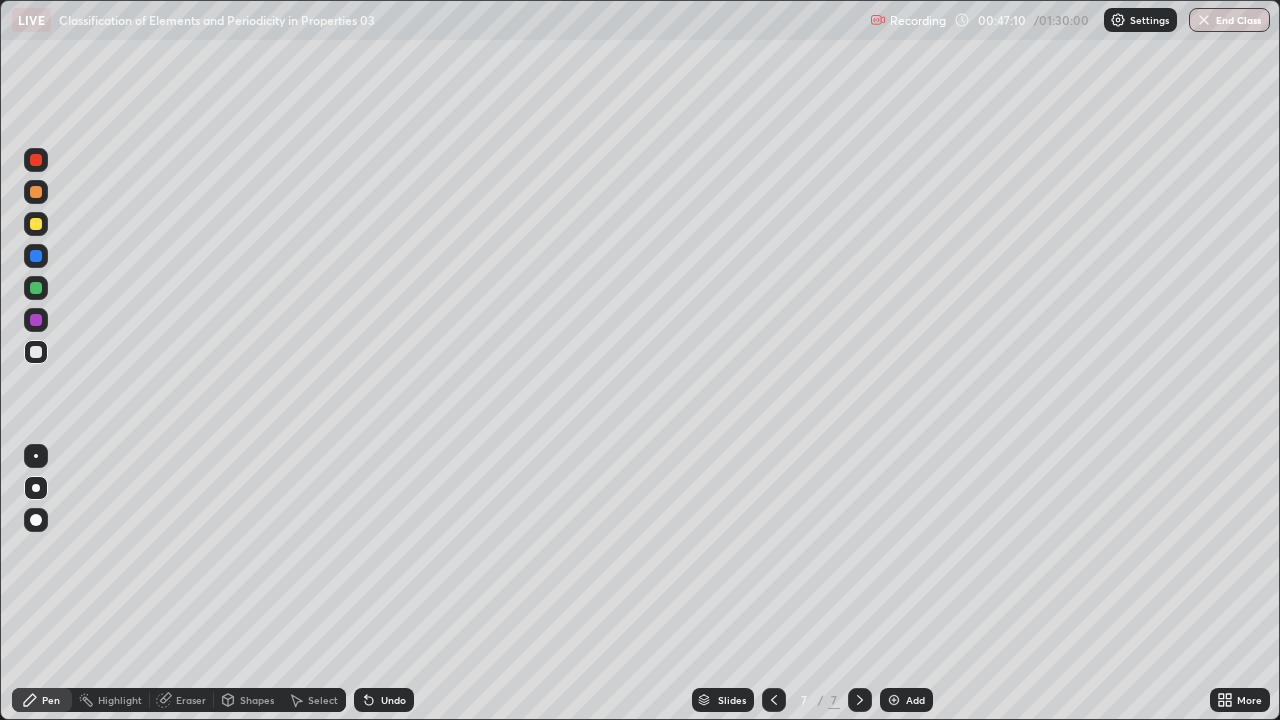 click at bounding box center (36, 288) 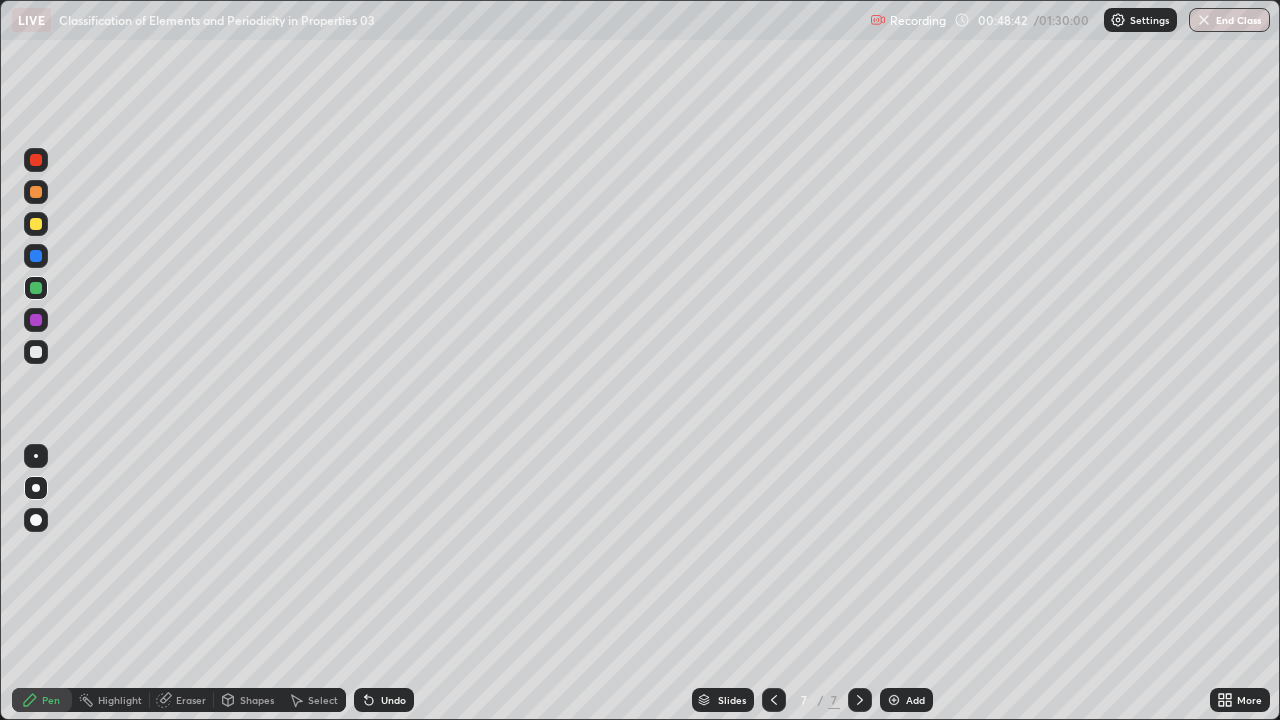 click at bounding box center [36, 352] 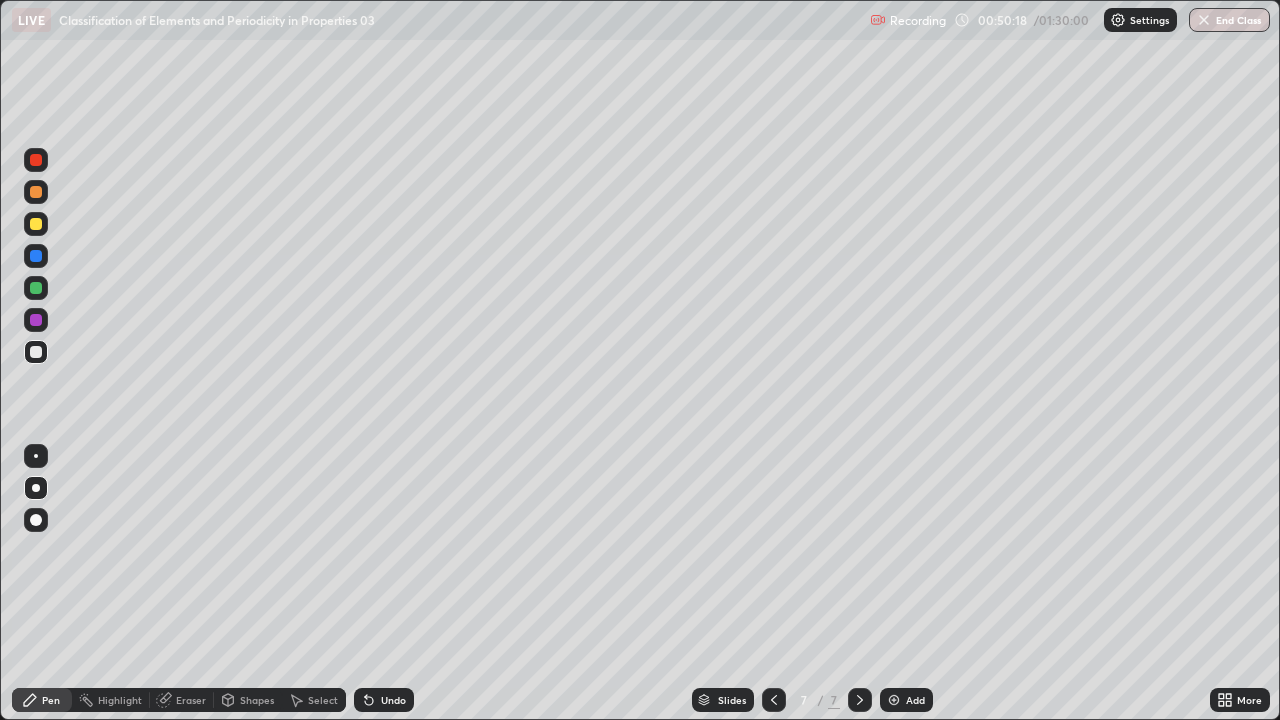 click at bounding box center [36, 224] 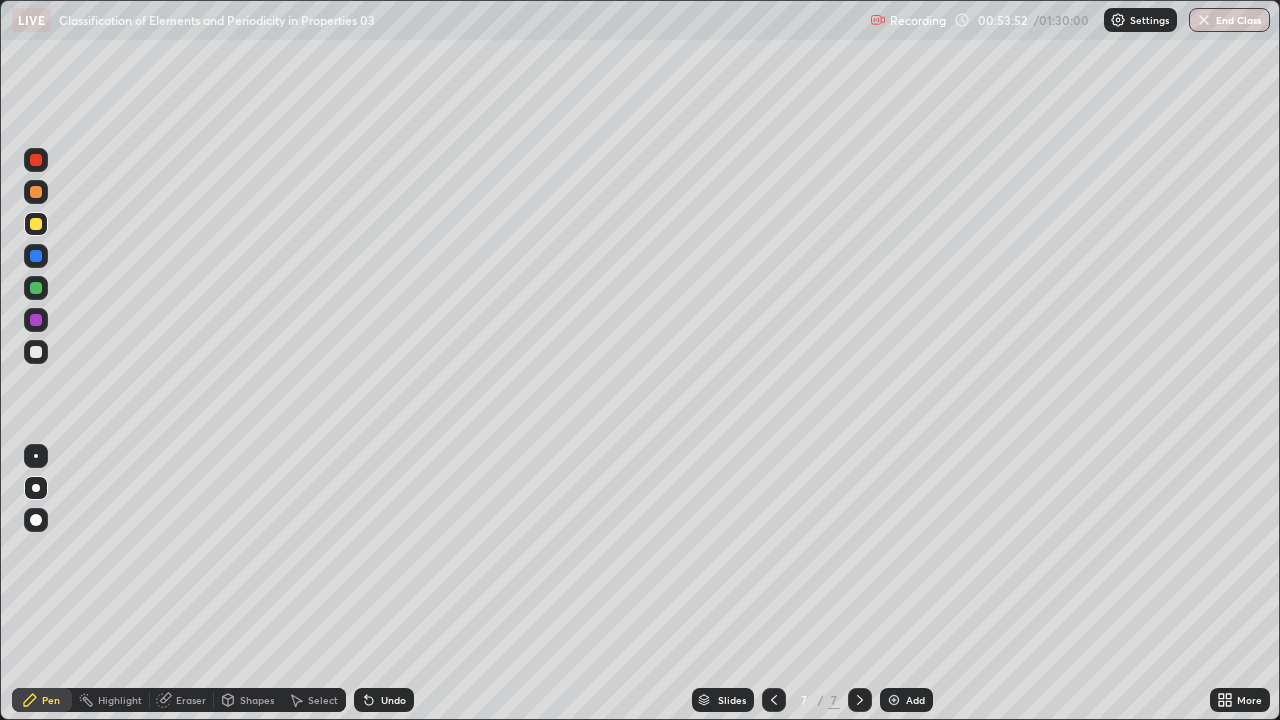 click at bounding box center (894, 700) 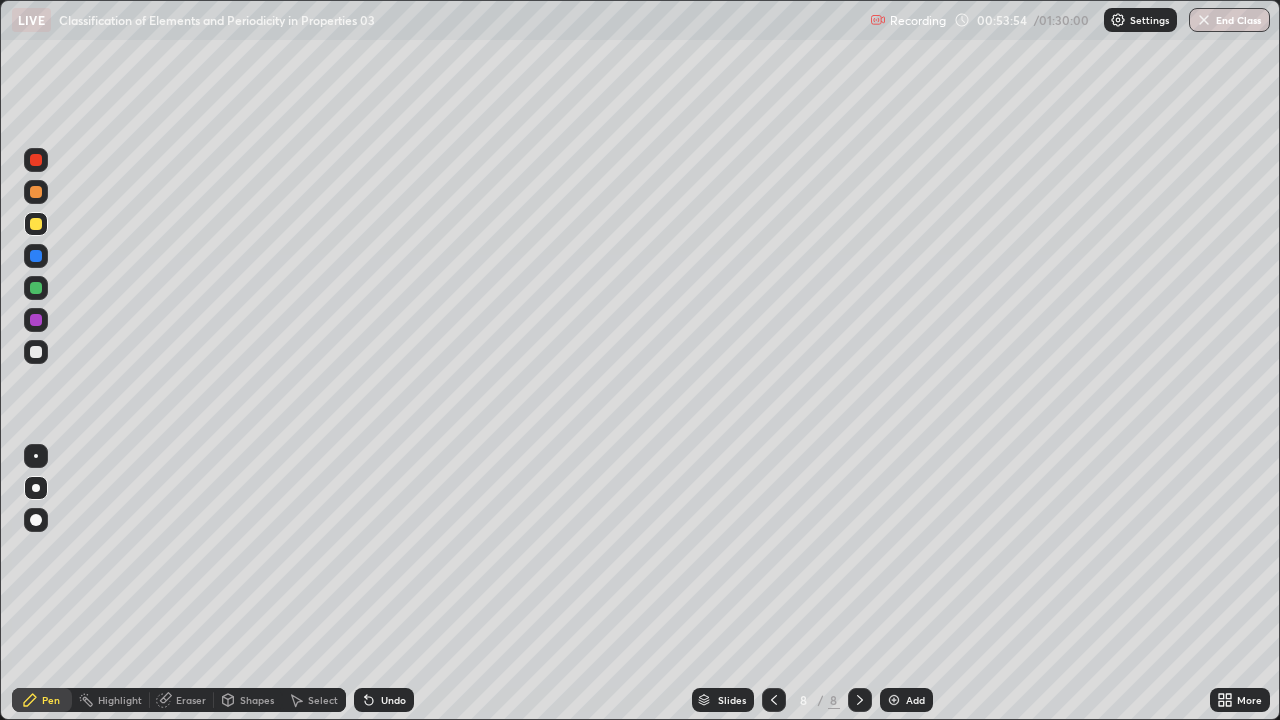 click at bounding box center (36, 352) 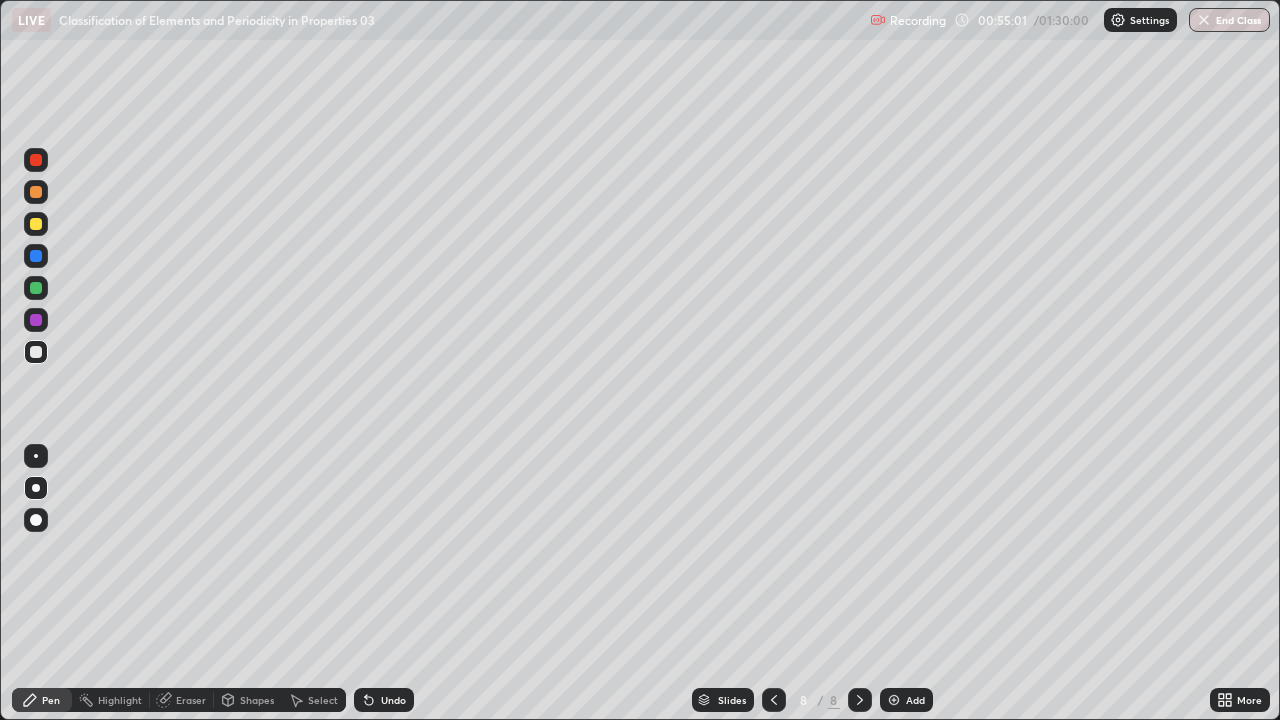 click at bounding box center [36, 224] 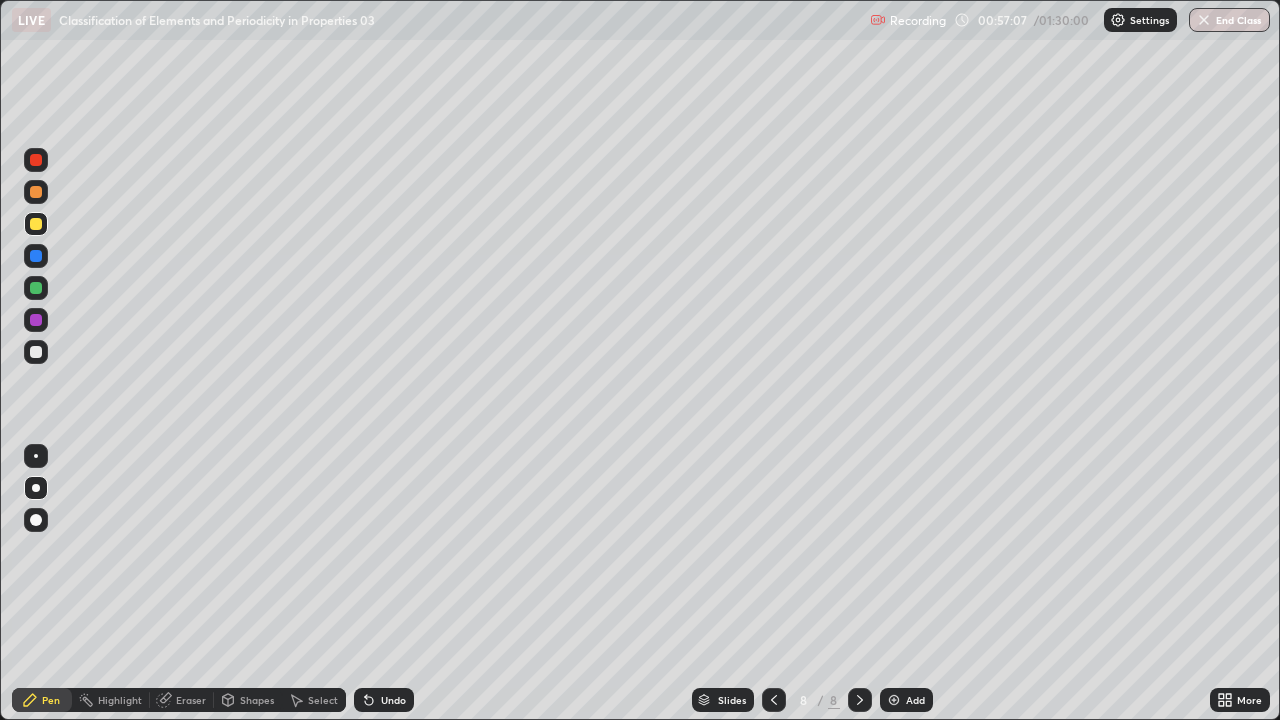 click on "Add" at bounding box center [906, 700] 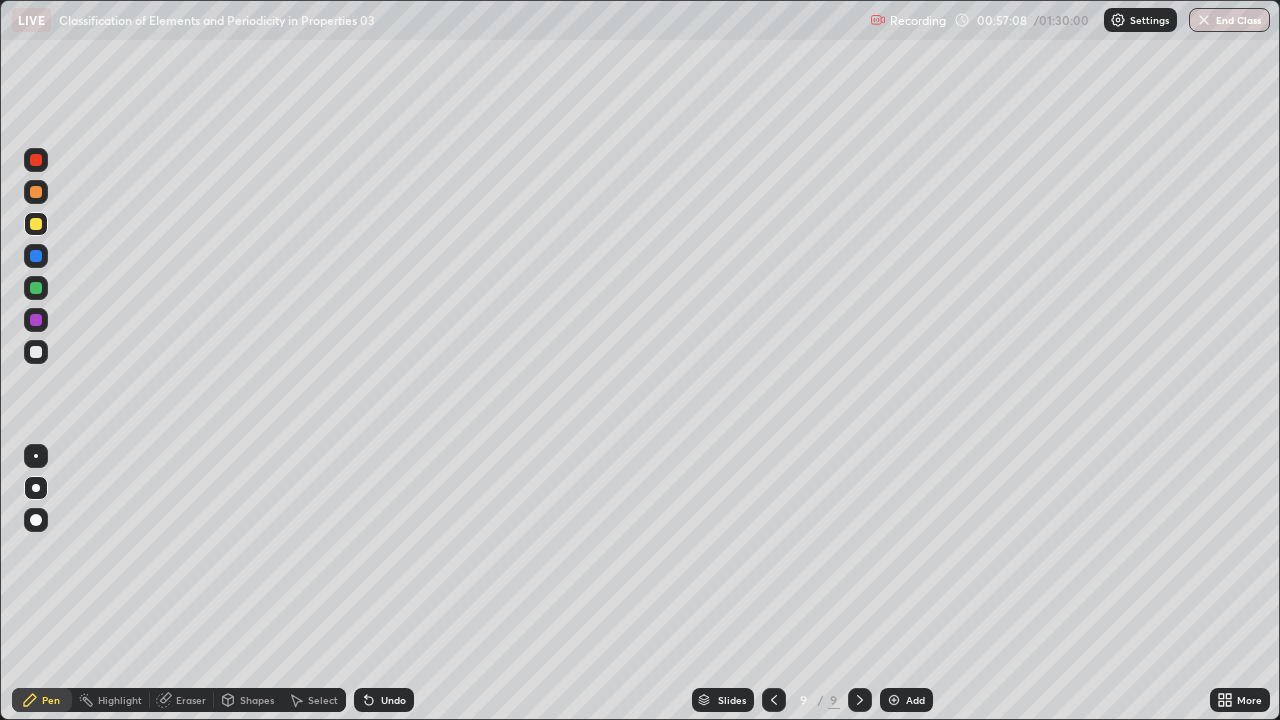 click at bounding box center [36, 352] 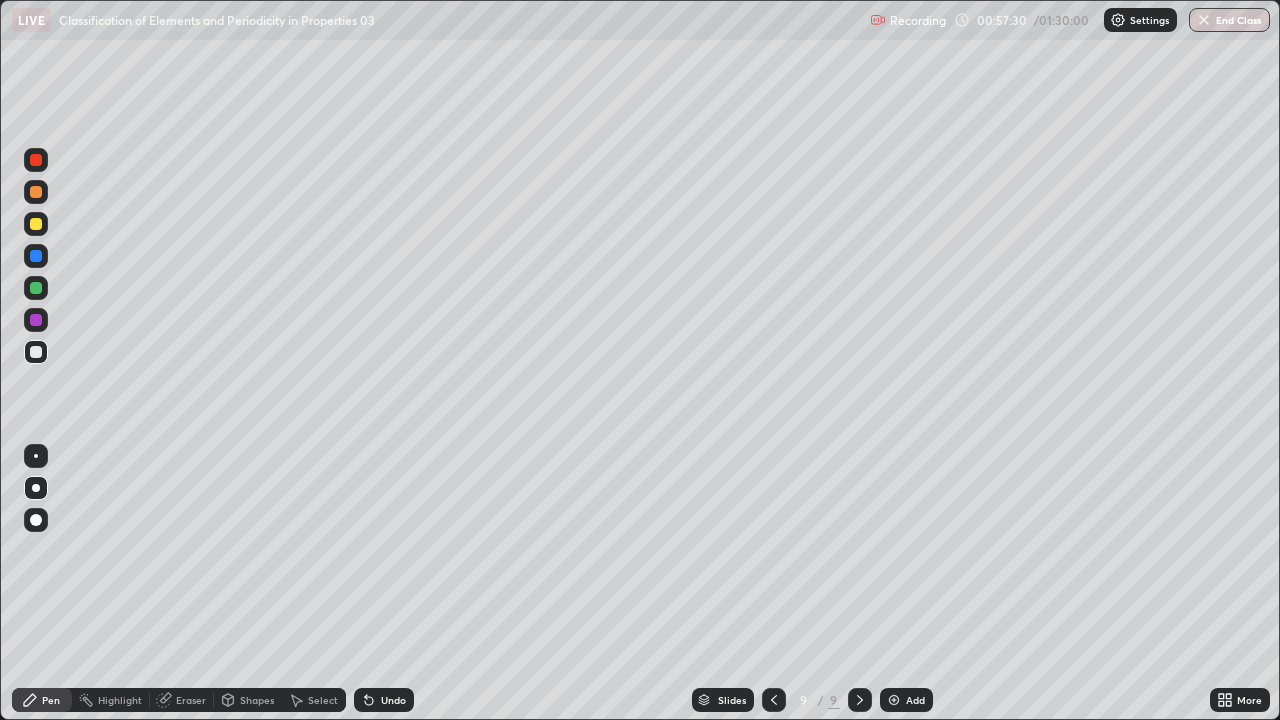 click at bounding box center (36, 224) 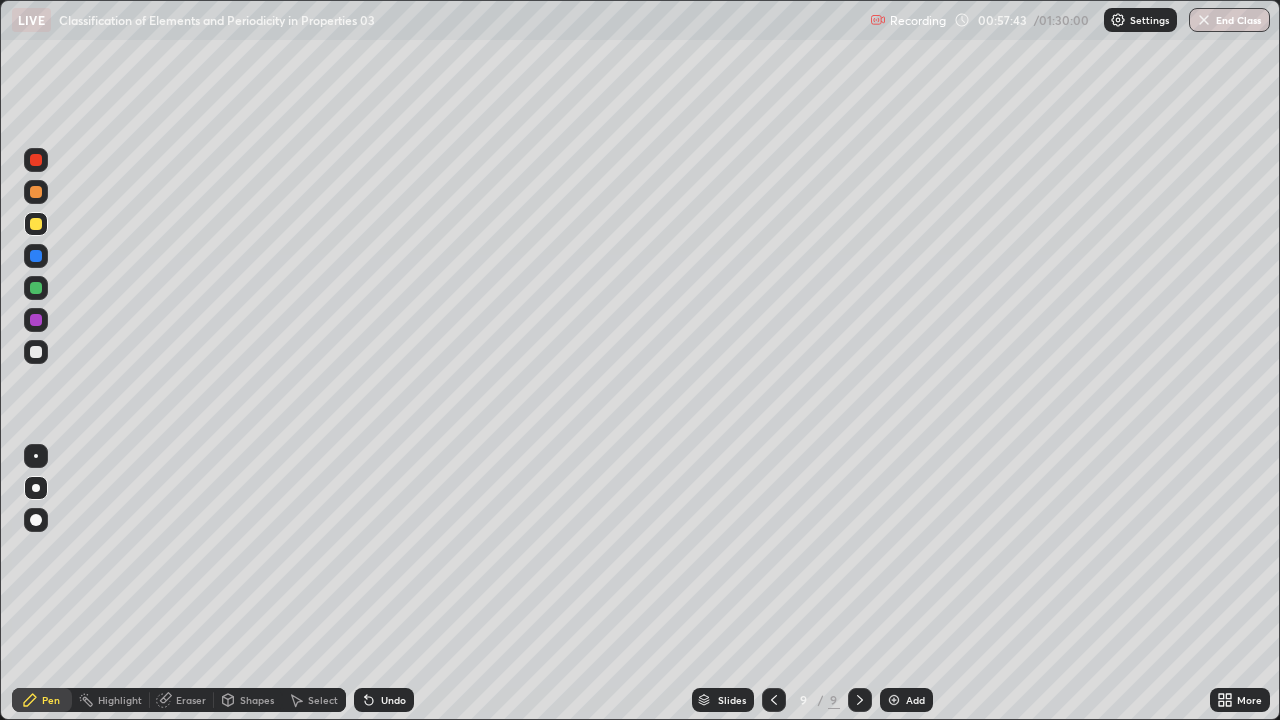 click at bounding box center (36, 352) 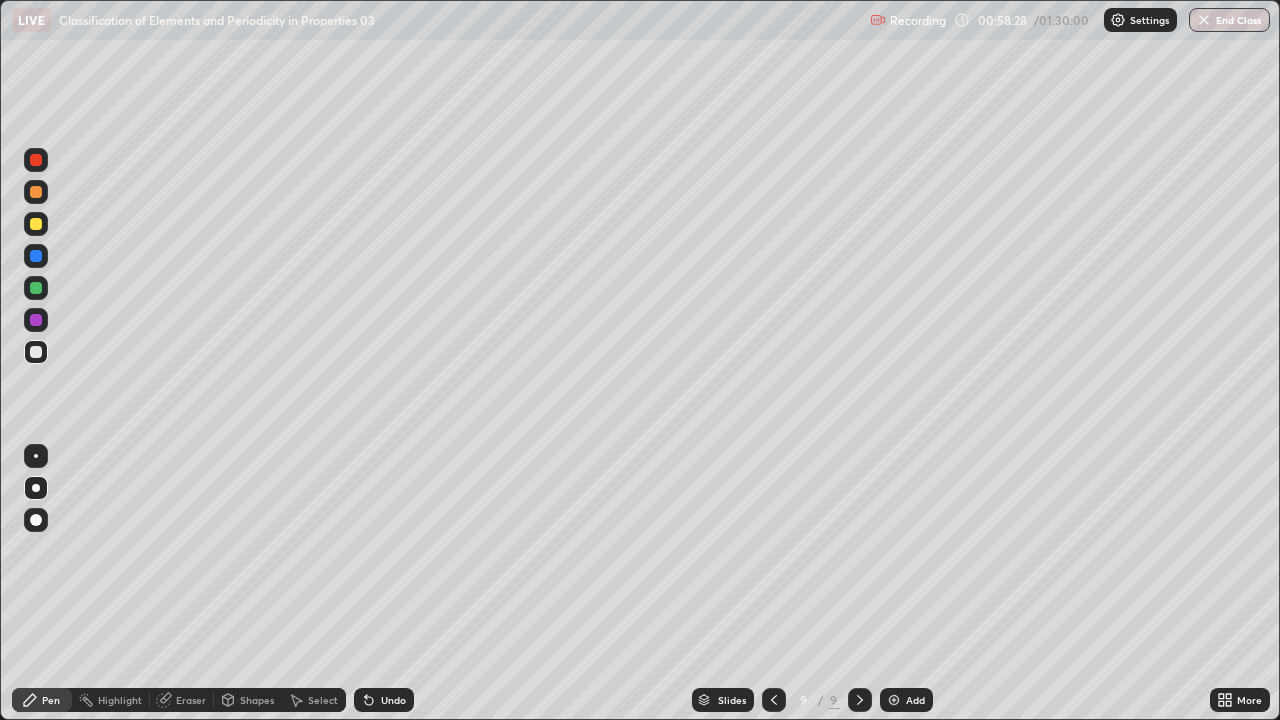 click on "Shapes" at bounding box center (257, 700) 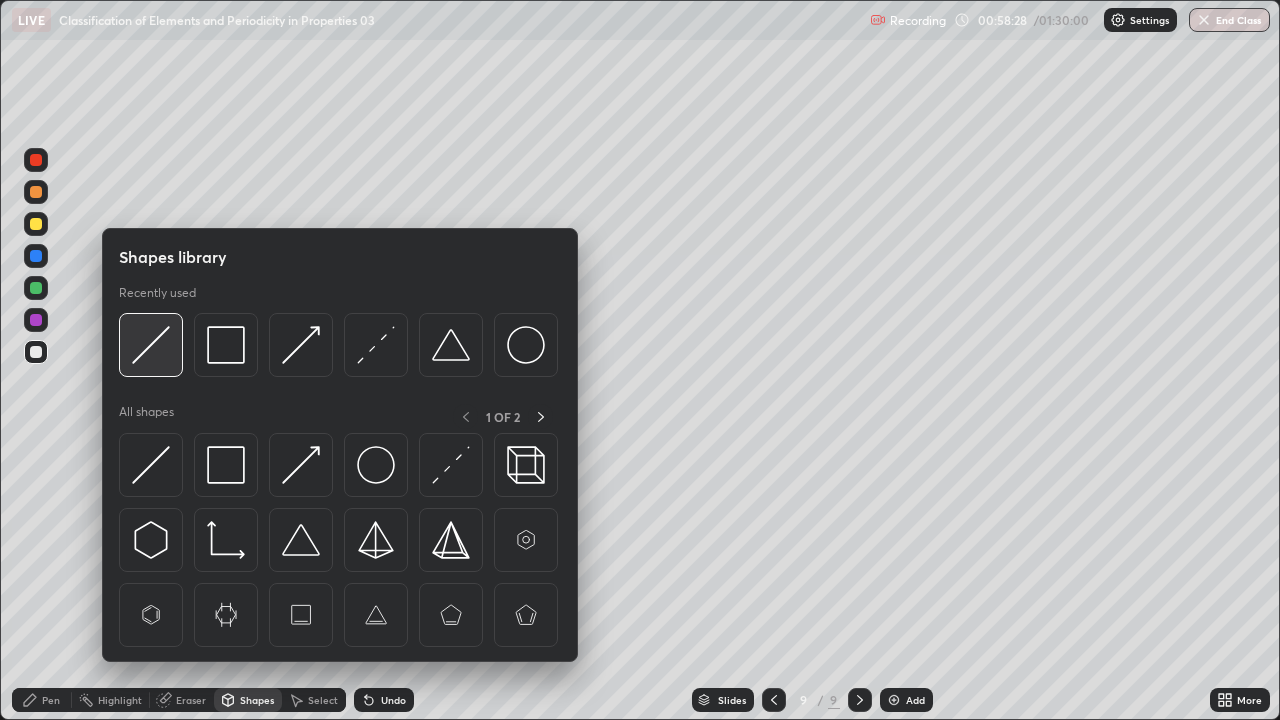 click at bounding box center (151, 345) 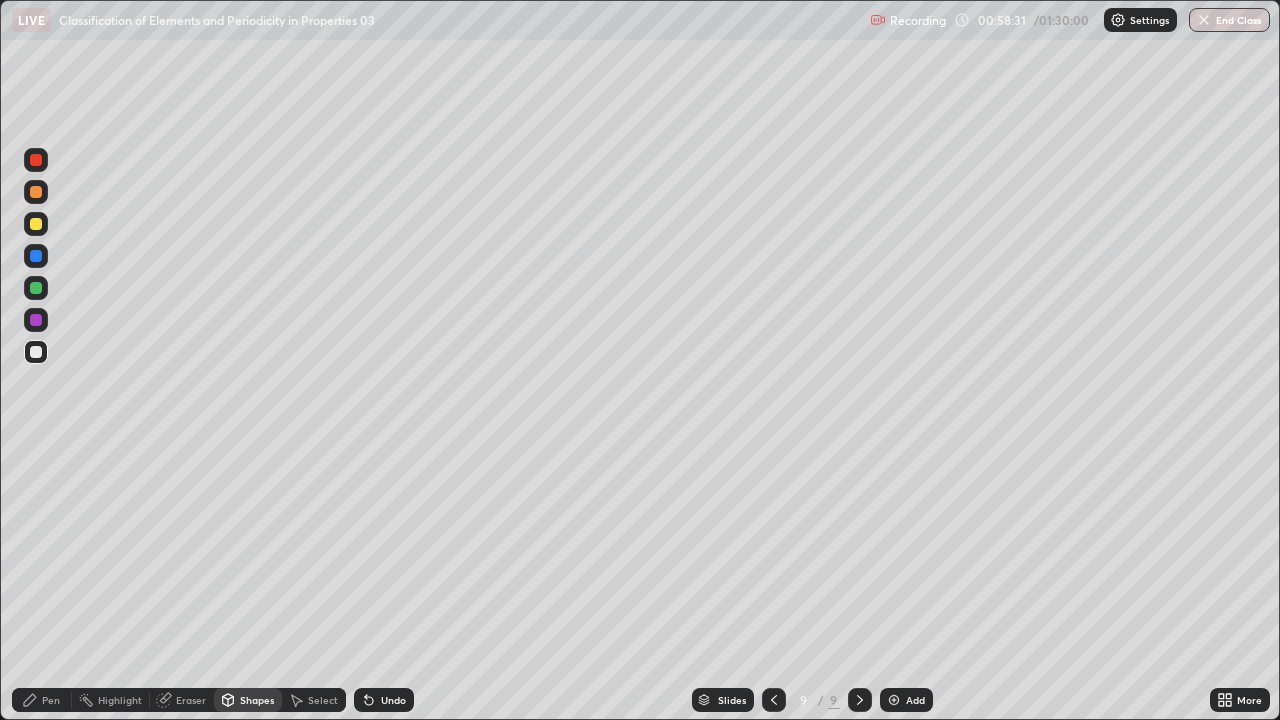 click on "Pen" at bounding box center [51, 700] 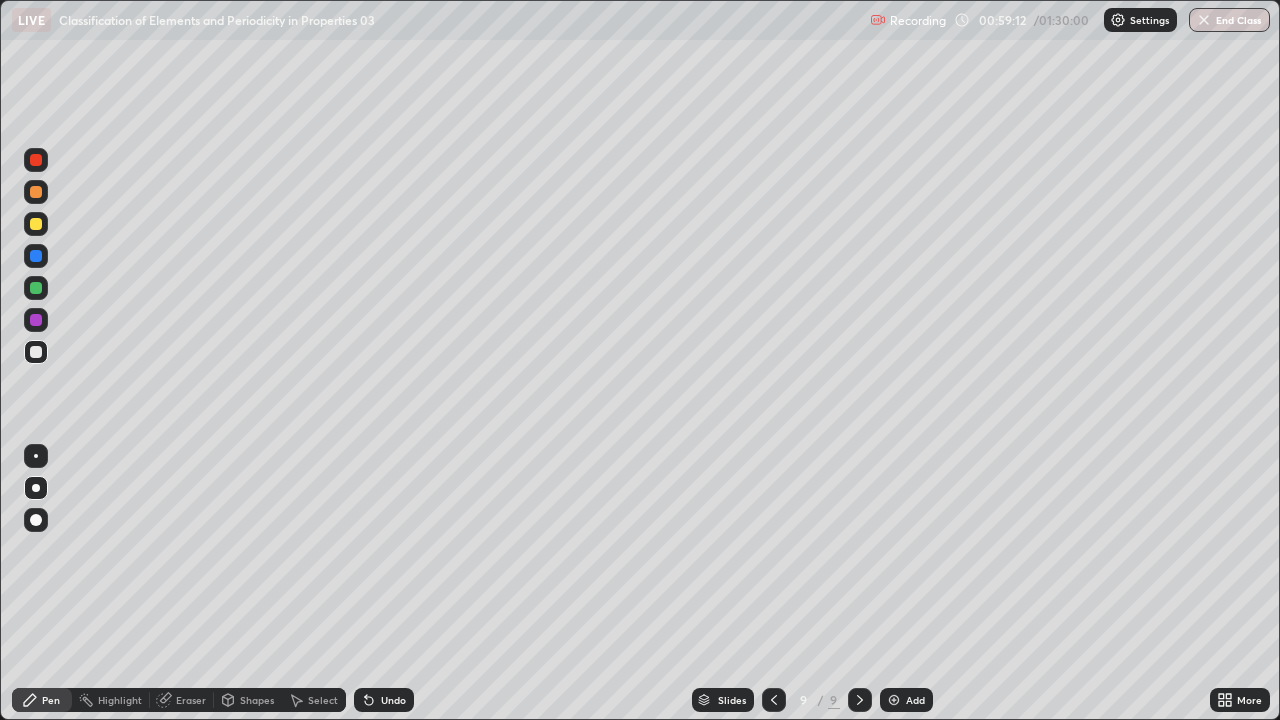 click at bounding box center (36, 256) 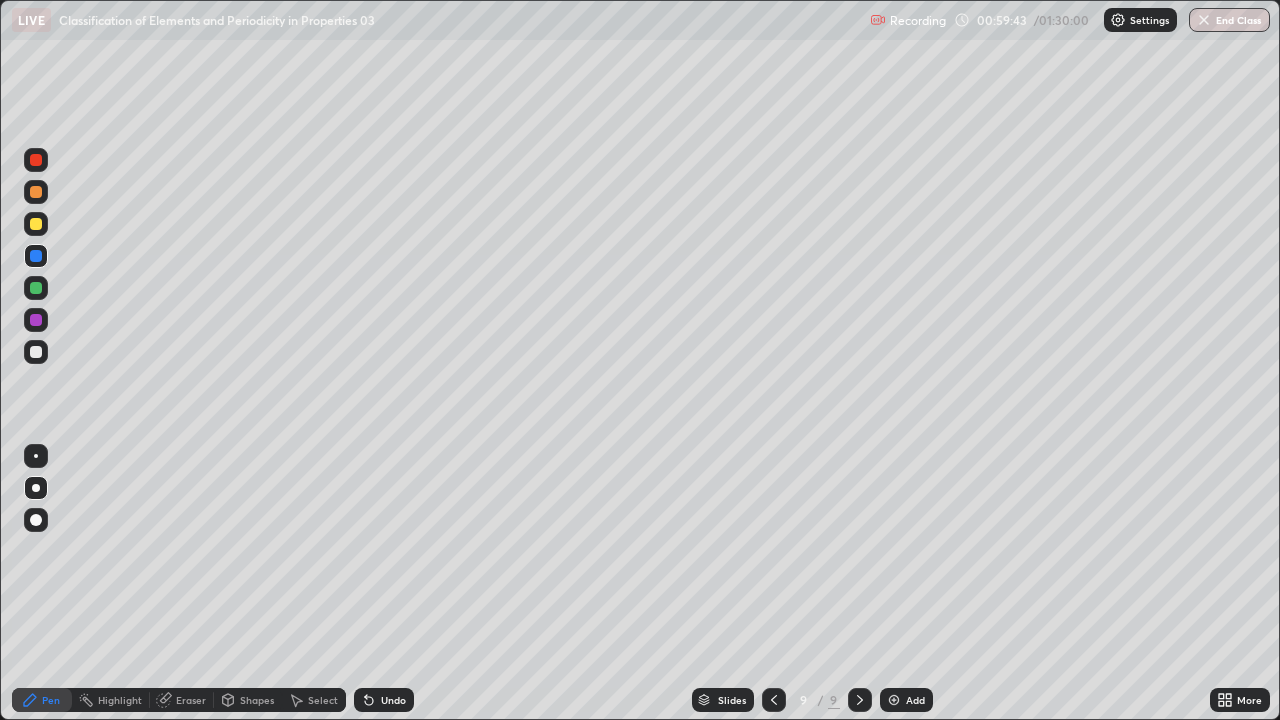 click at bounding box center [36, 352] 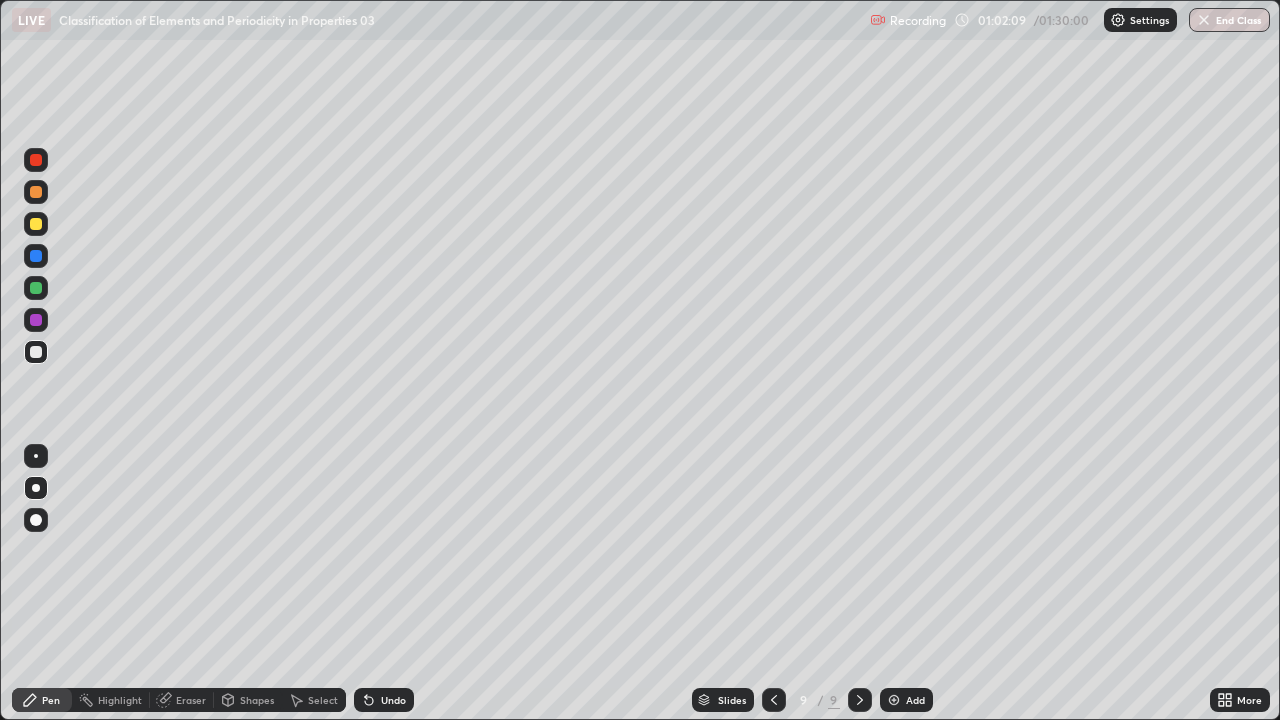 click at bounding box center (36, 320) 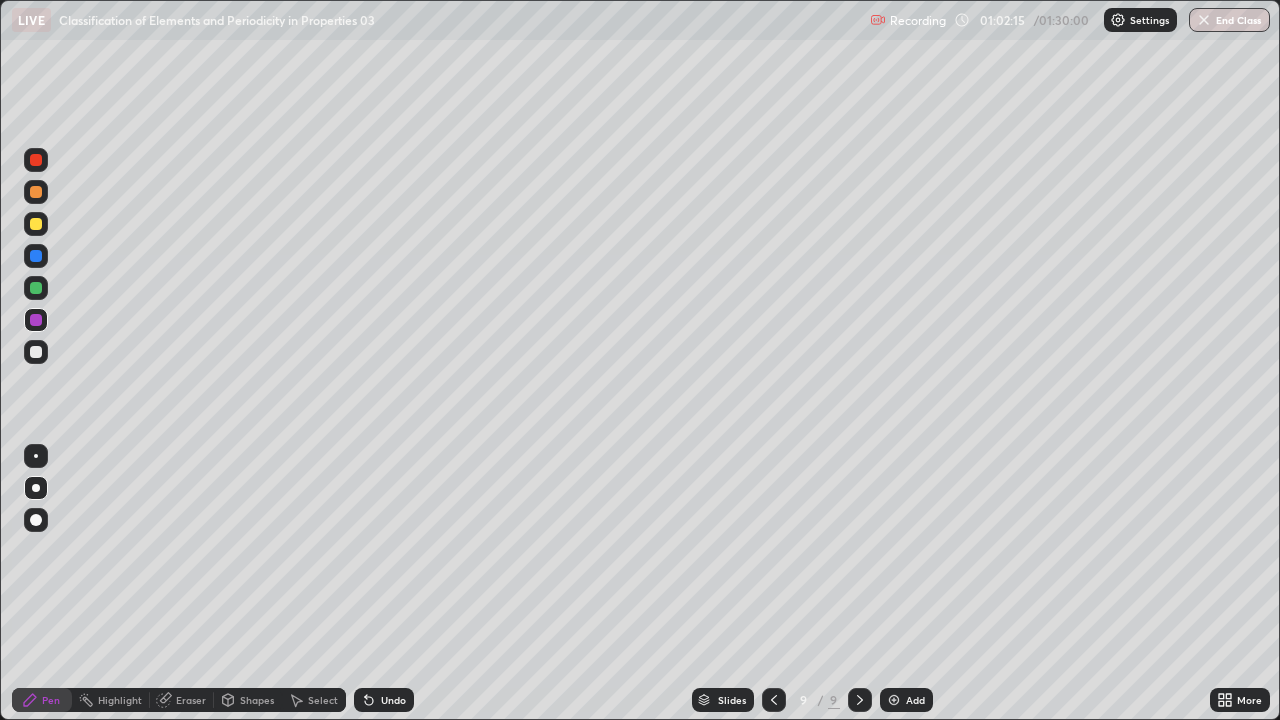 click at bounding box center [36, 352] 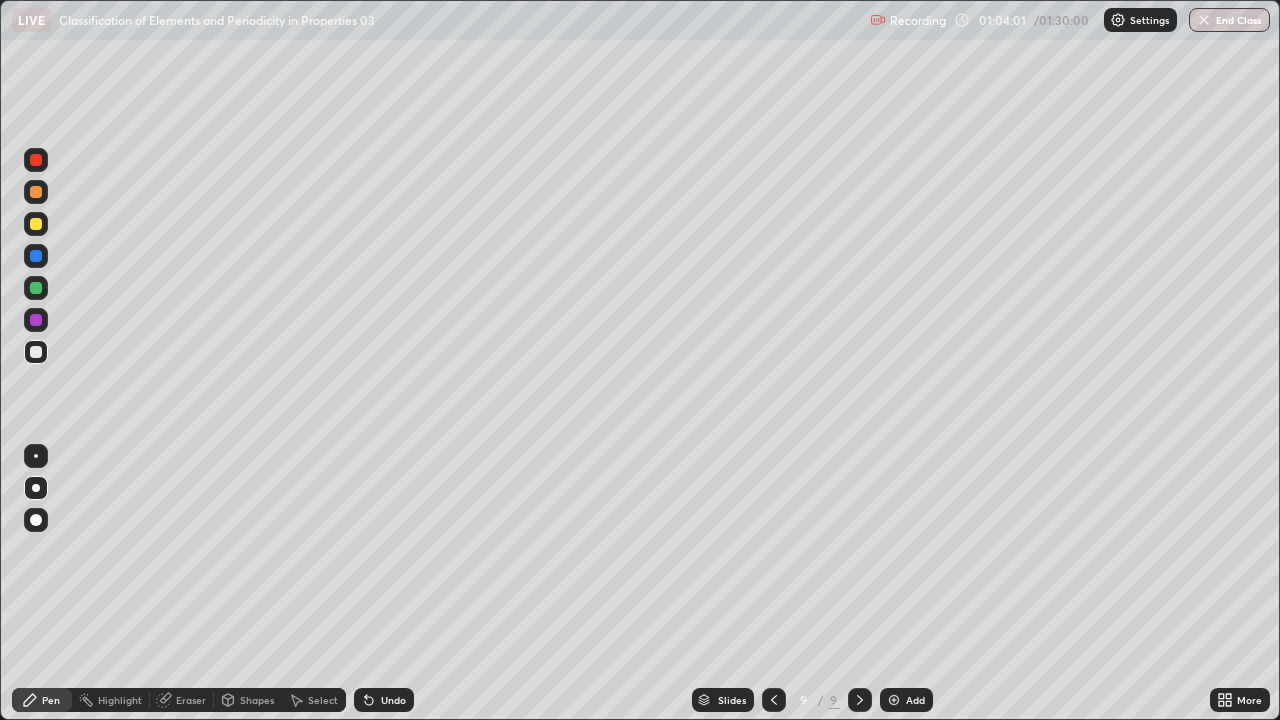 click at bounding box center [36, 192] 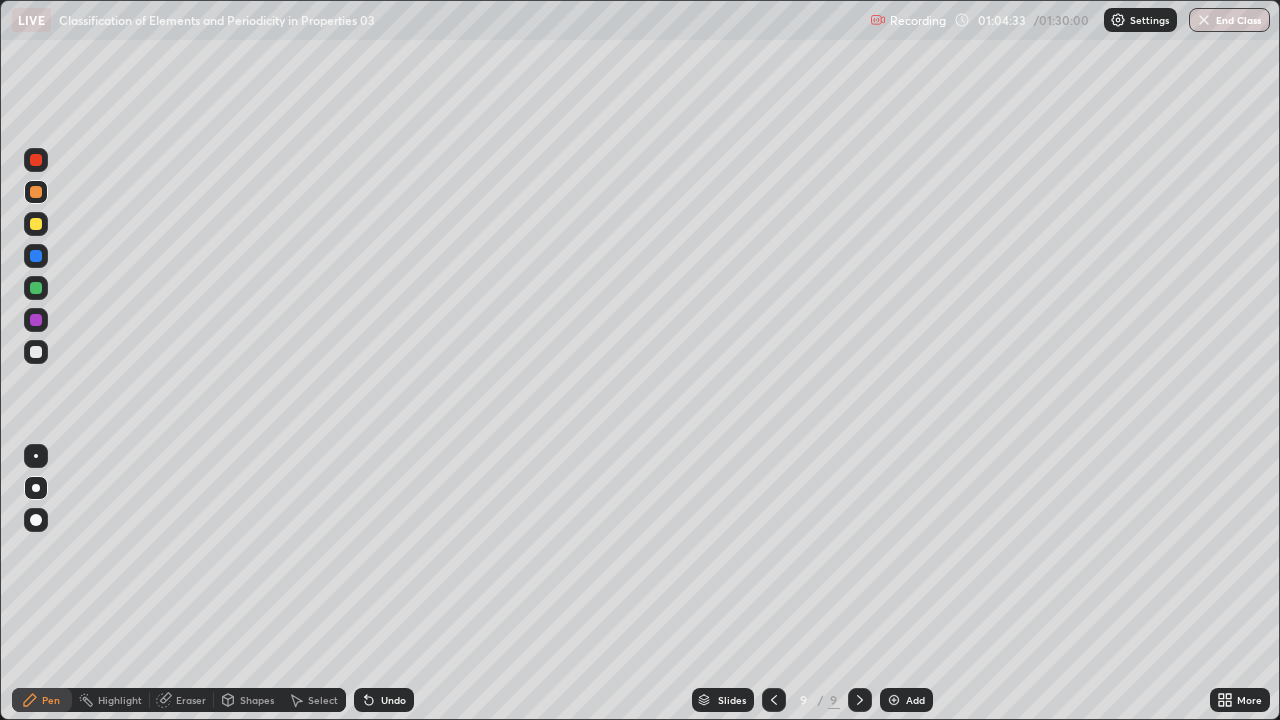 click at bounding box center (36, 288) 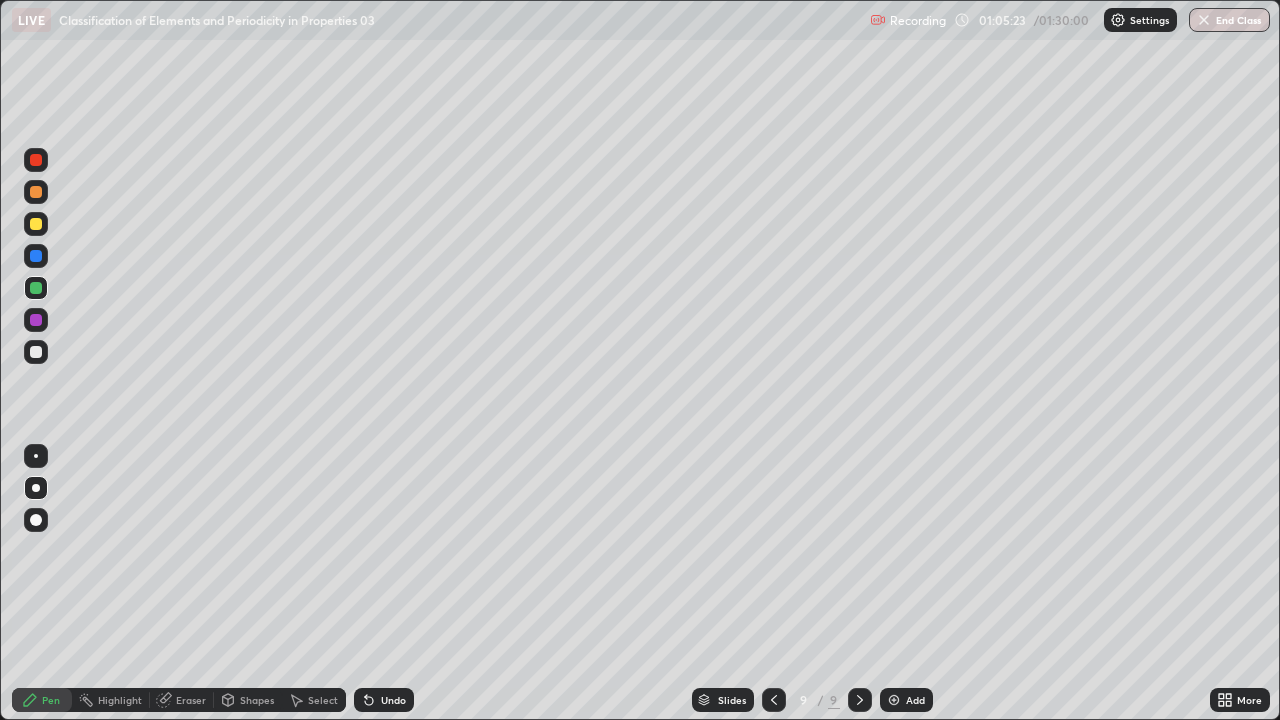 click 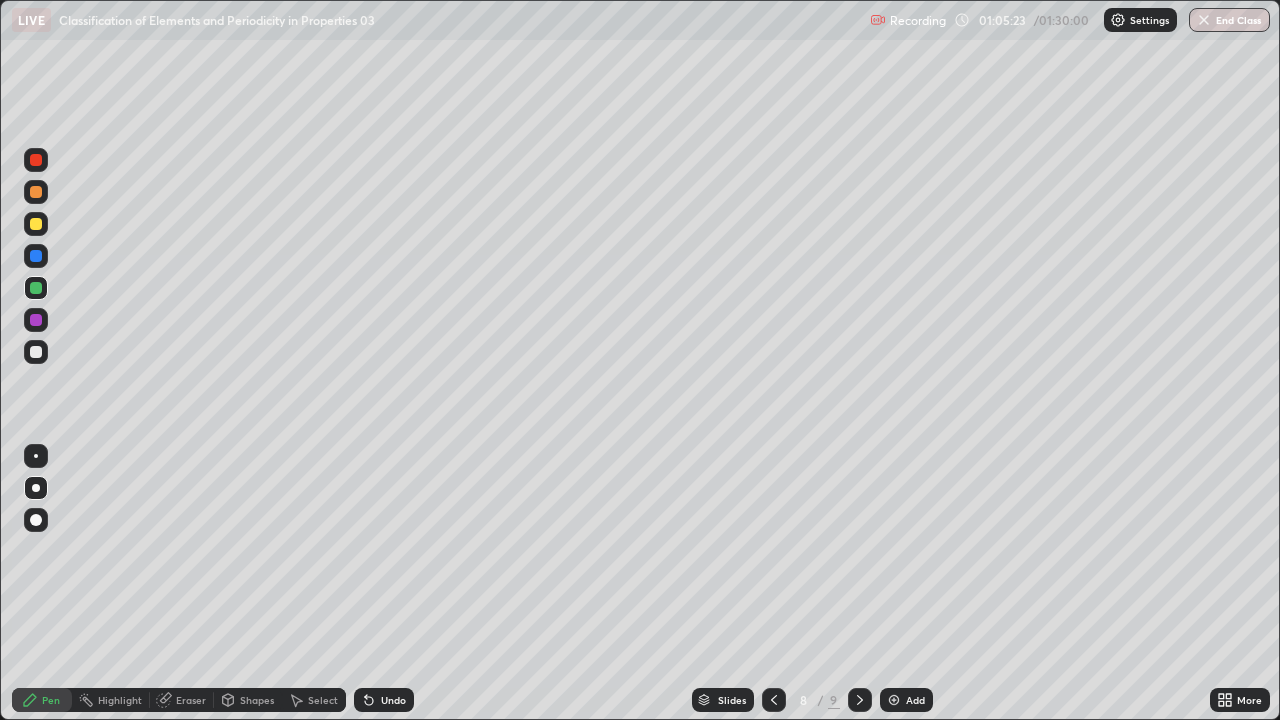 click 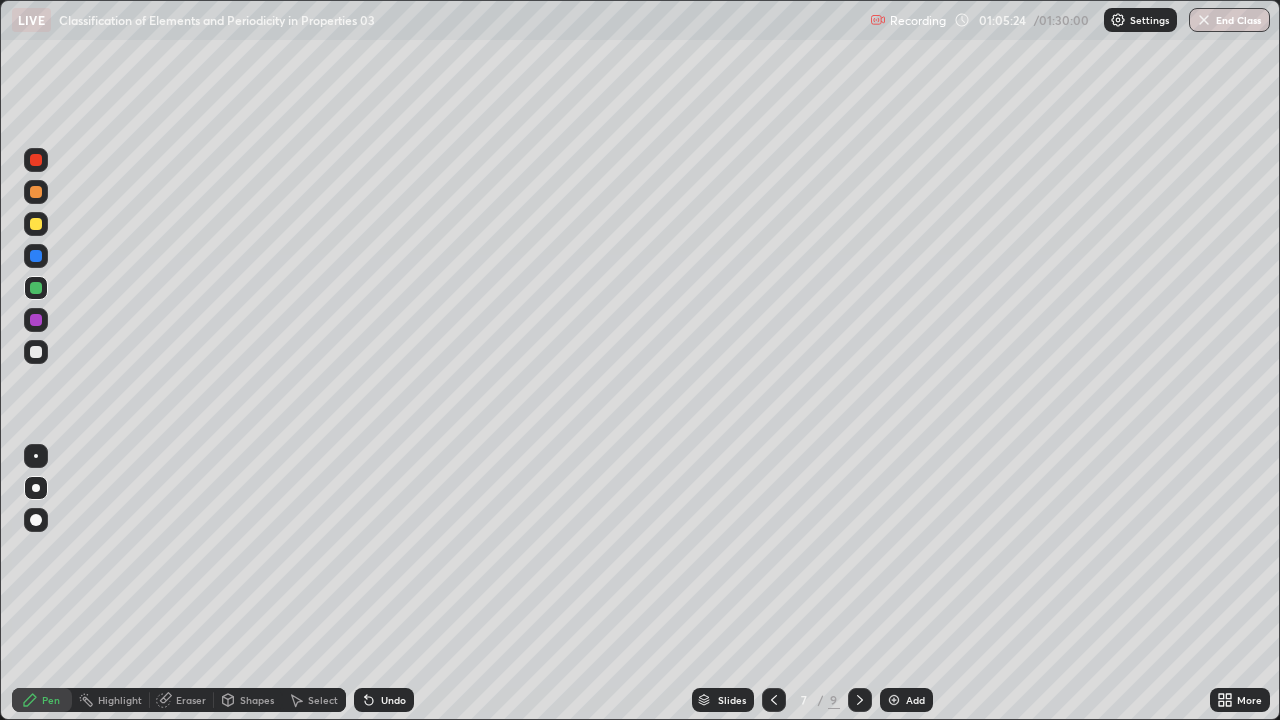 click 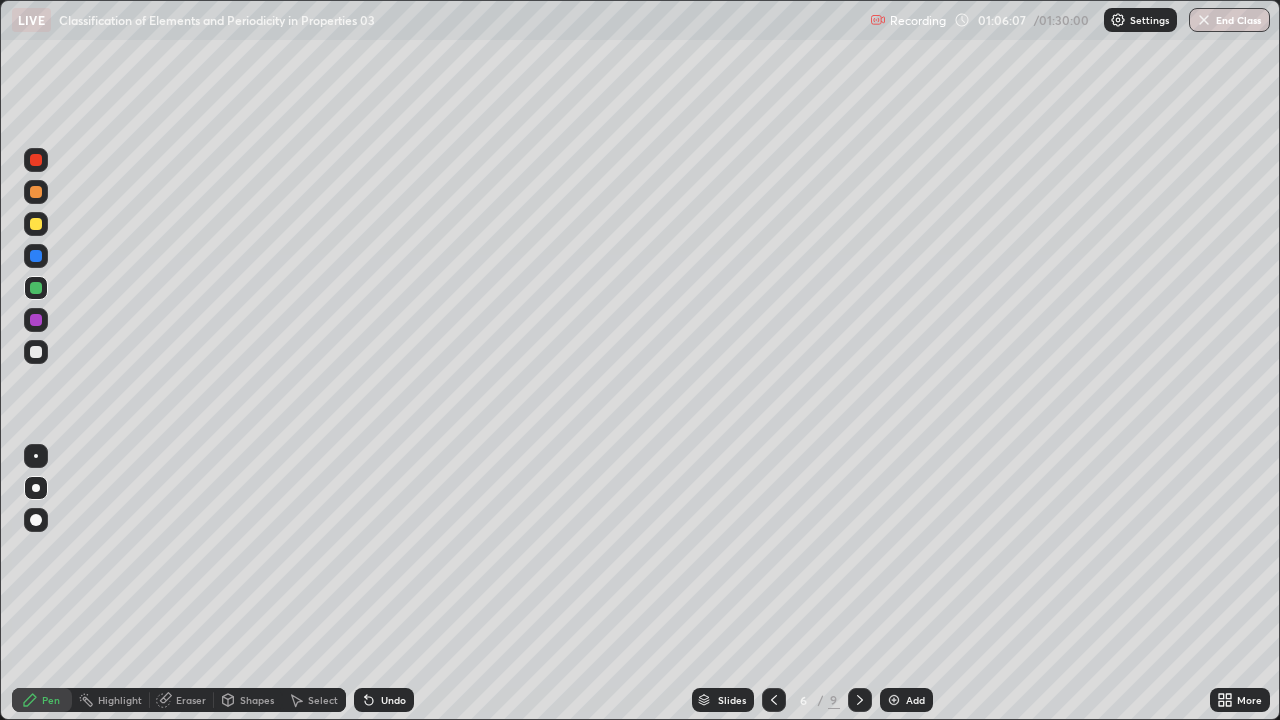 click 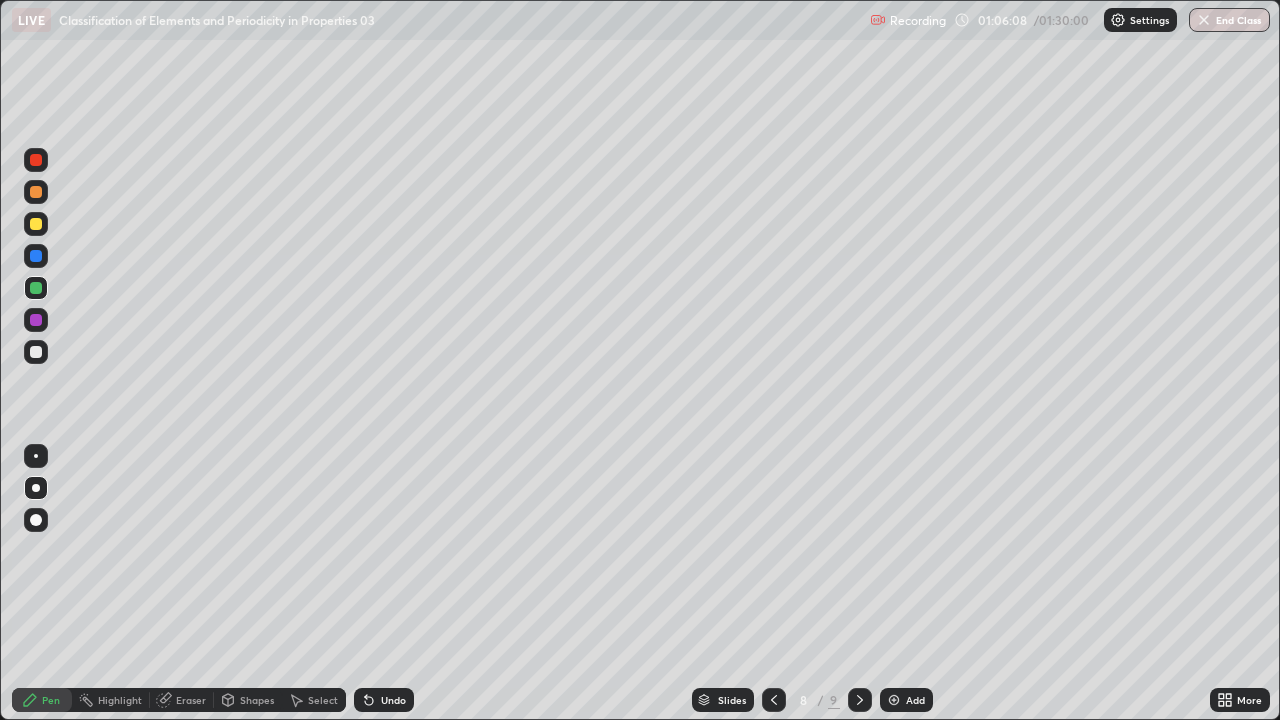 click 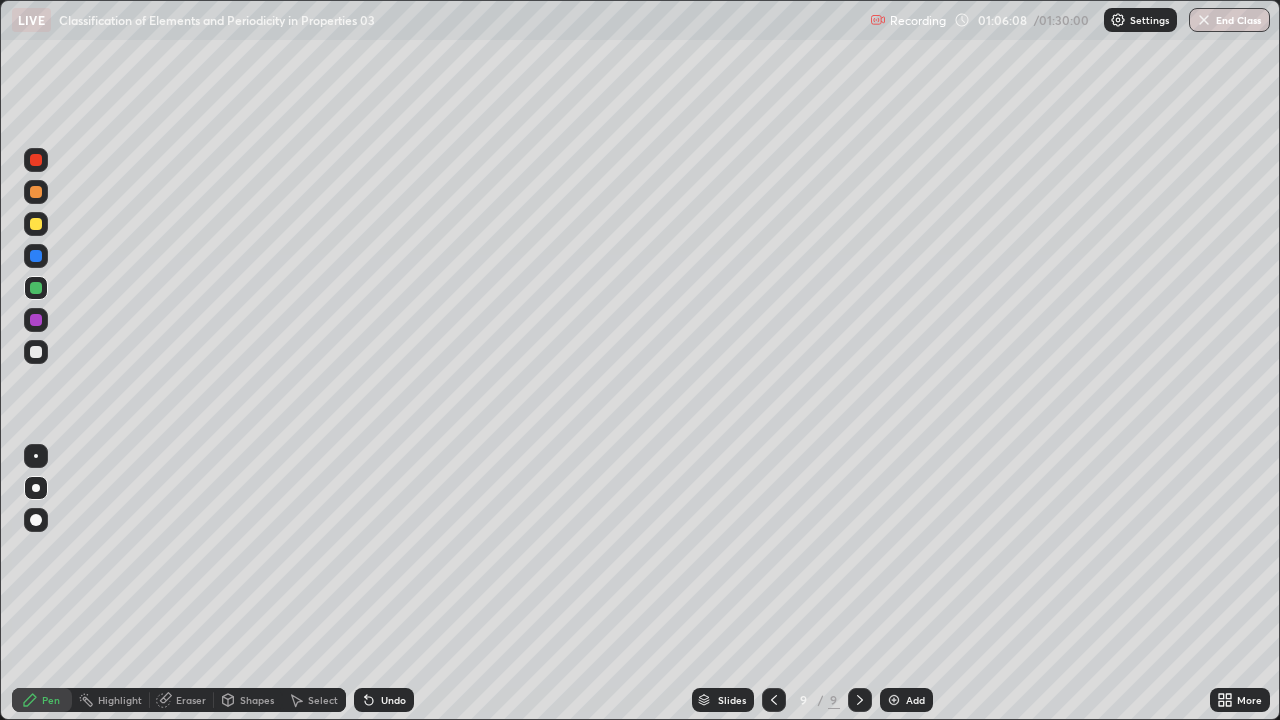 click 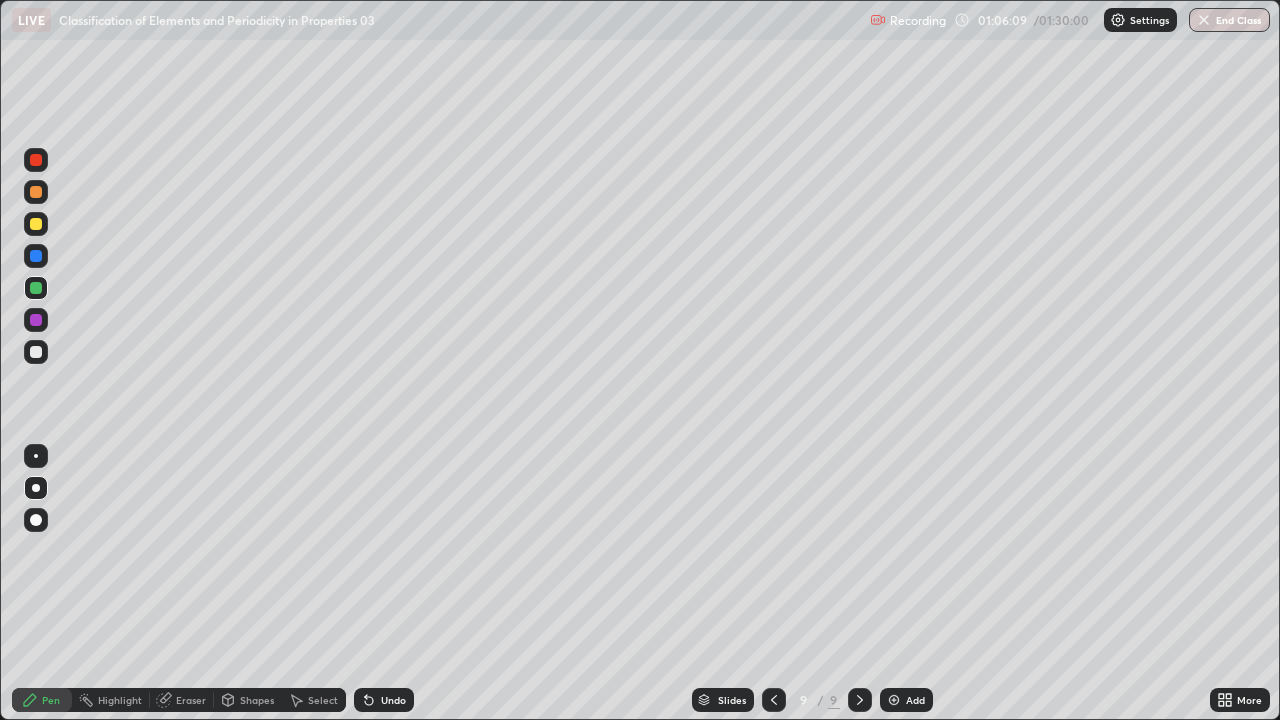 click 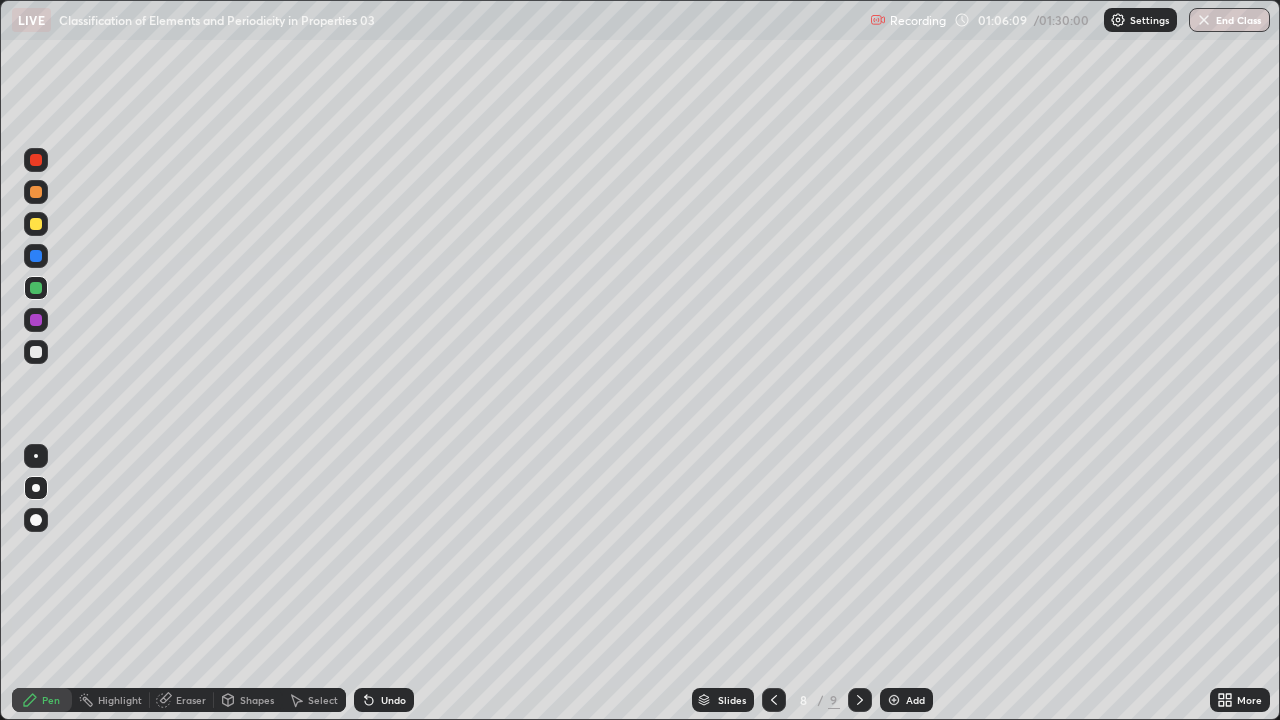 click 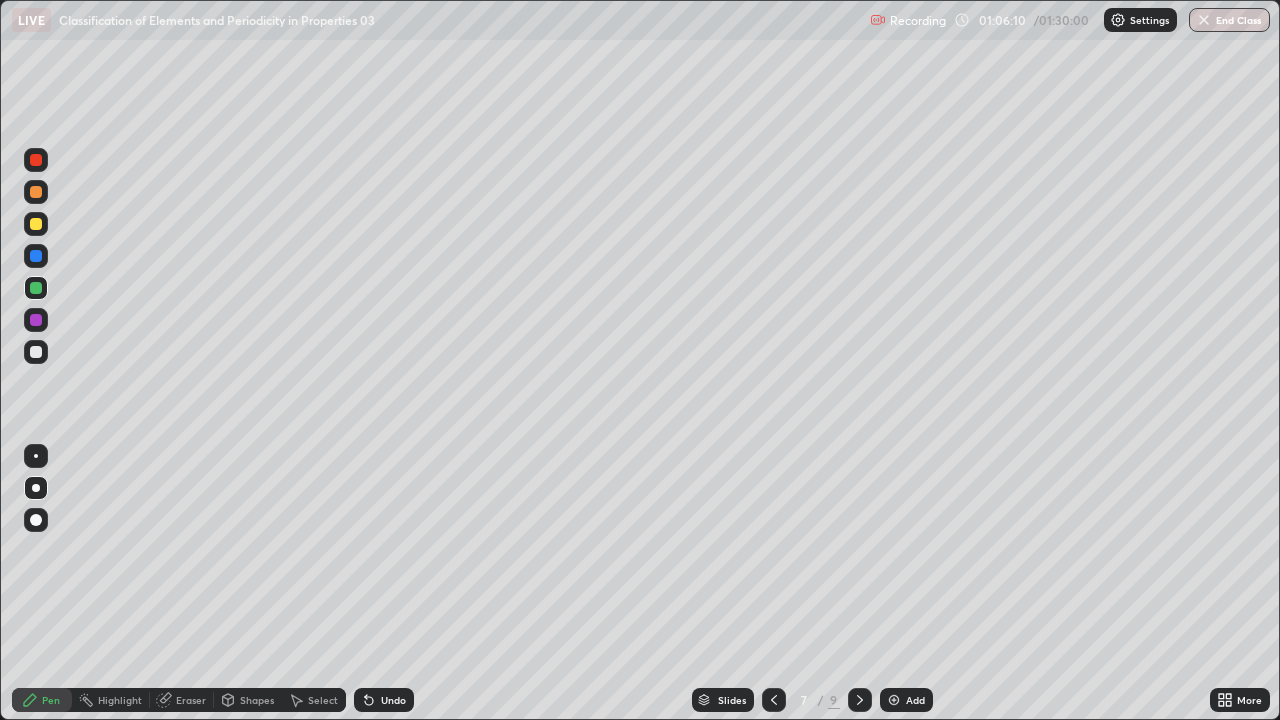 click at bounding box center [774, 700] 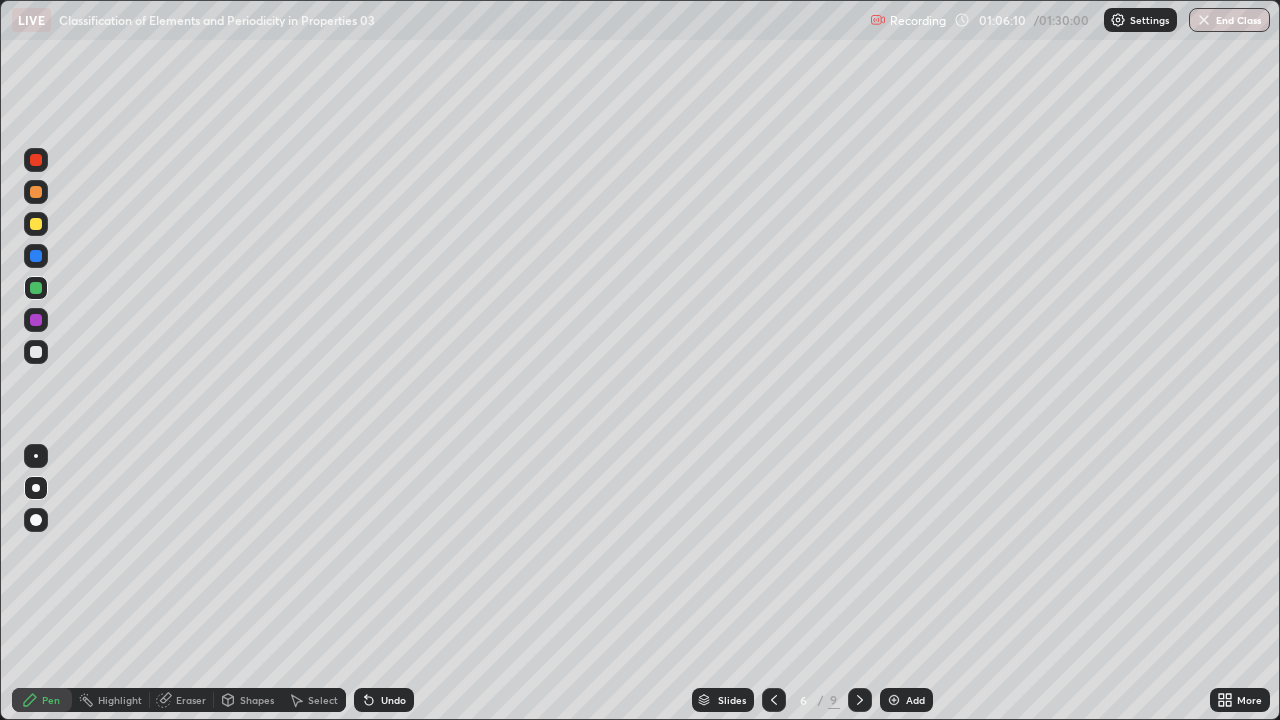 click at bounding box center [774, 700] 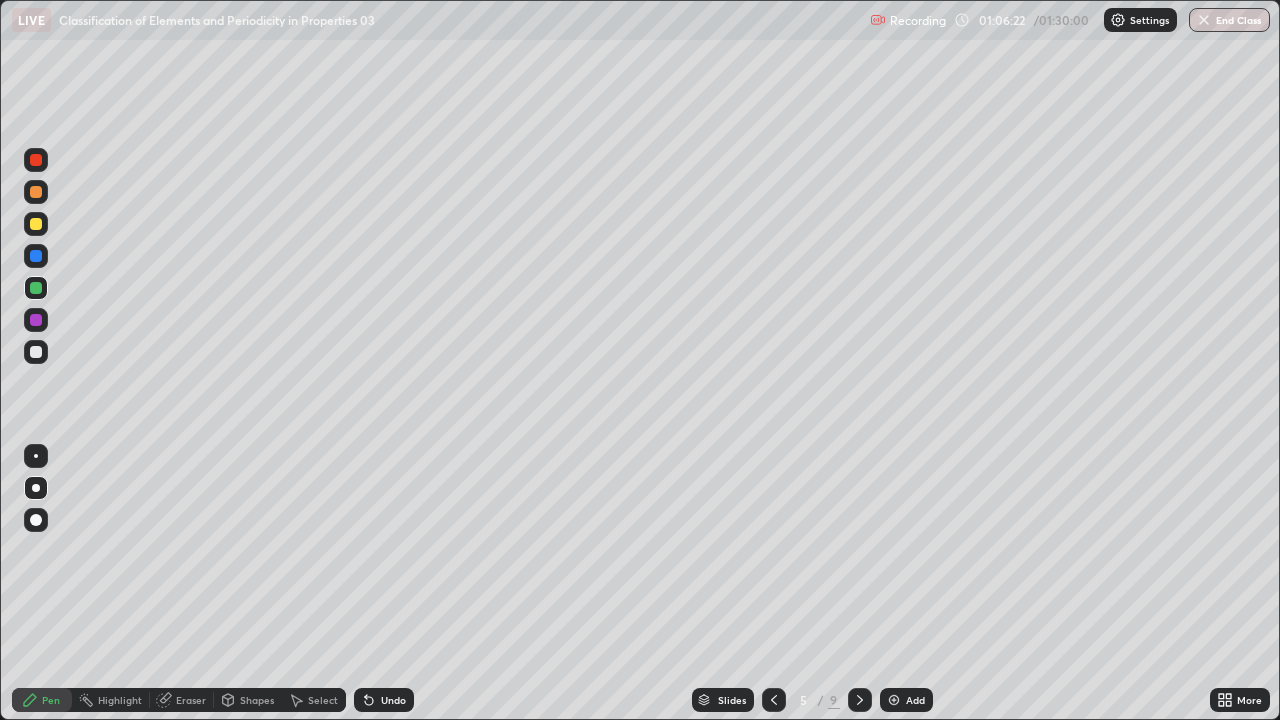 click at bounding box center (36, 224) 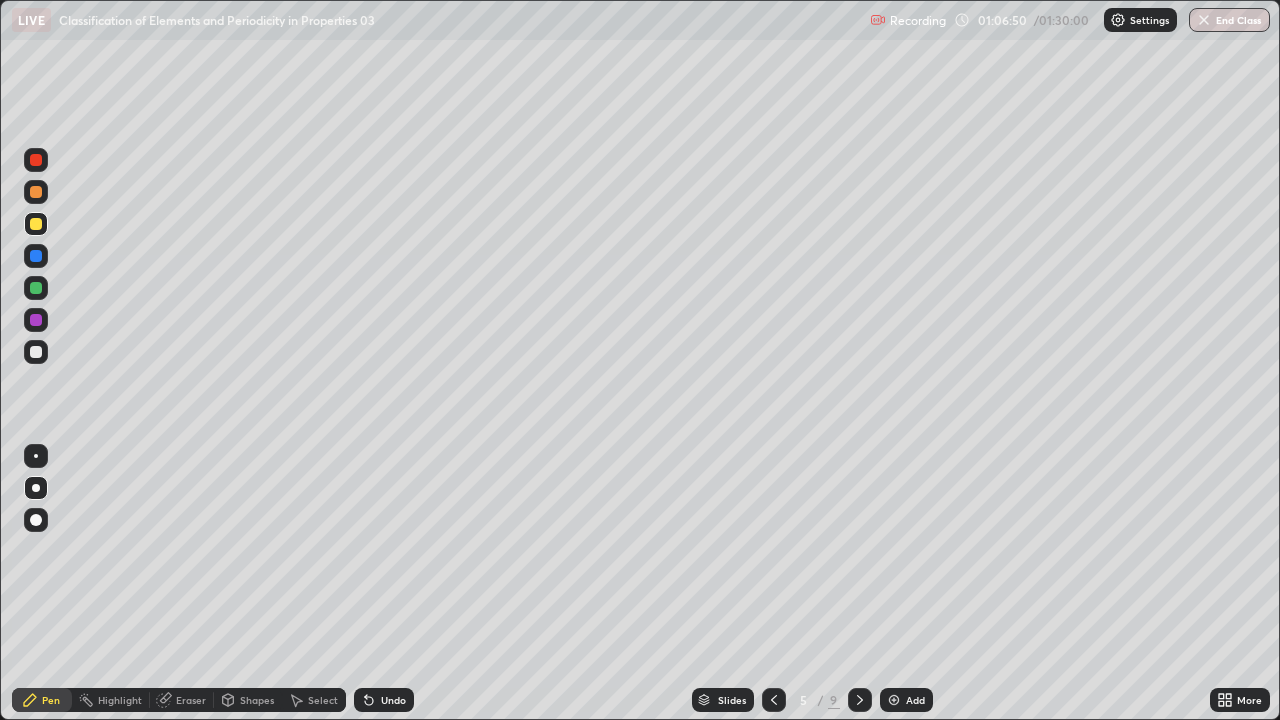 click 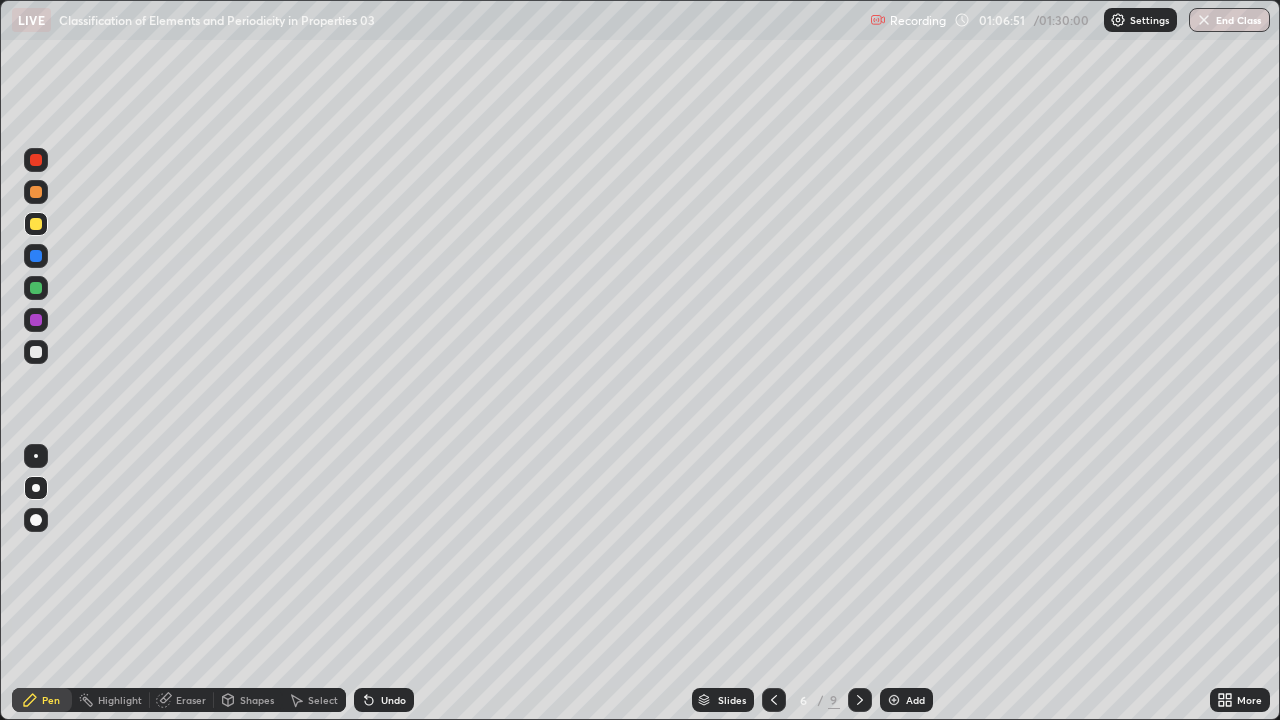 click 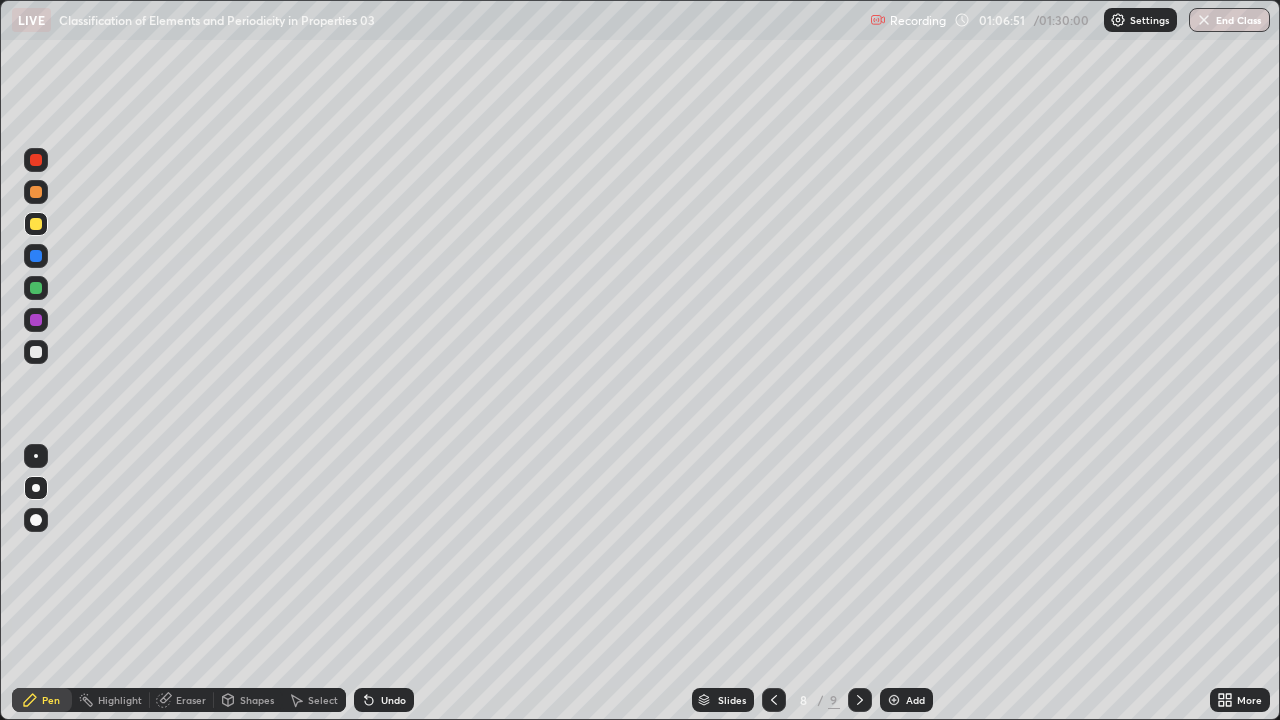 click 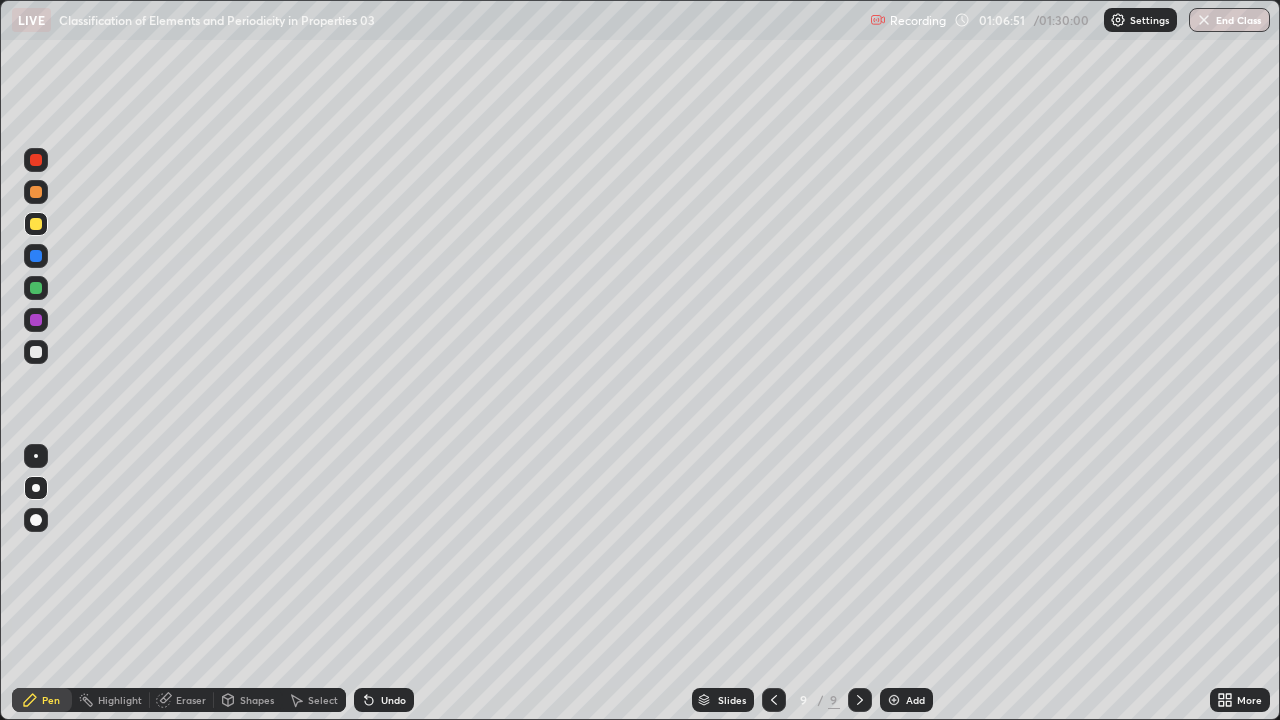 click 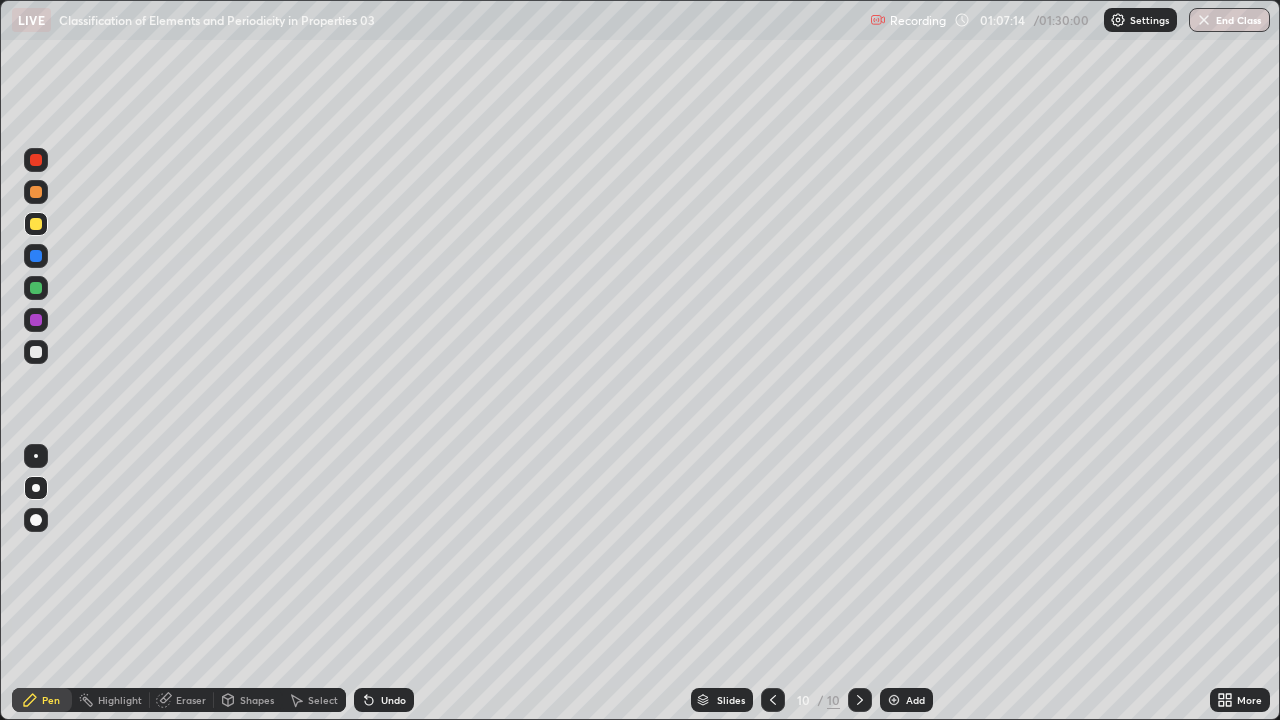 click at bounding box center (36, 352) 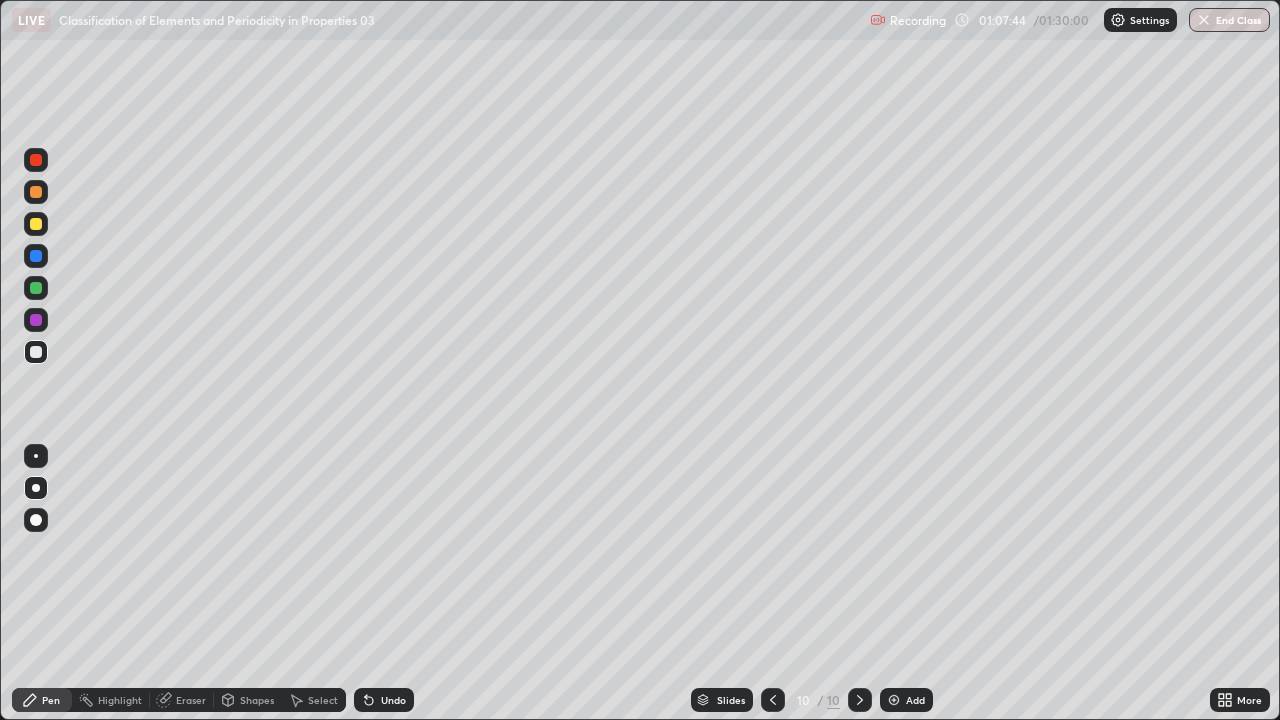 click at bounding box center [36, 256] 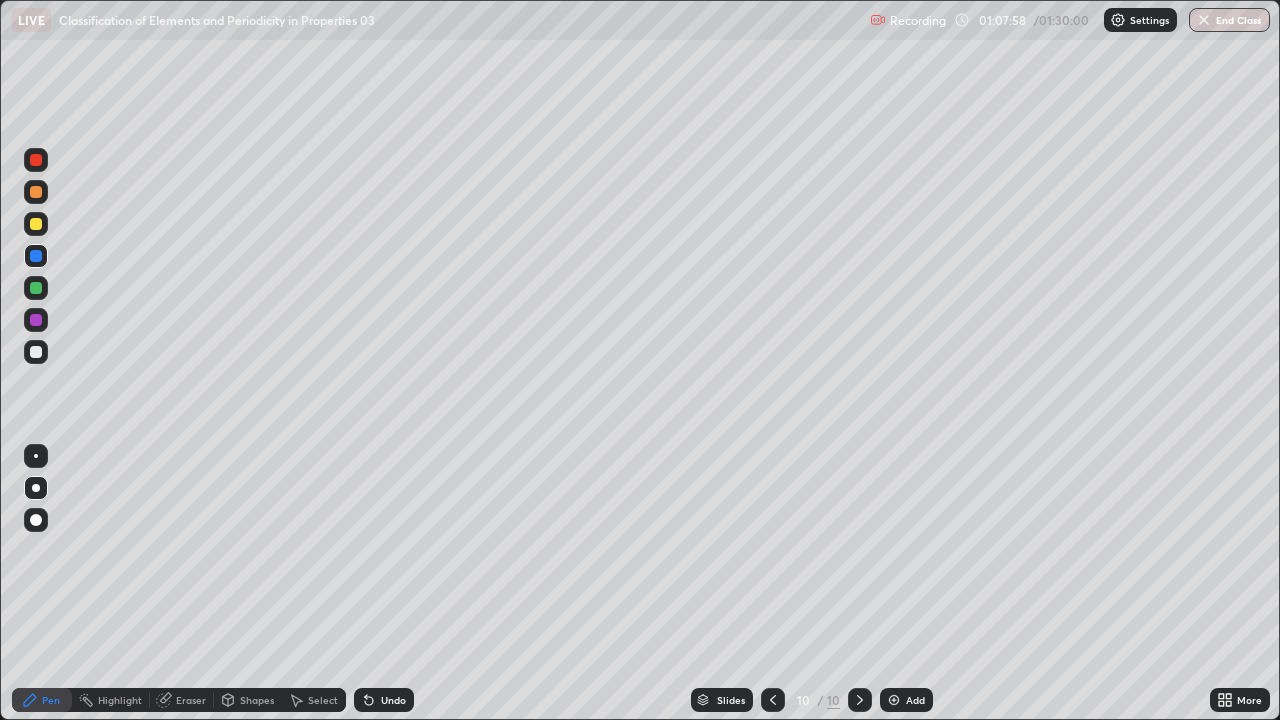 click at bounding box center (36, 288) 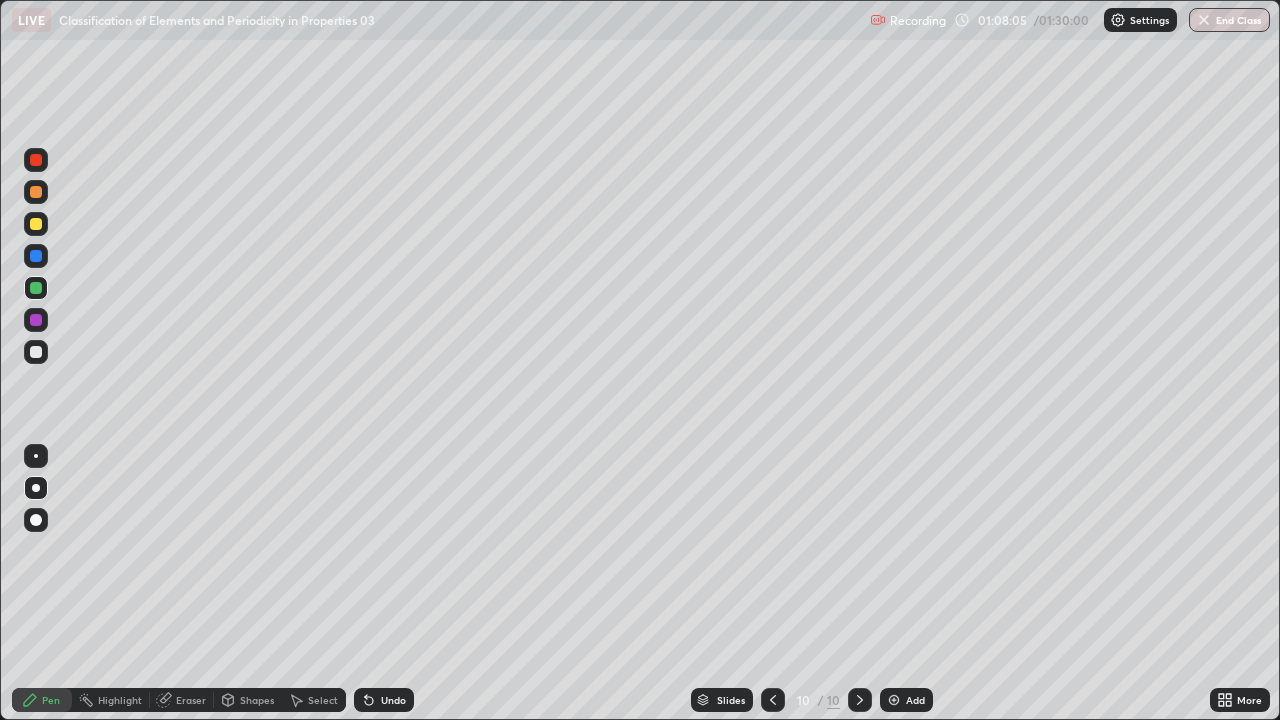 click on "Eraser" at bounding box center (191, 700) 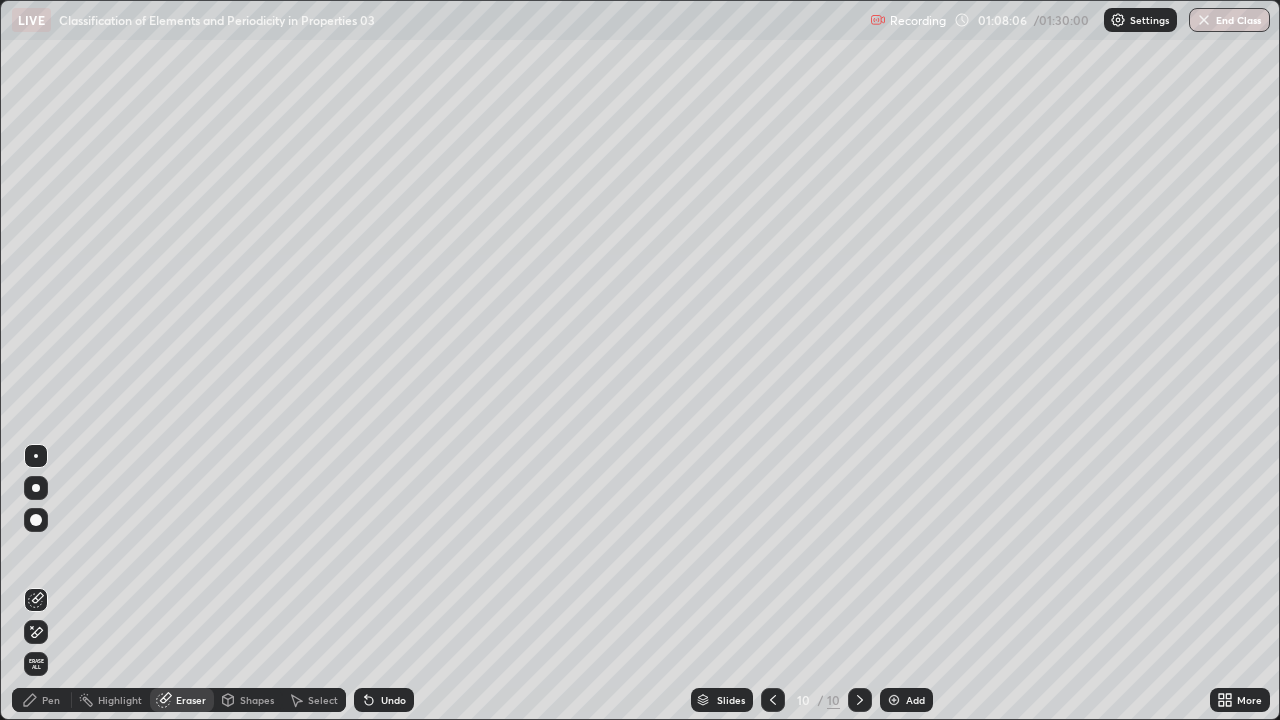 click on "Pen" at bounding box center (51, 700) 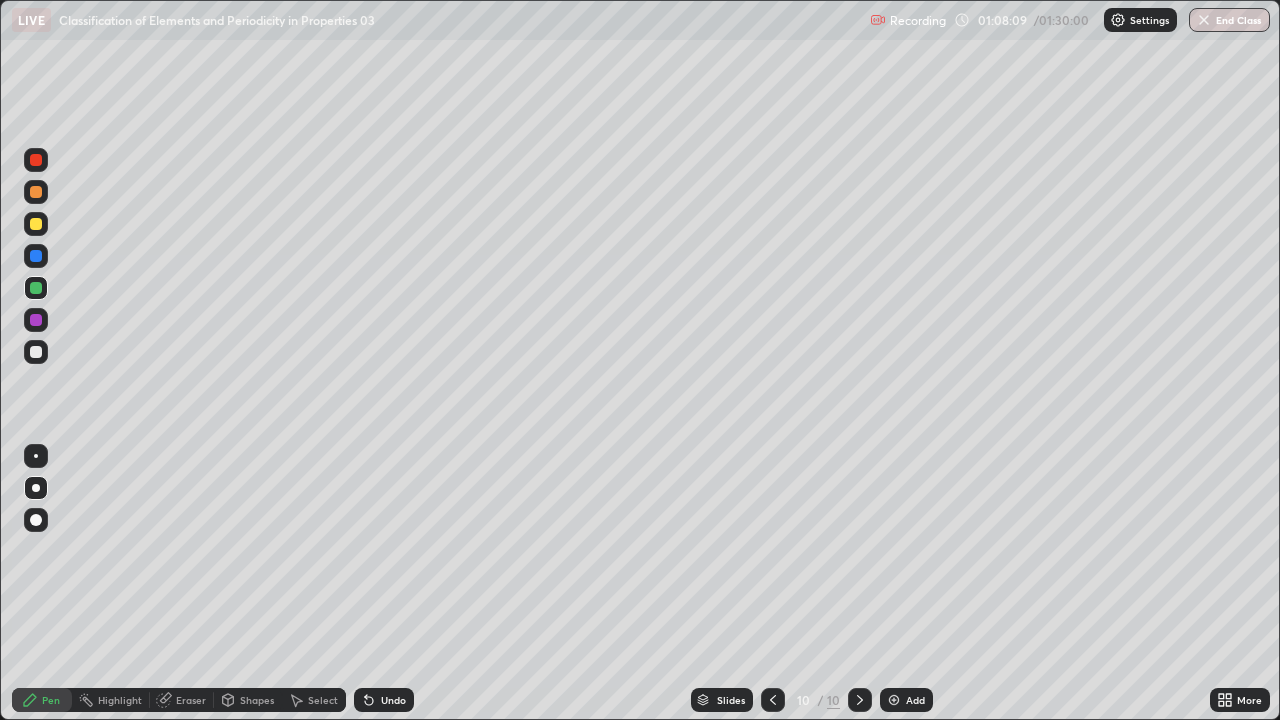 click at bounding box center (36, 256) 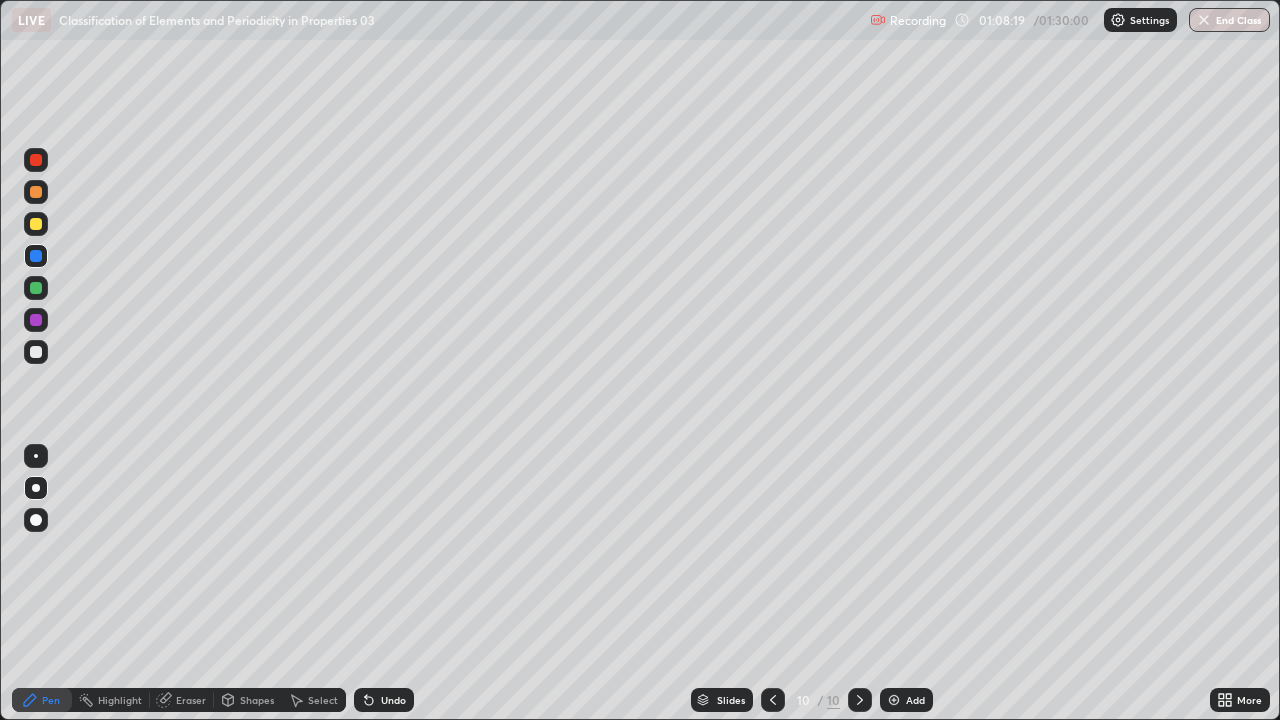 click on "Eraser" at bounding box center [191, 700] 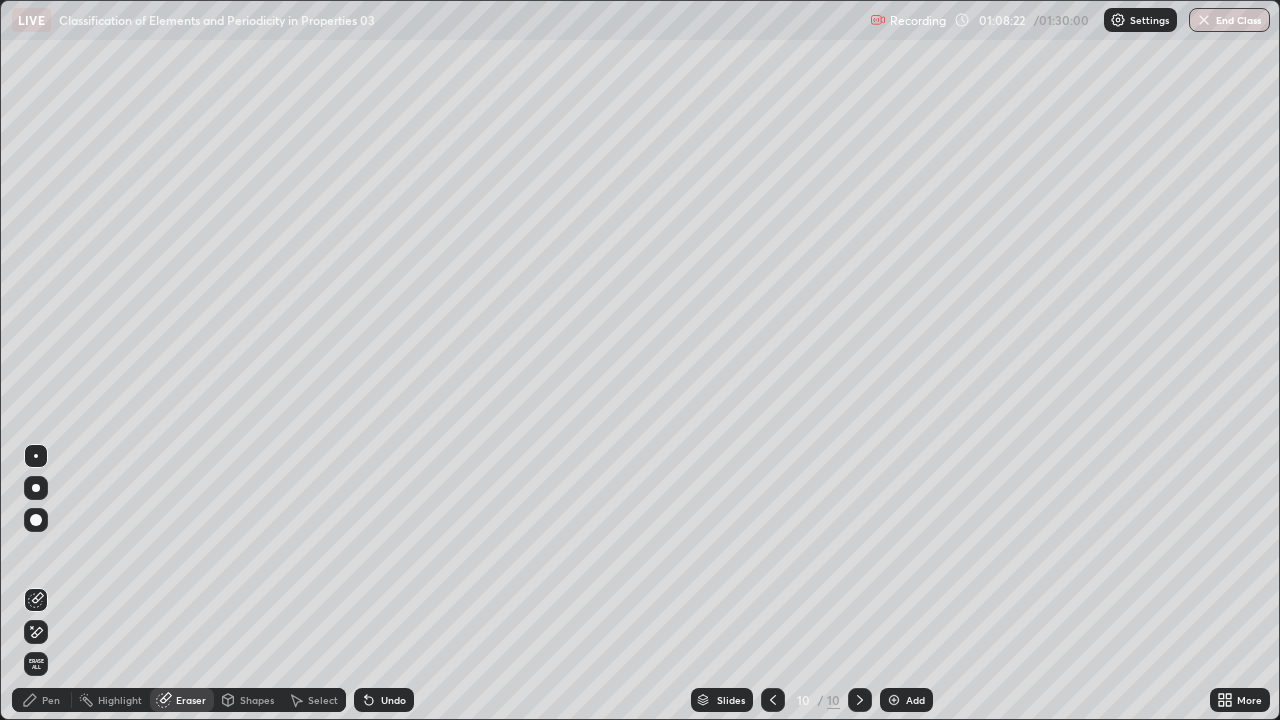 click on "Pen" at bounding box center [42, 700] 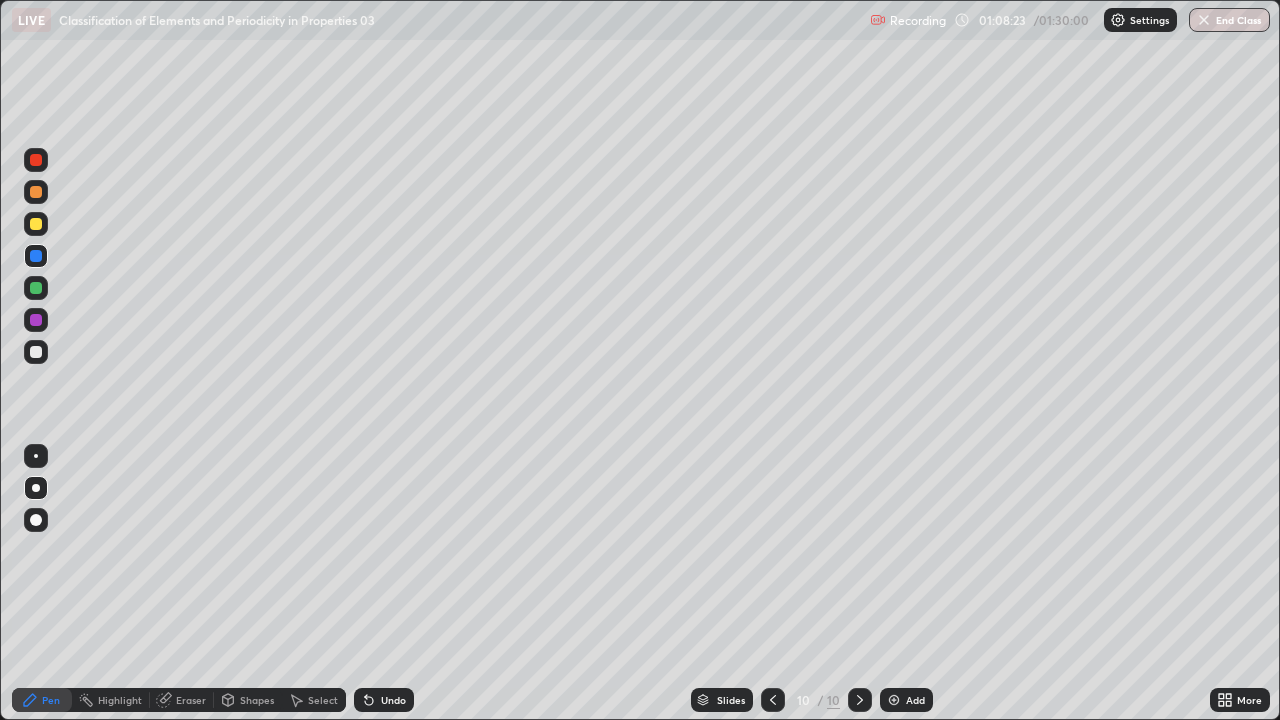 click at bounding box center (36, 352) 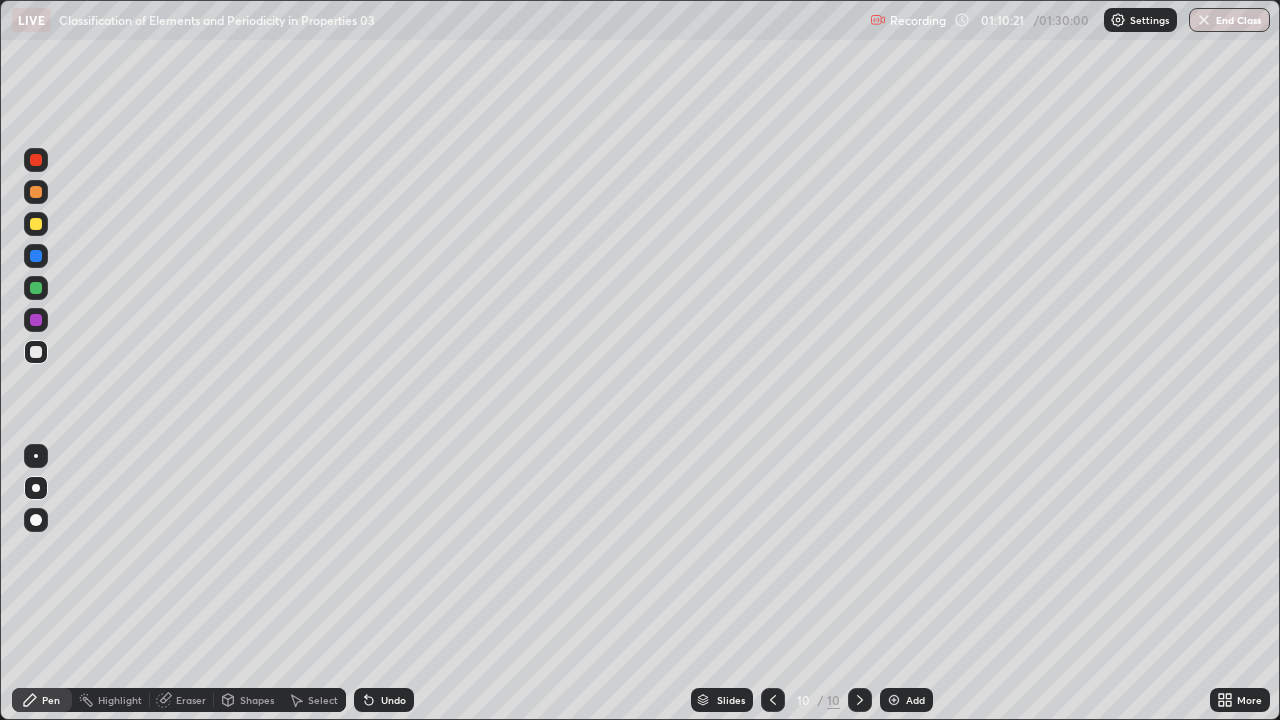 click at bounding box center [36, 256] 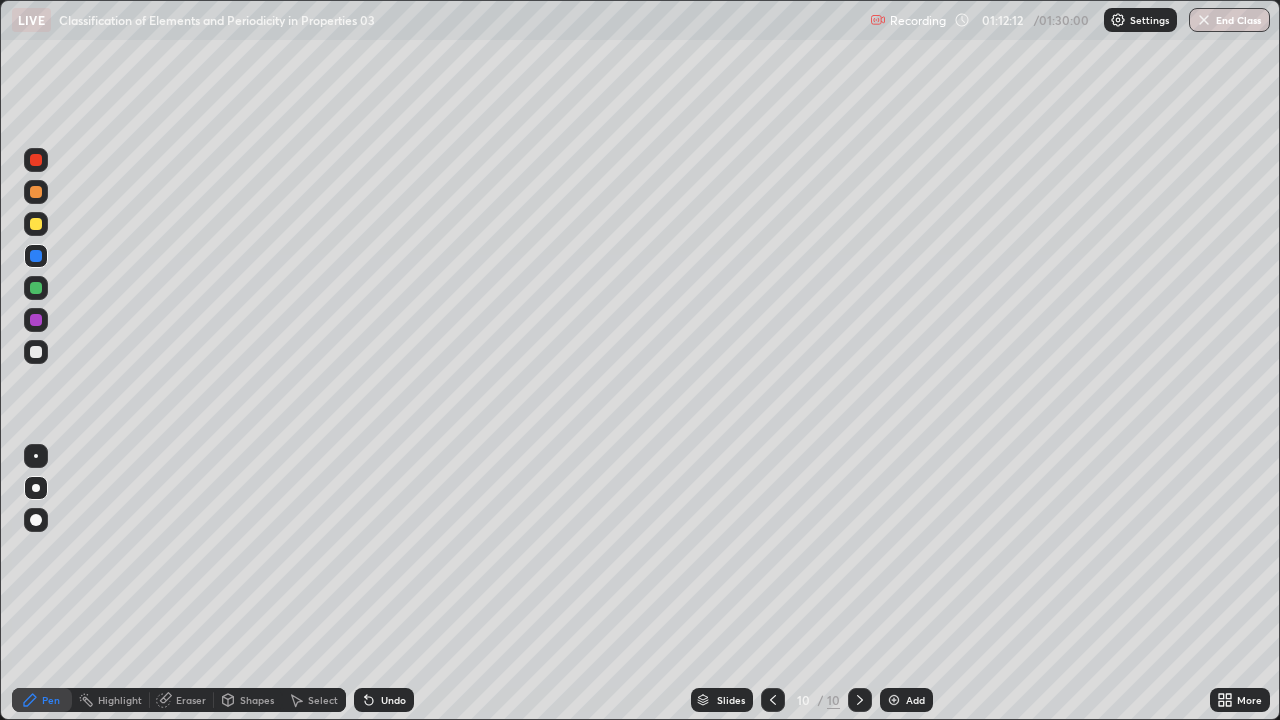 click at bounding box center (36, 288) 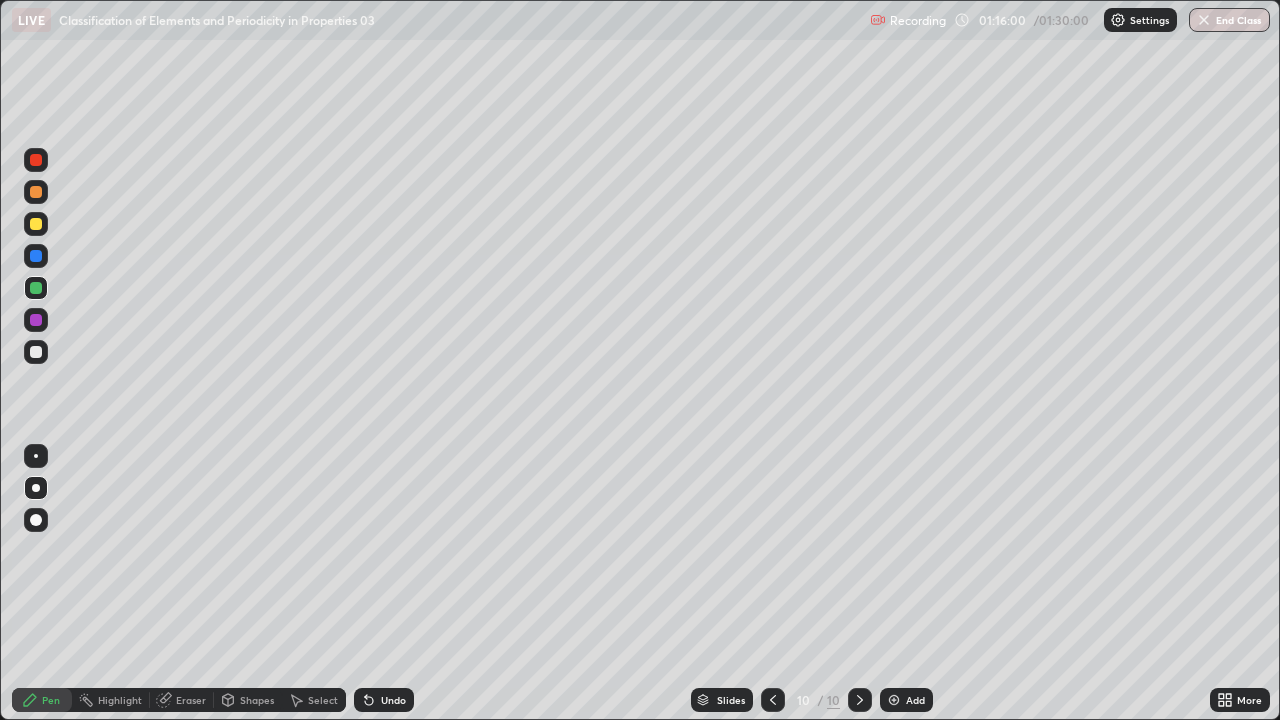 click on "End Class" at bounding box center [1229, 20] 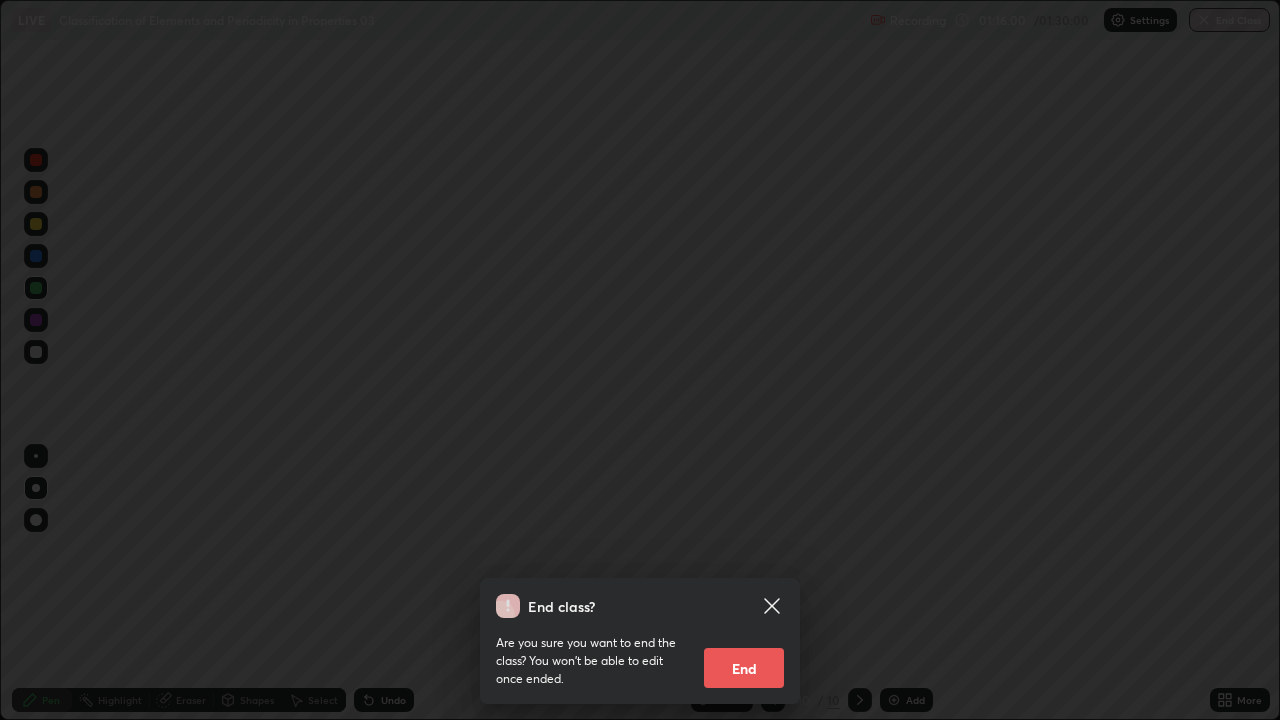 click on "End" at bounding box center (744, 668) 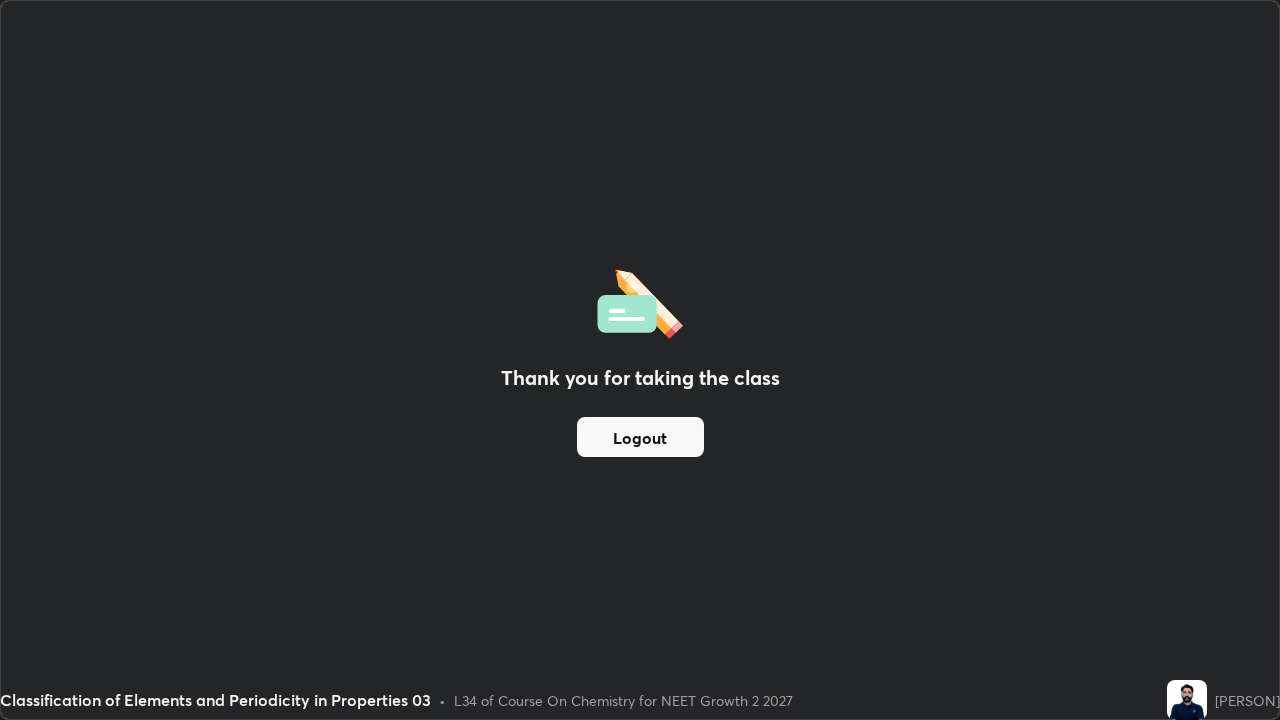 click on "Logout" at bounding box center [640, 437] 